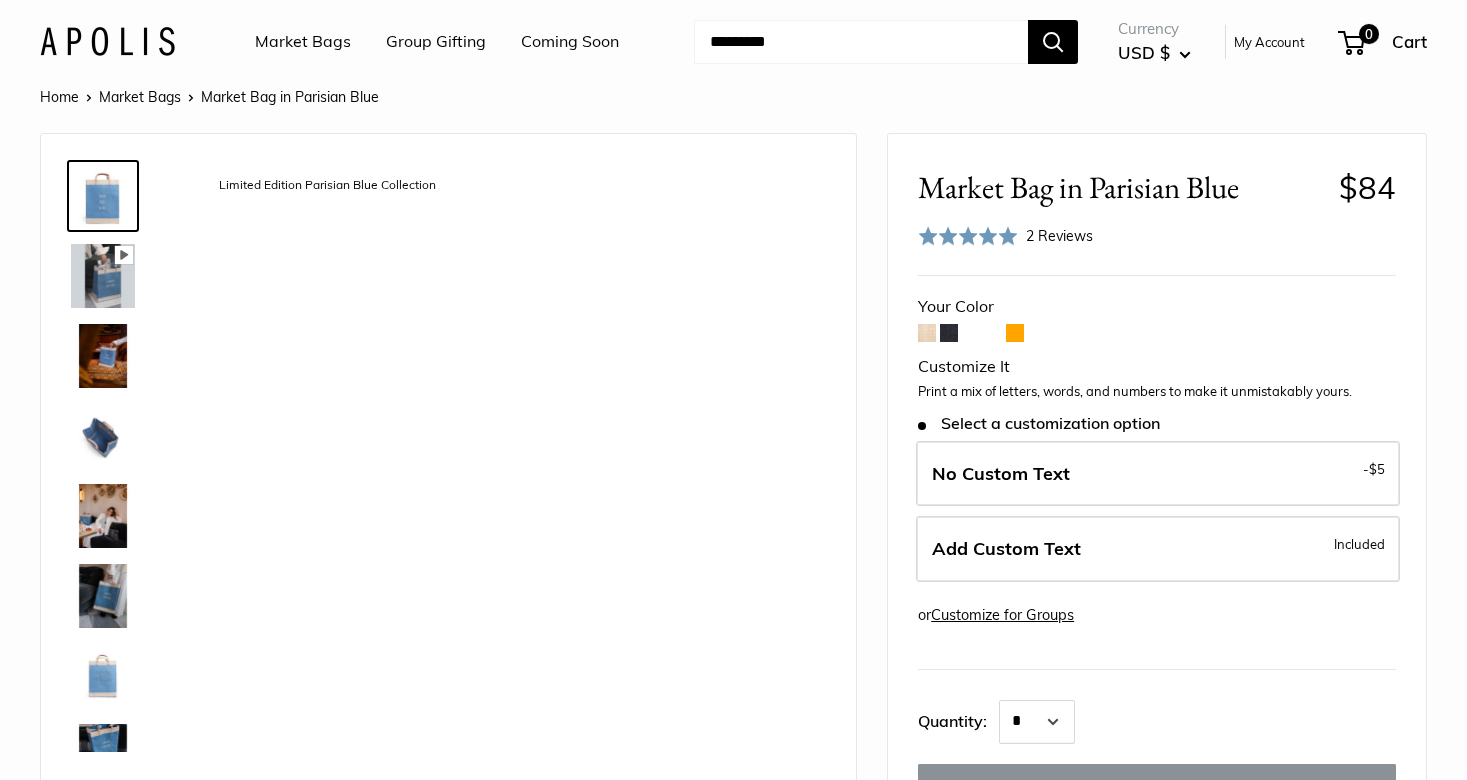 scroll, scrollTop: 0, scrollLeft: 0, axis: both 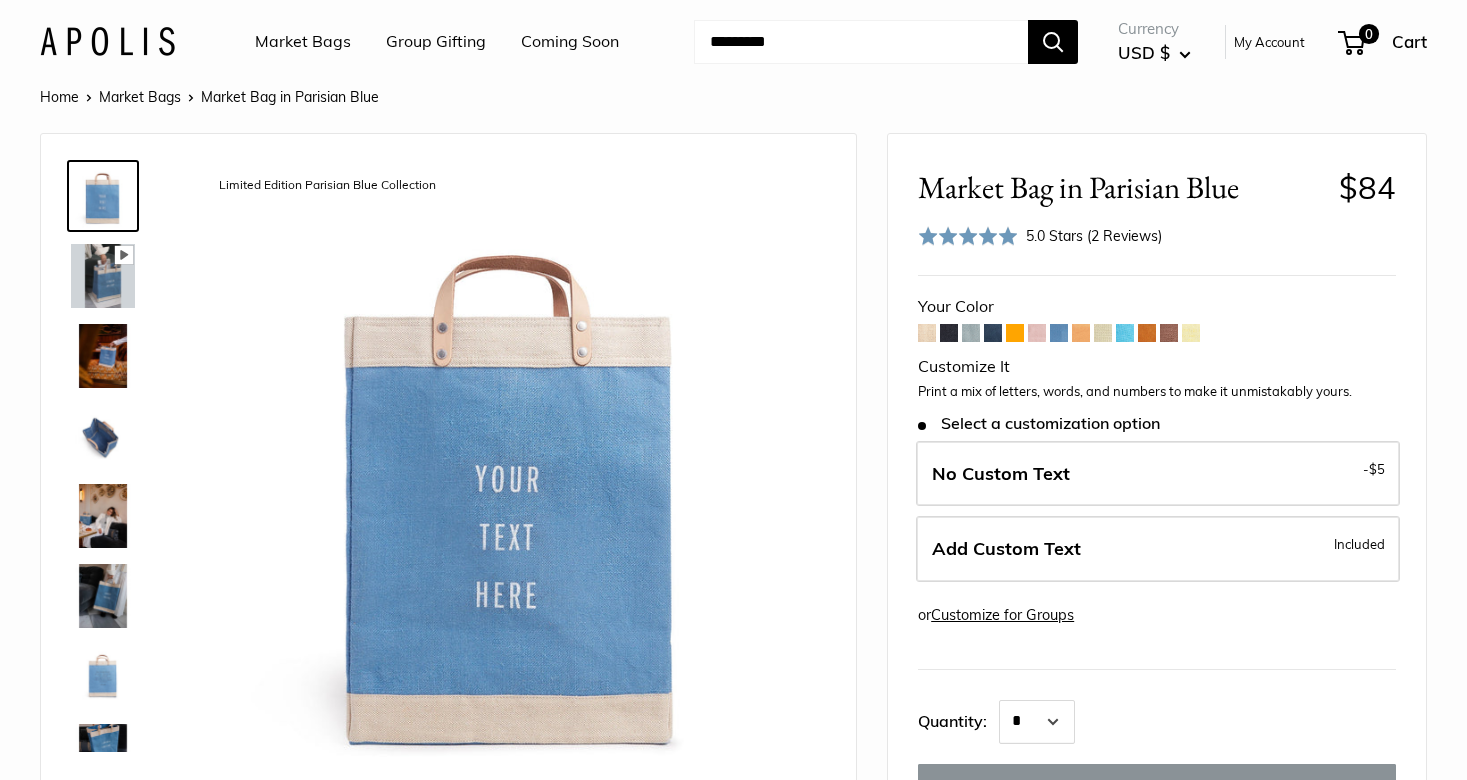 click at bounding box center (103, 356) 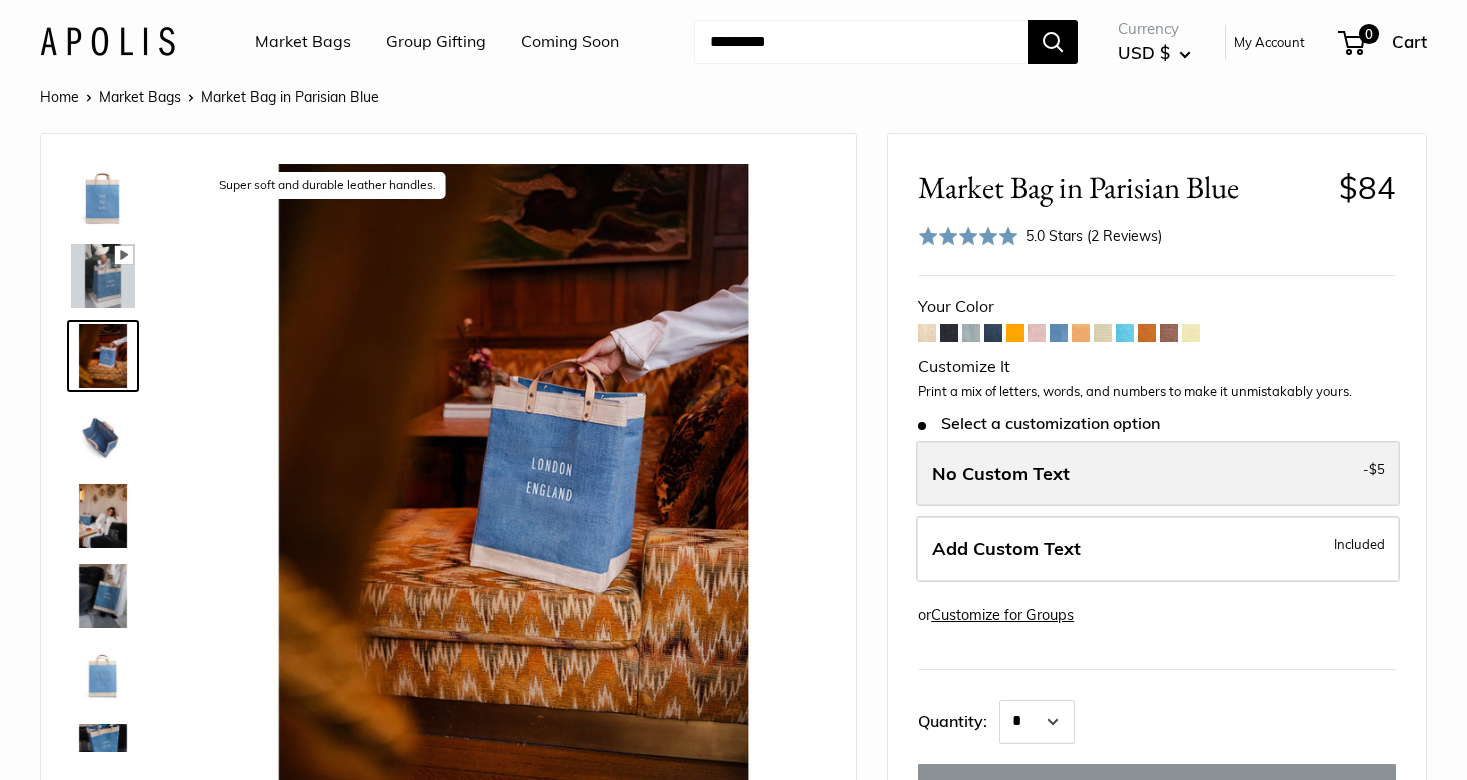 click on "No Custom Text
- $5" at bounding box center [1158, 474] 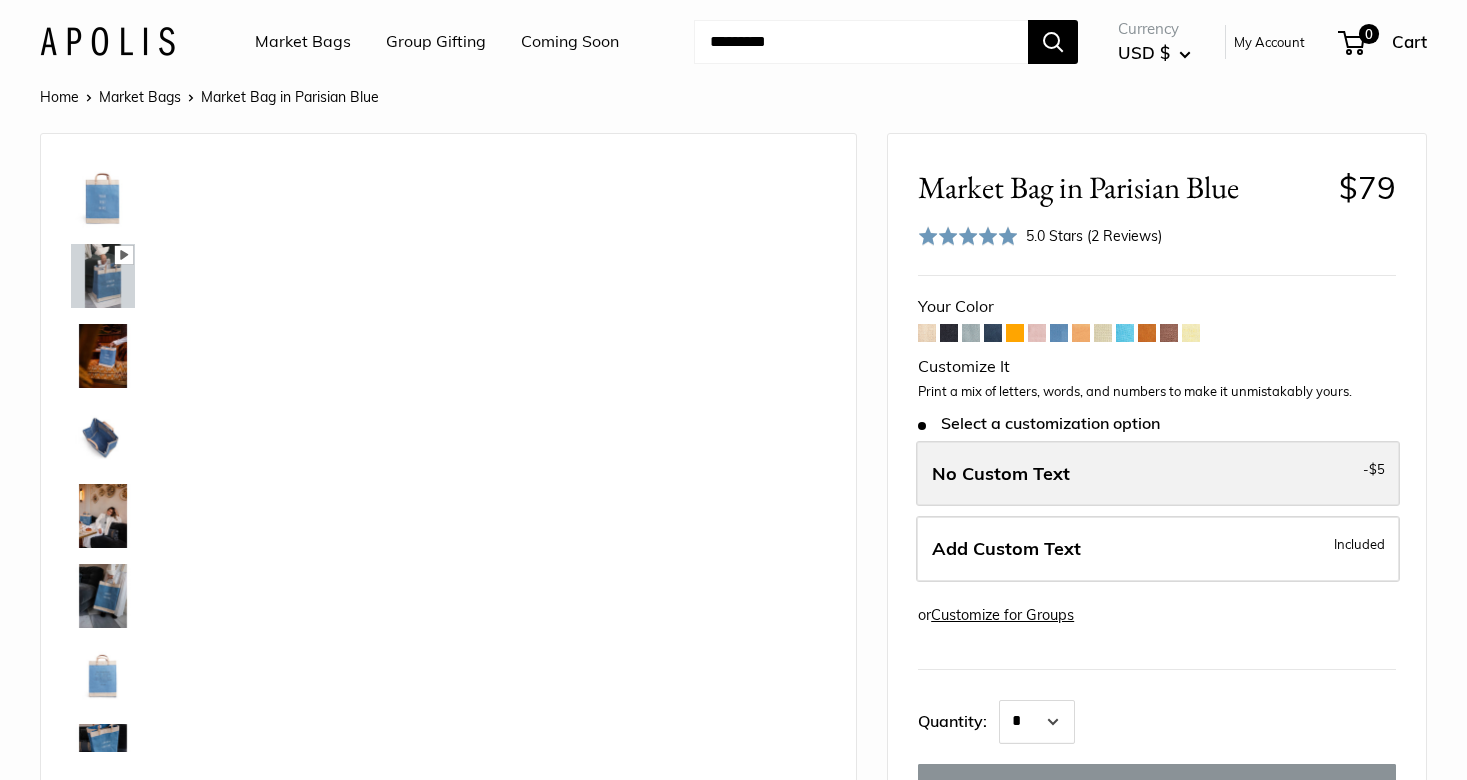 scroll, scrollTop: 448, scrollLeft: 0, axis: vertical 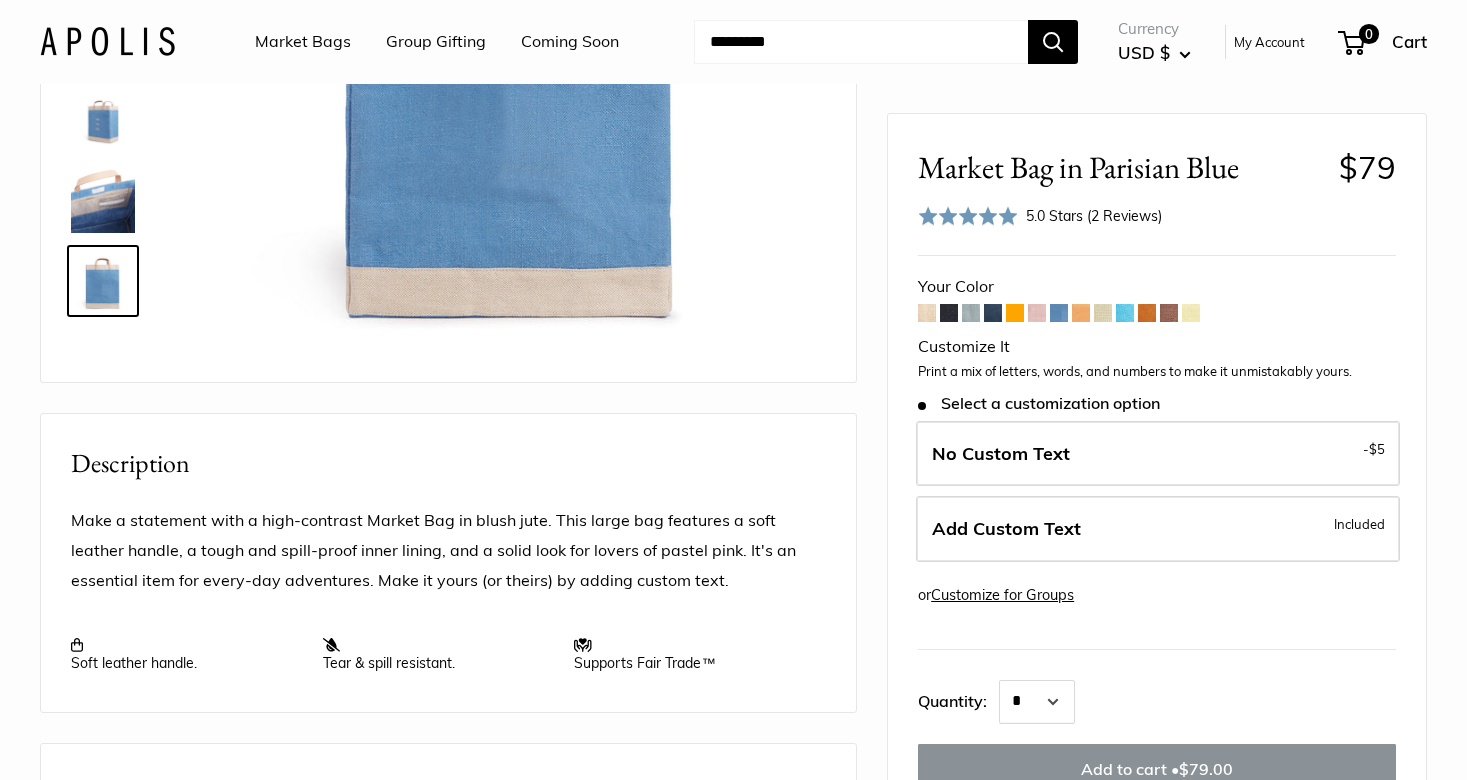 click at bounding box center [1103, 313] 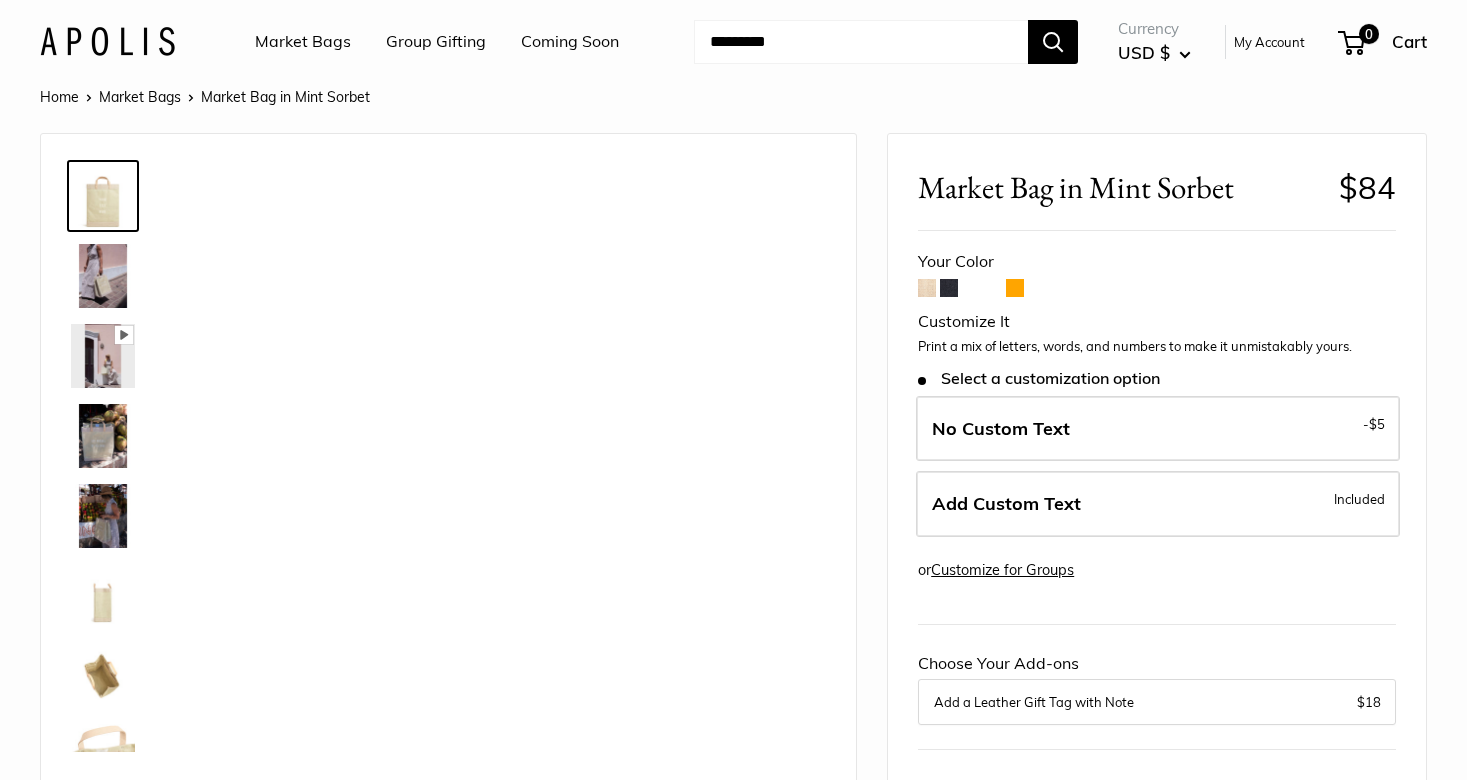 scroll, scrollTop: 0, scrollLeft: 0, axis: both 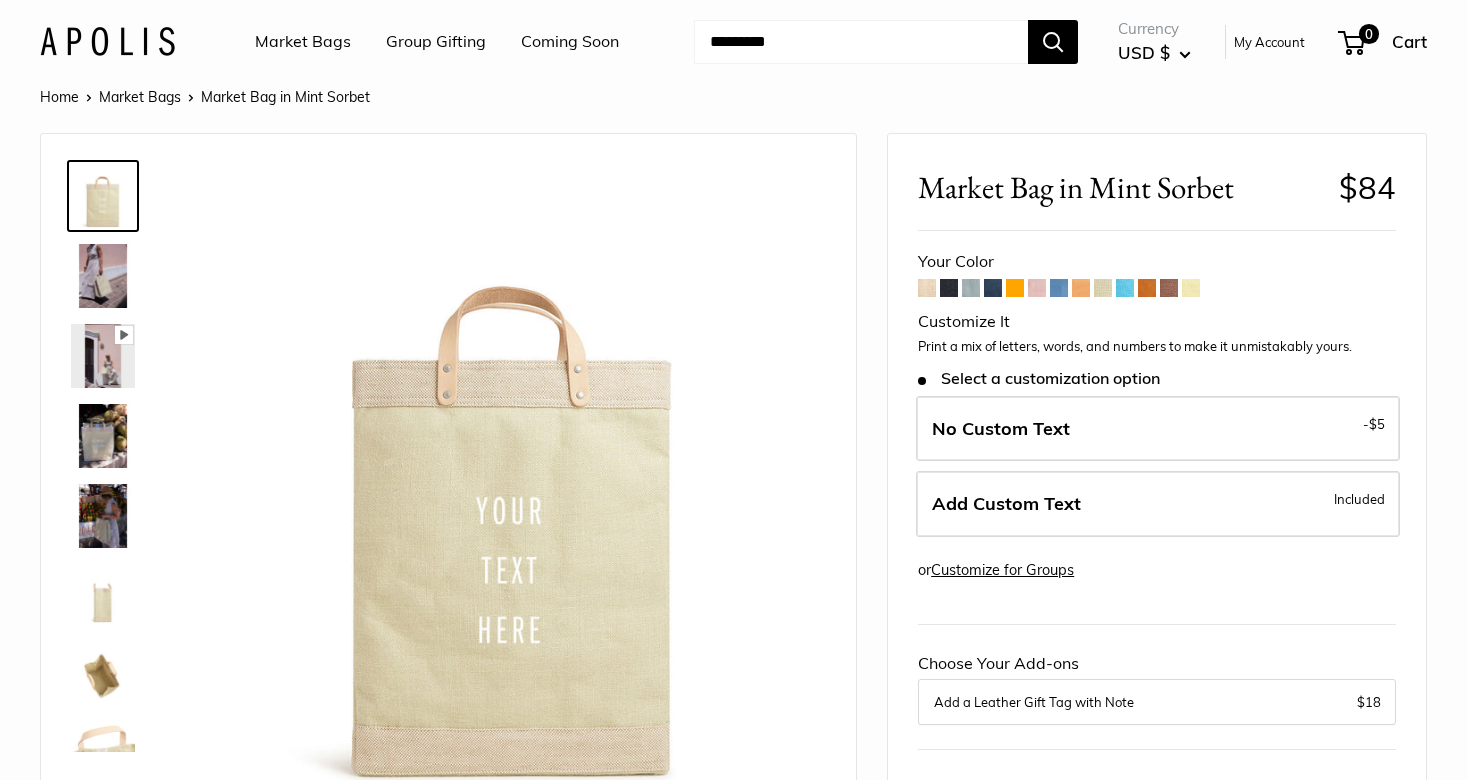 click at bounding box center [1169, 288] 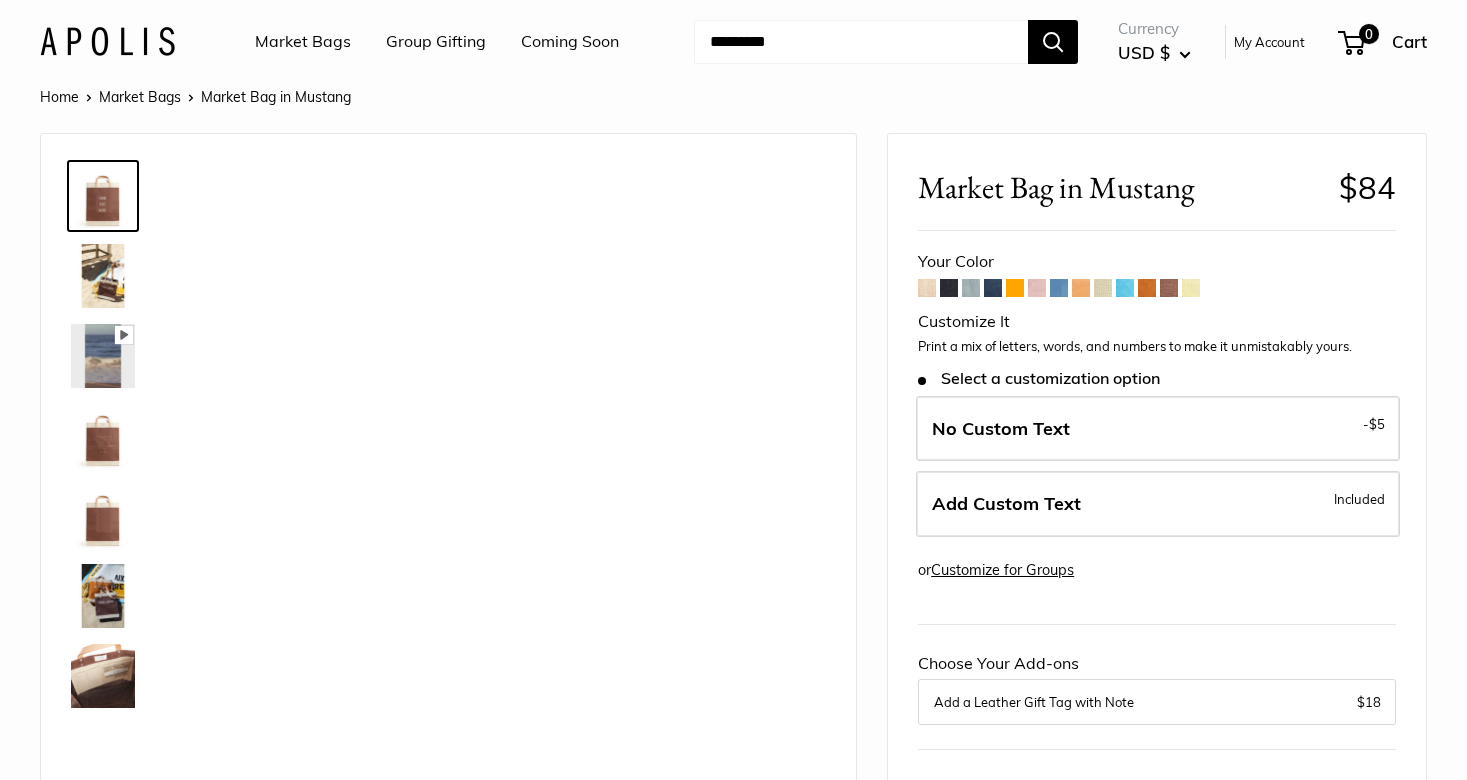 scroll, scrollTop: 0, scrollLeft: 0, axis: both 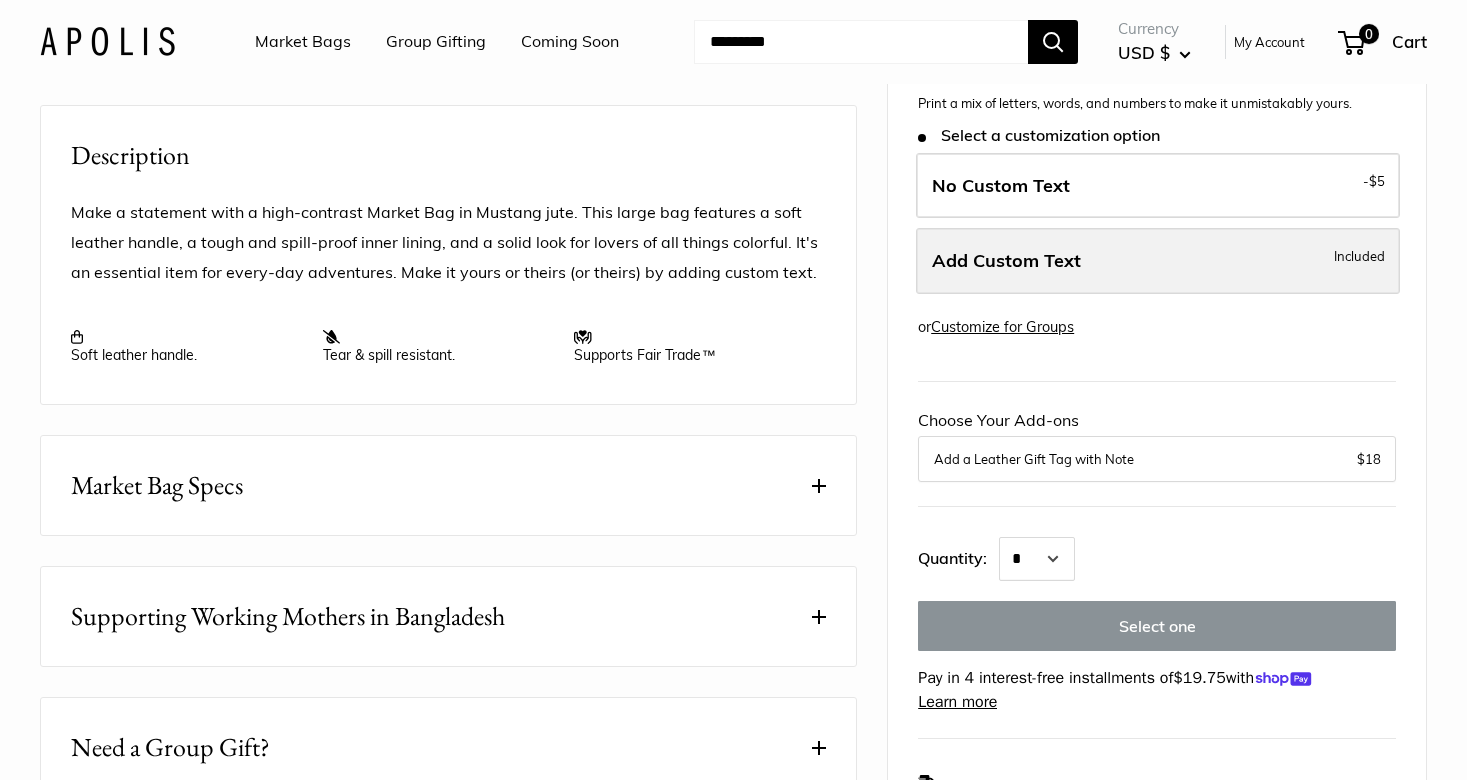 click on "Add Custom Text
Included" at bounding box center [1158, 261] 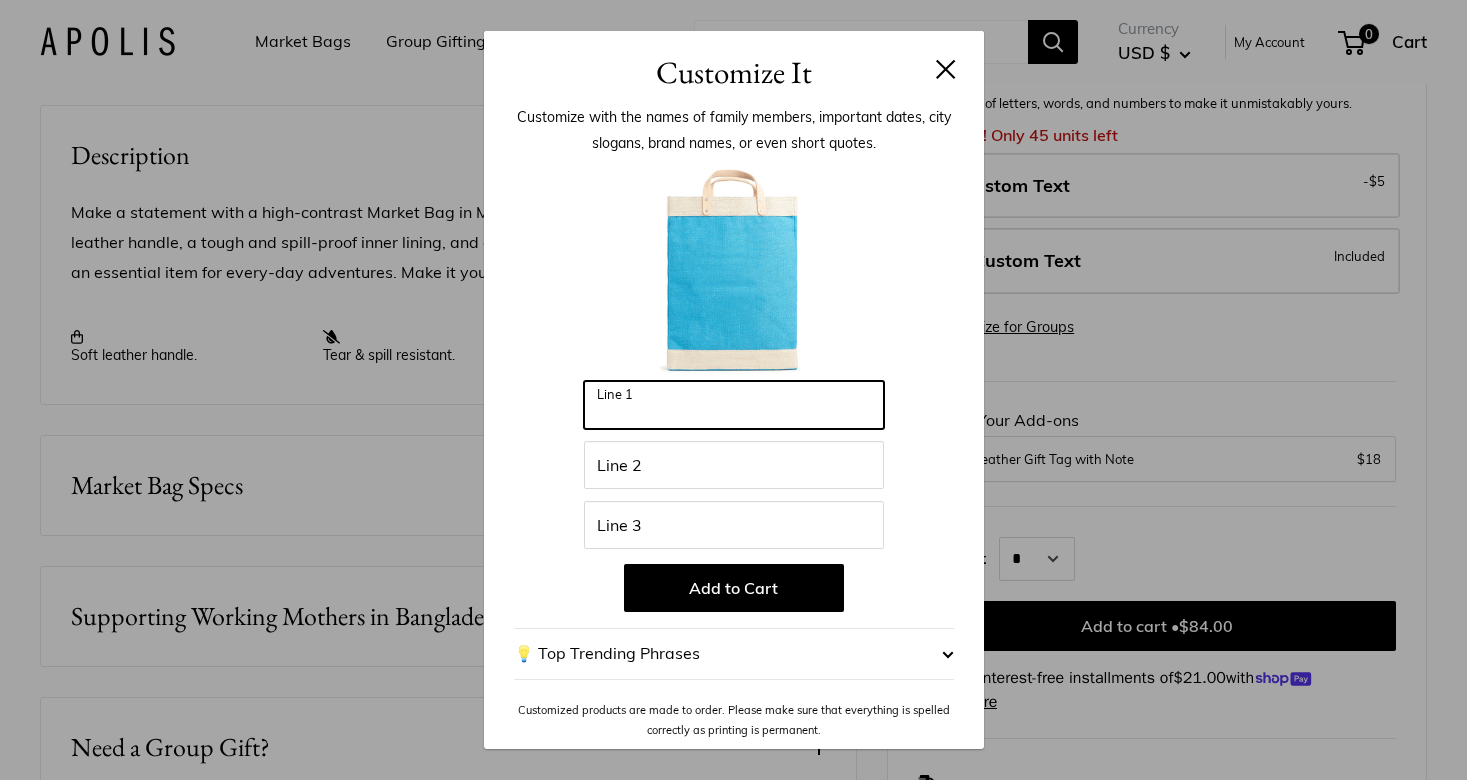 click on "Line 1" at bounding box center (734, 405) 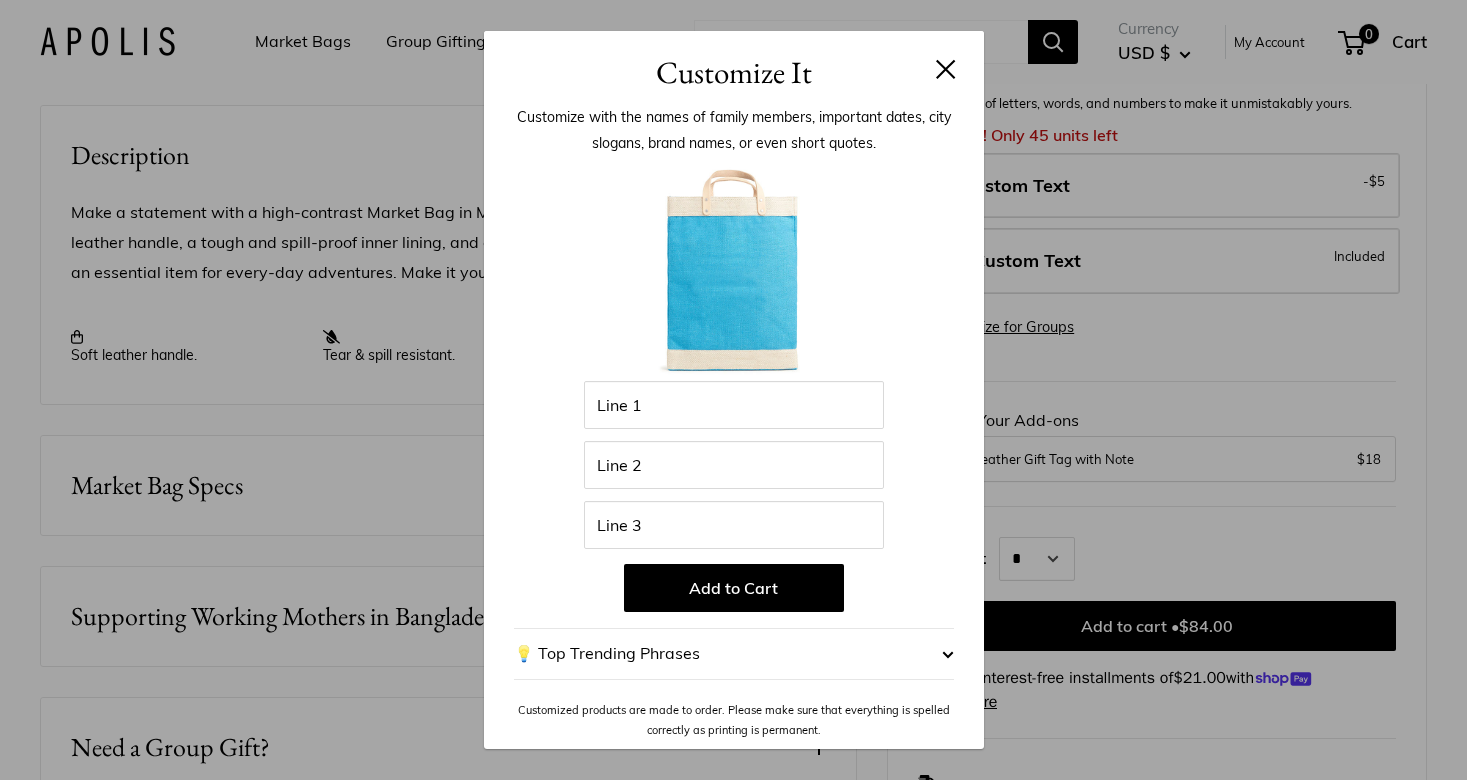 click on "💡 Top Trending Phrases" at bounding box center [734, 654] 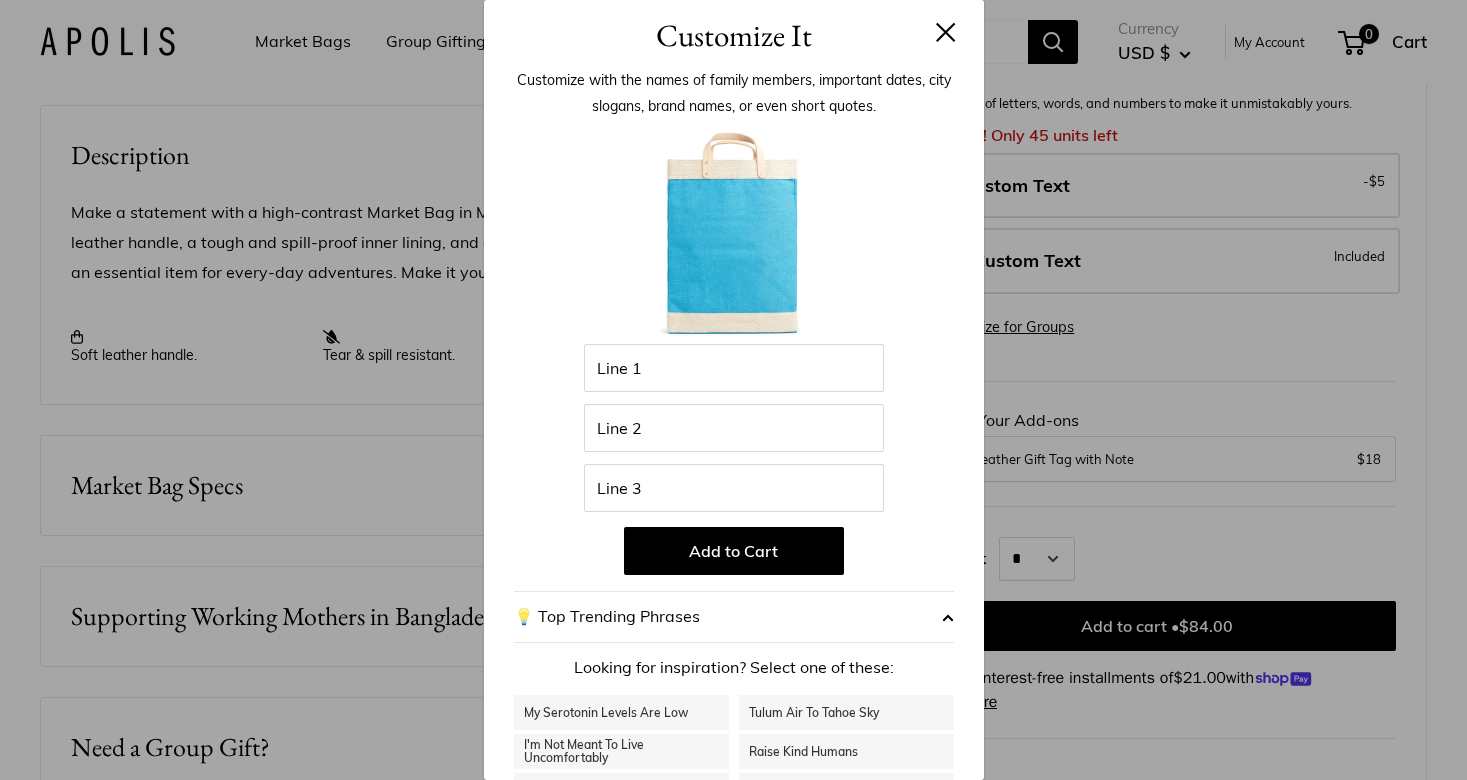 scroll, scrollTop: 0, scrollLeft: 0, axis: both 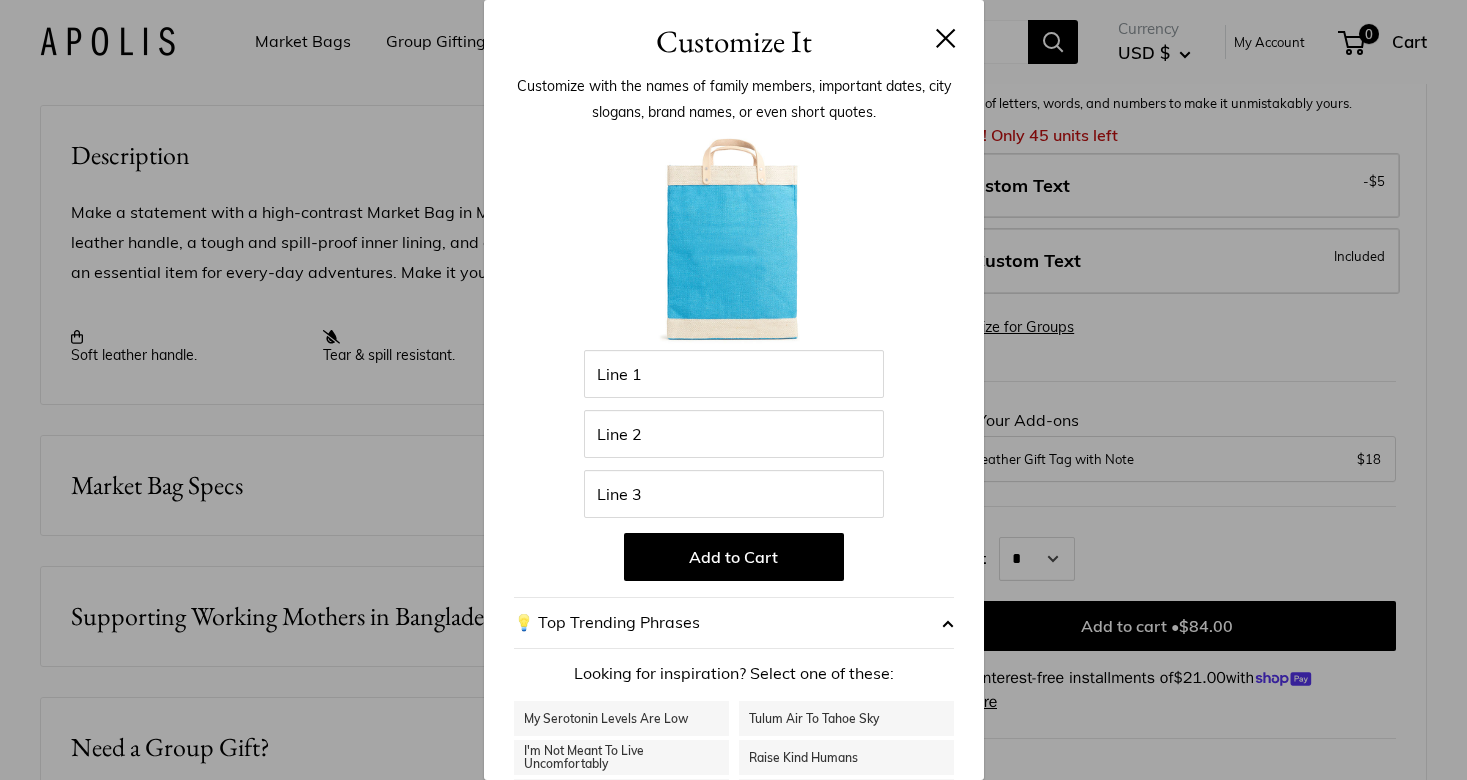 click at bounding box center [946, 38] 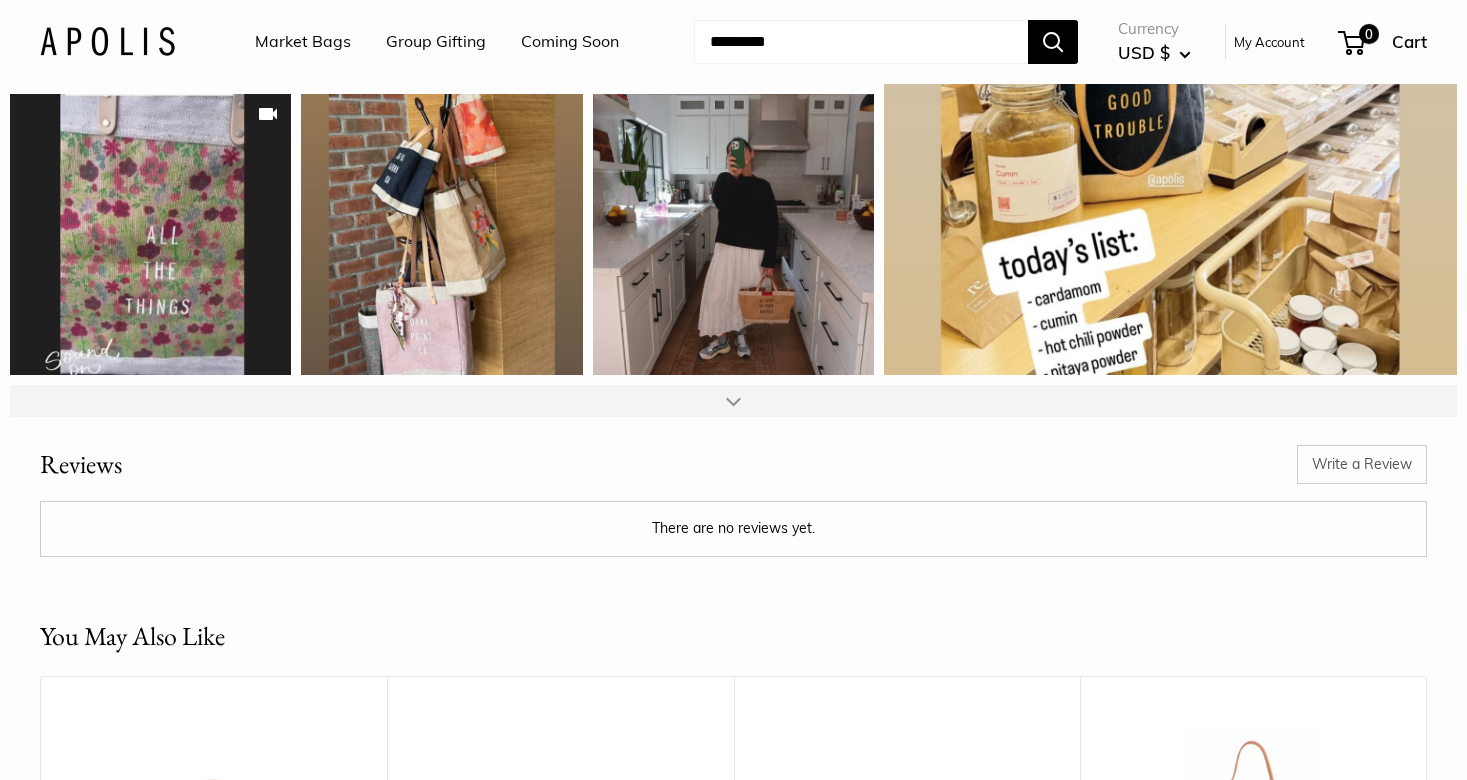 scroll, scrollTop: 2605, scrollLeft: 0, axis: vertical 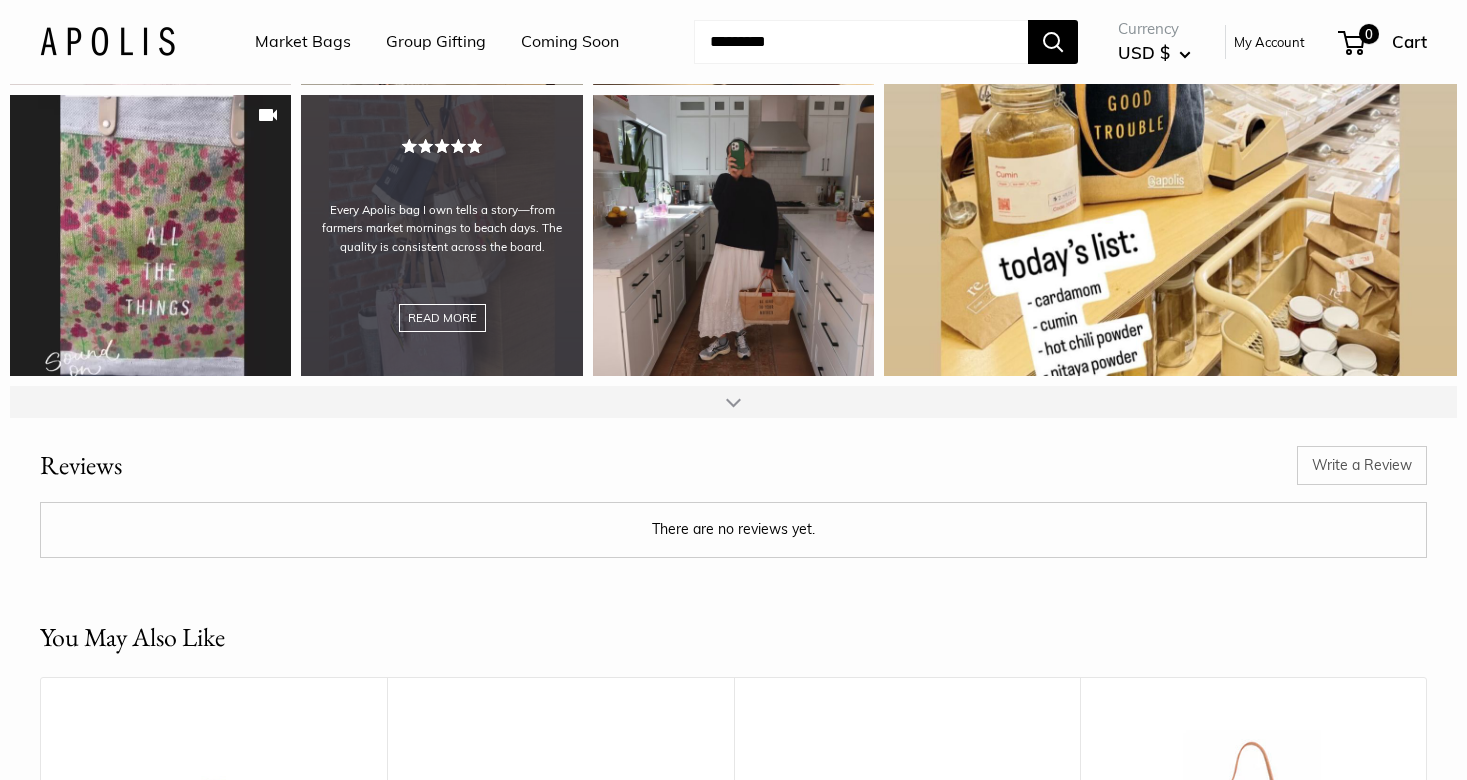 click on "Every Apolis bag I own tells a story—from farmers market mornings to beach days. The quality is consistent across the board.
READ MORE" at bounding box center (441, 235) 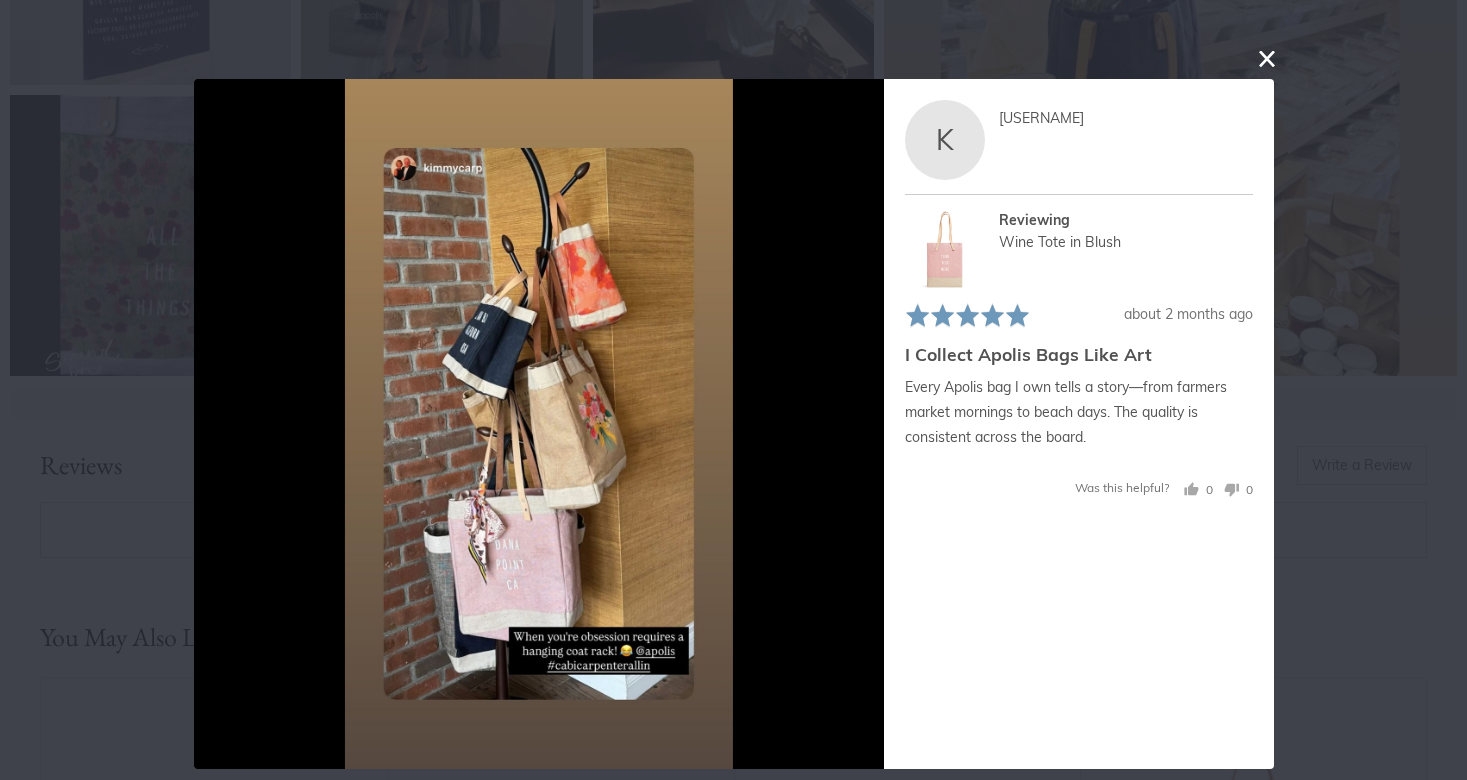 click on "User-Uploaded Media Gallery
Your browser doesn't support HTML5 videos.
Your browser doesn't support HTML5 videos.
Your browser doesn't support HTML5 videos.
Your browser doesn't support HTML5 videos.
Your browser doesn't support HTML5 videos.
Your browser doesn't support HTML5 videos.
Your browser doesn't support HTML5 videos.
Your browser doesn't support HTML5 videos.
Your browser doesn't support HTML5 videos.
Your browser doesn't support HTML5 videos.
K
kimmycarp
Reviewed by kimmycarp
Reviewing
Wine Tote in Blush
Review posted about 2 months ago
Rated 5 out of 5
I Collect Apolis Bags Like Art
Was this helpful?
0   people voted yes
0   people voted no" at bounding box center (733, 390) 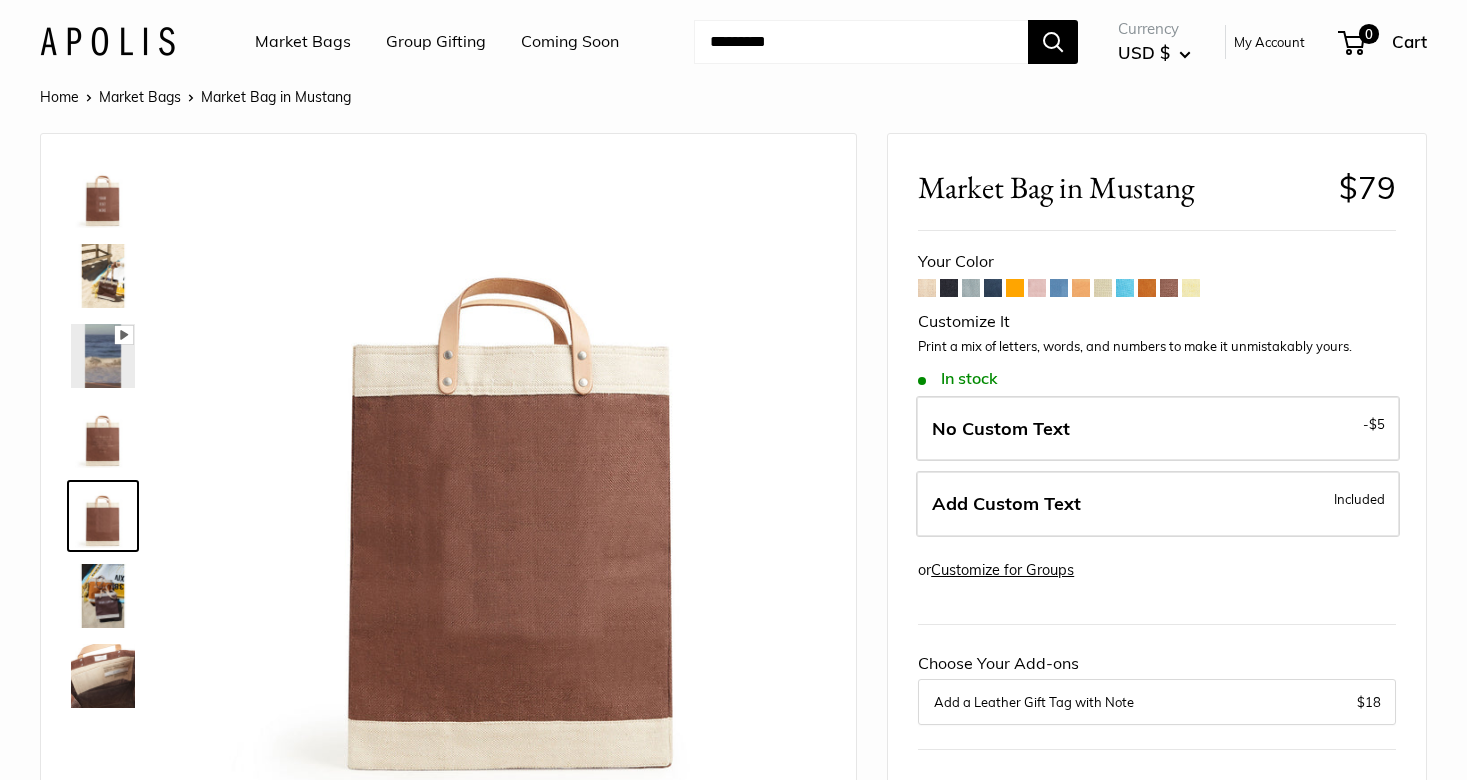 scroll, scrollTop: 0, scrollLeft: 0, axis: both 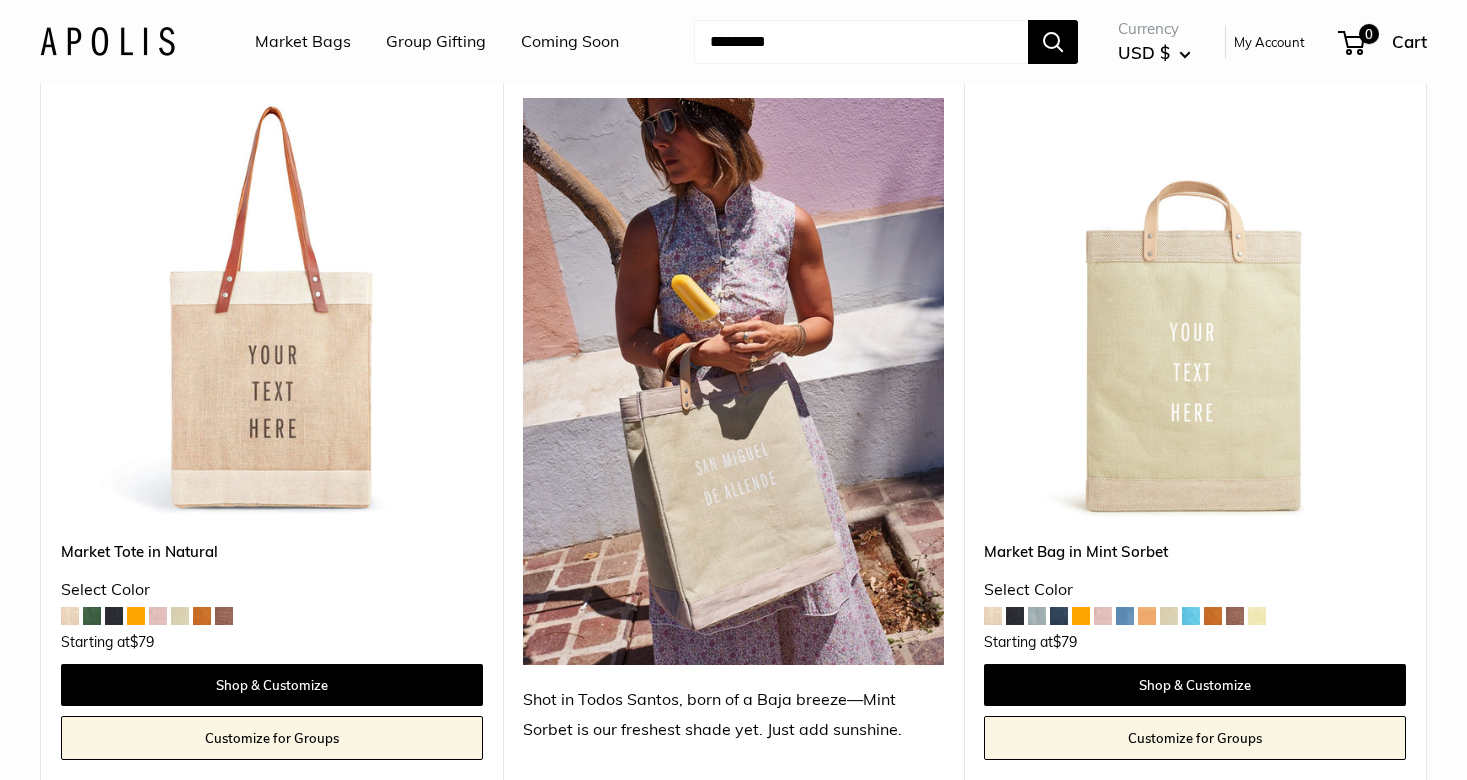 click at bounding box center (0, 0) 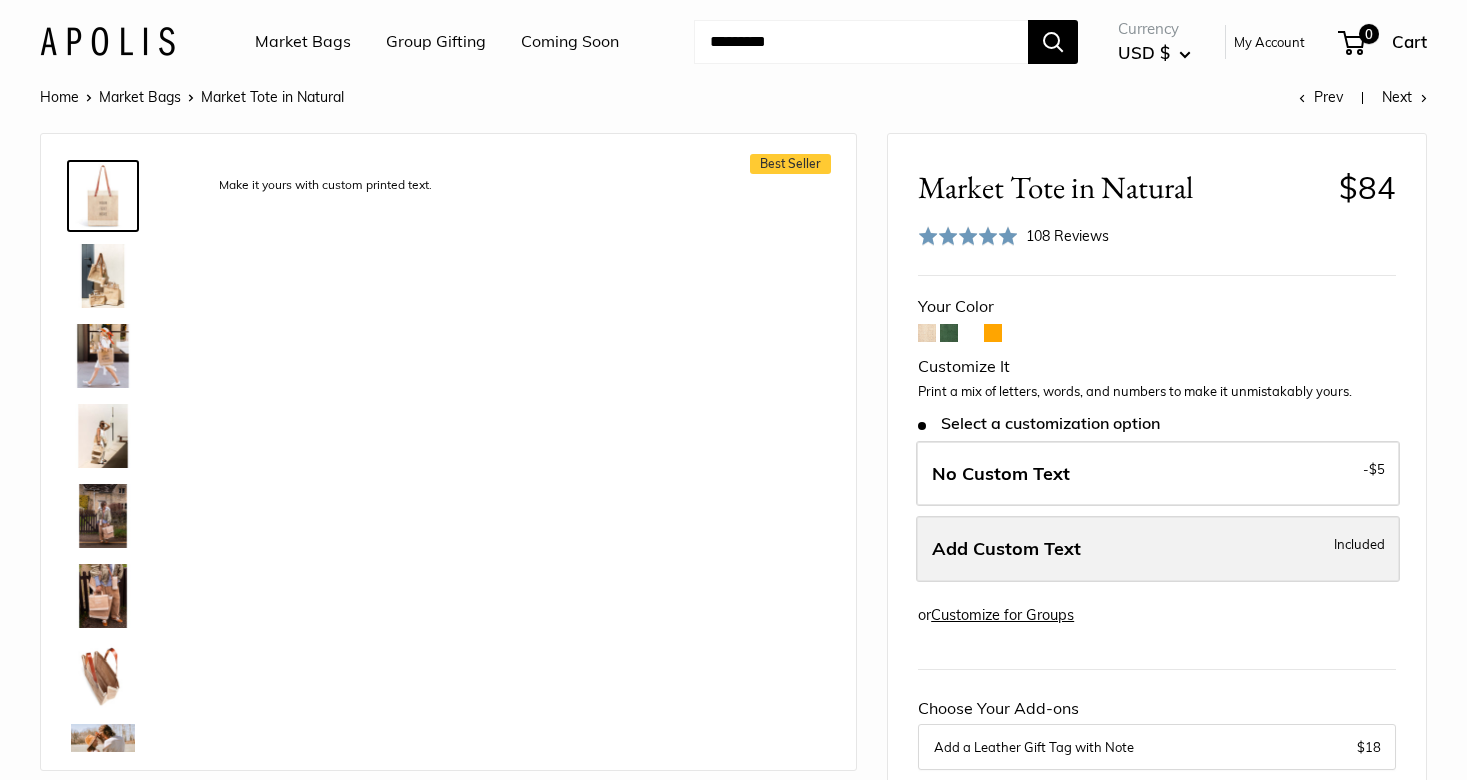 scroll, scrollTop: 0, scrollLeft: 0, axis: both 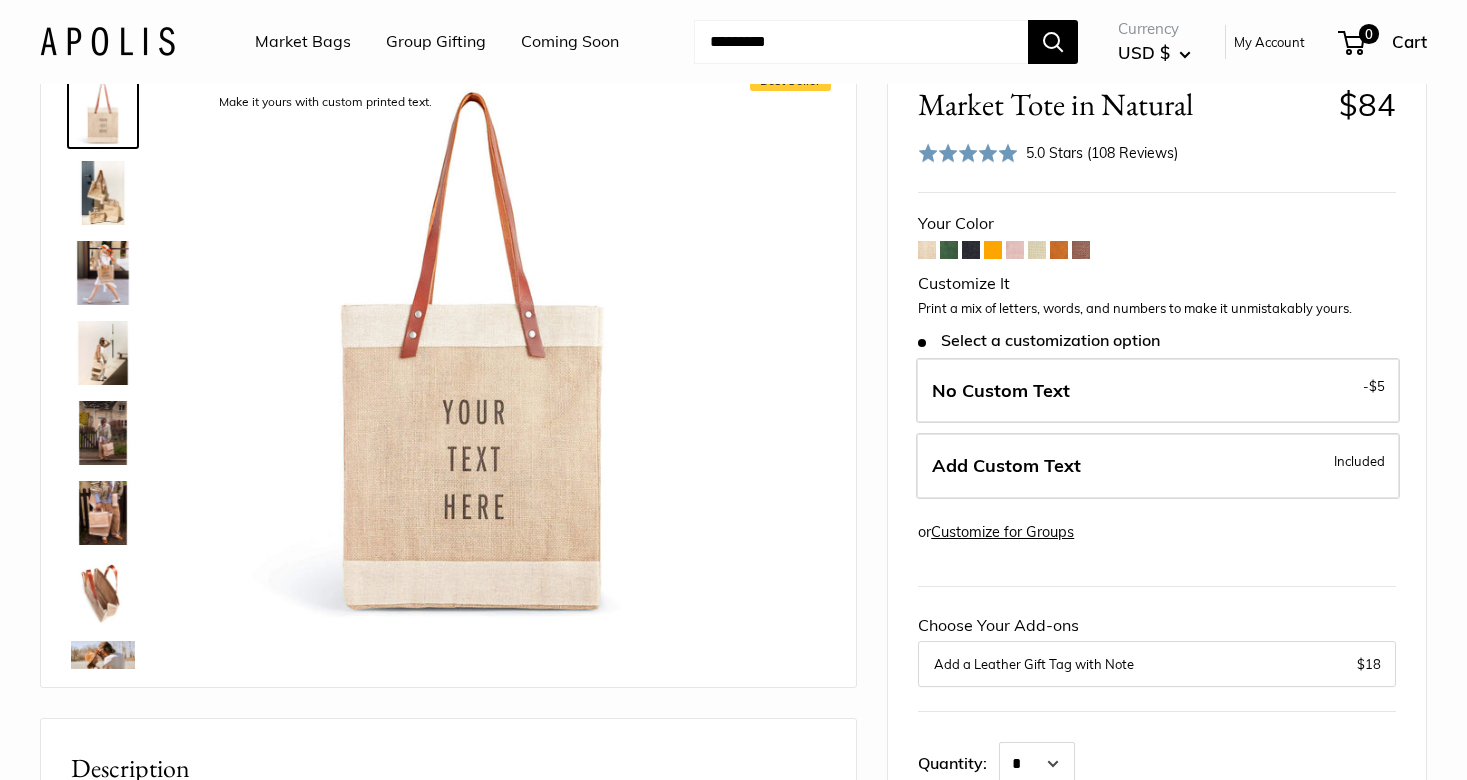click at bounding box center (1081, 250) 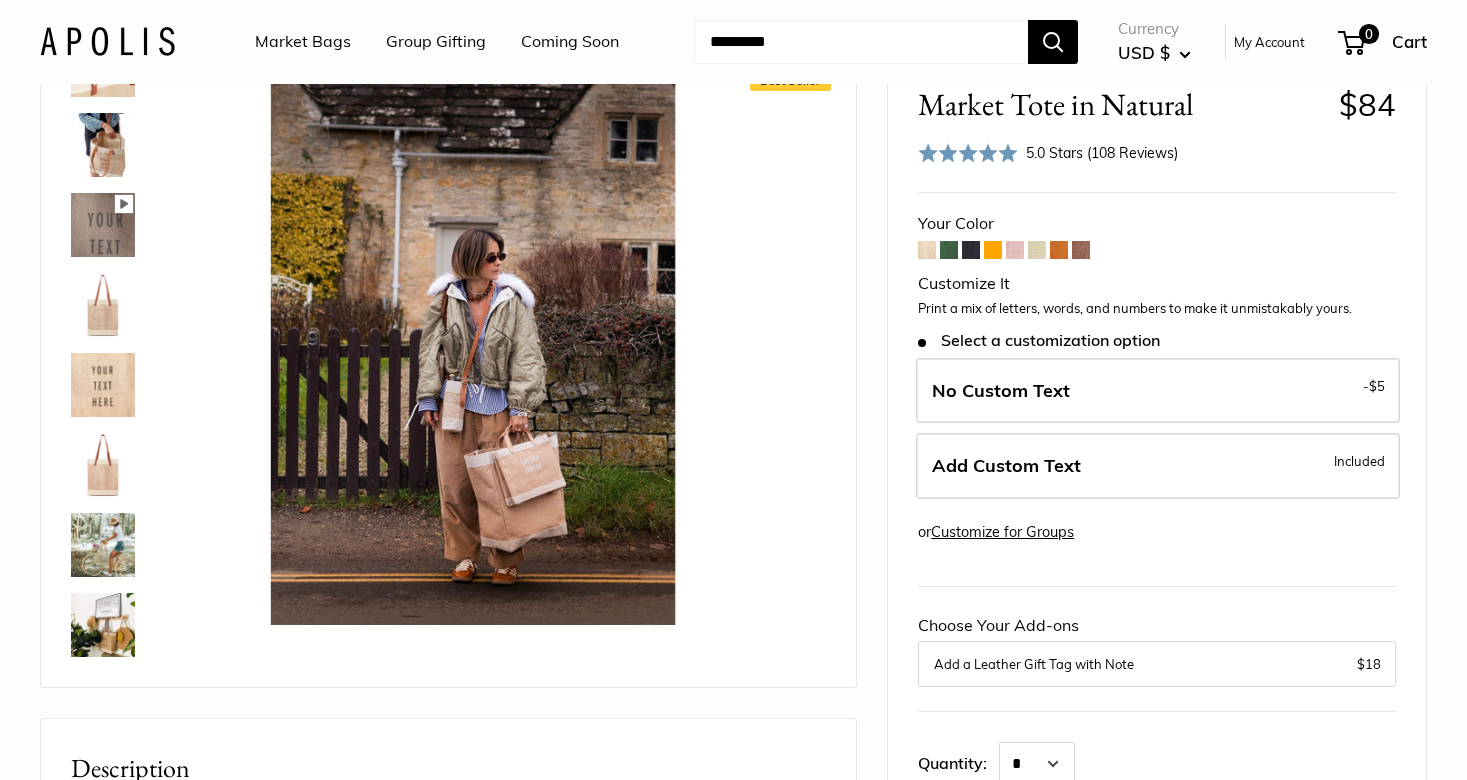 scroll, scrollTop: 848, scrollLeft: 0, axis: vertical 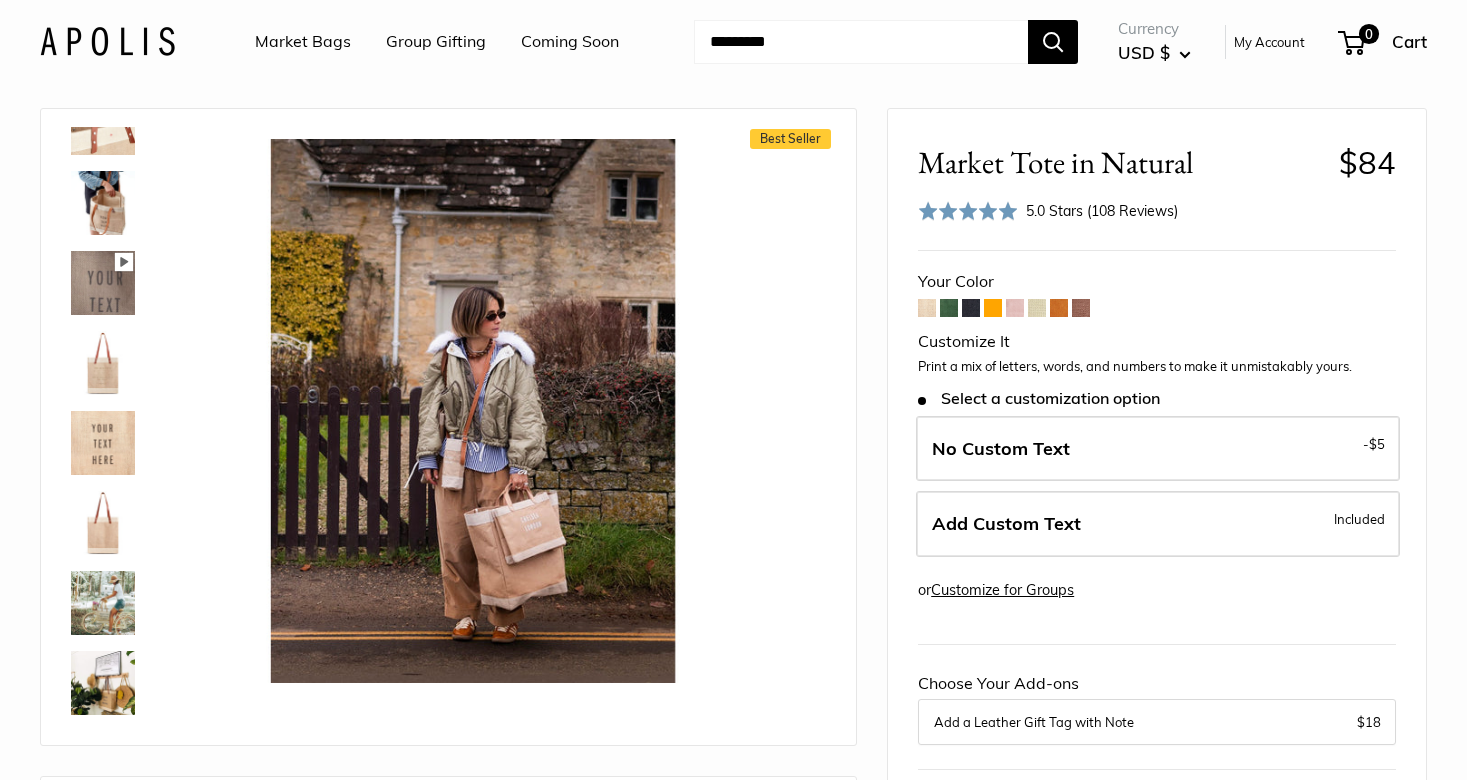 click at bounding box center [971, 308] 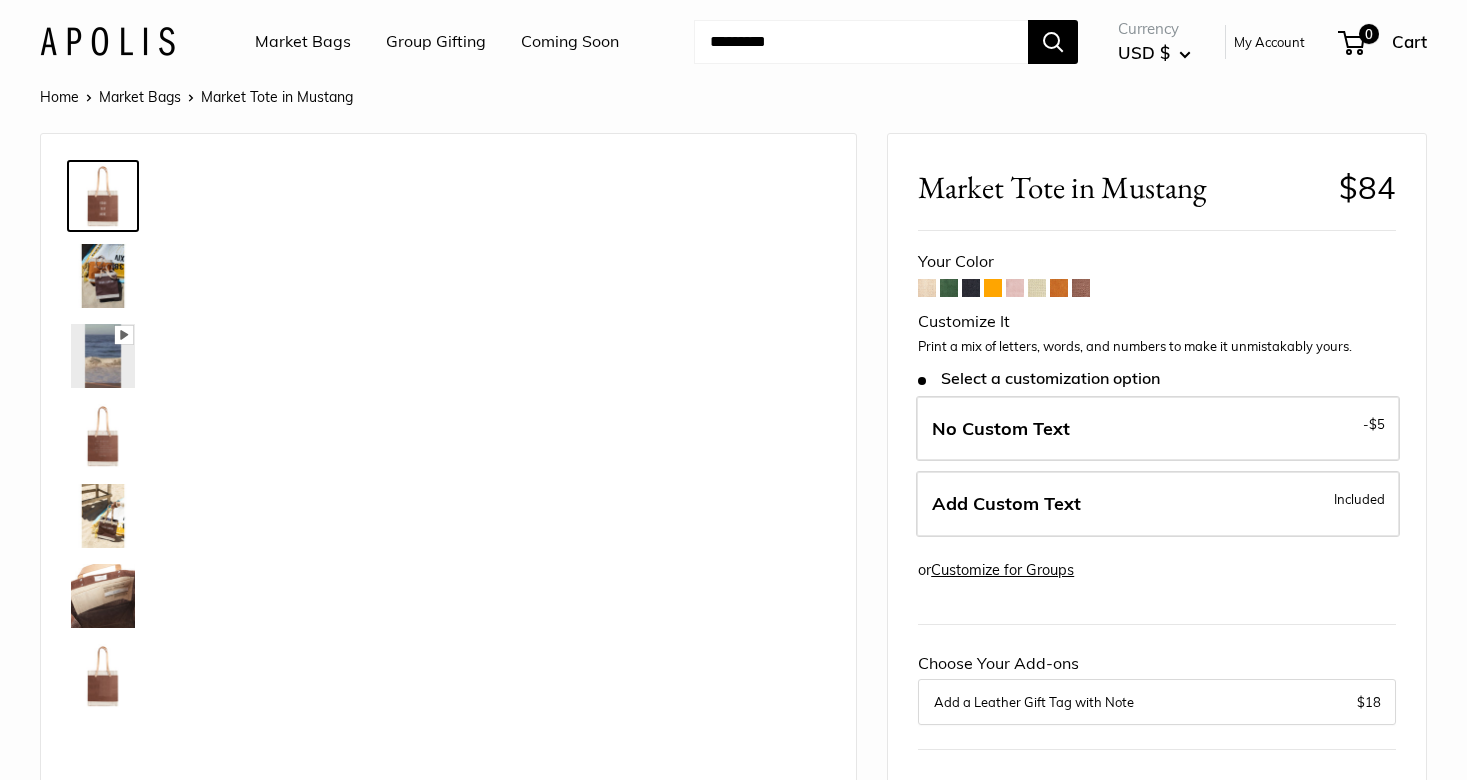 scroll, scrollTop: 0, scrollLeft: 0, axis: both 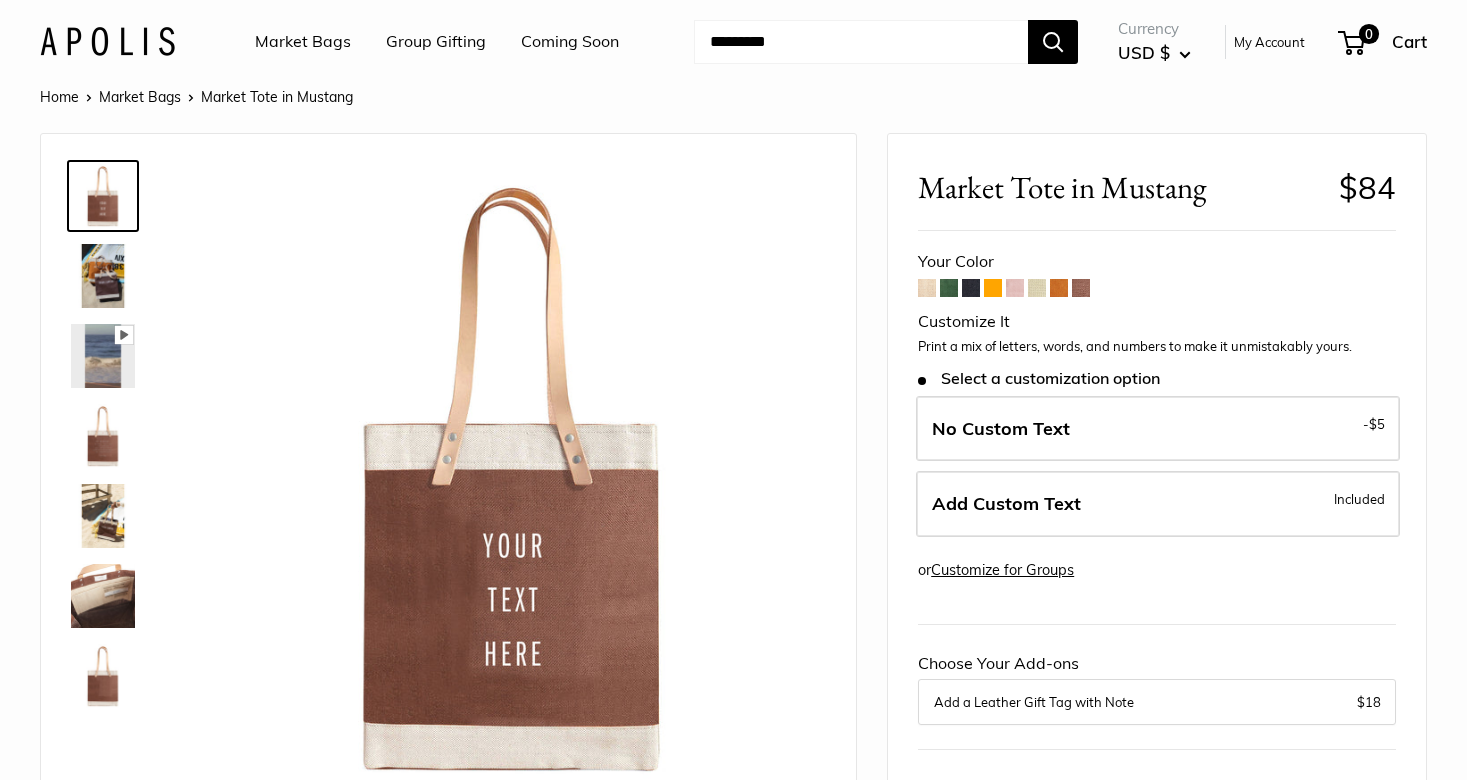 click at bounding box center [1015, 288] 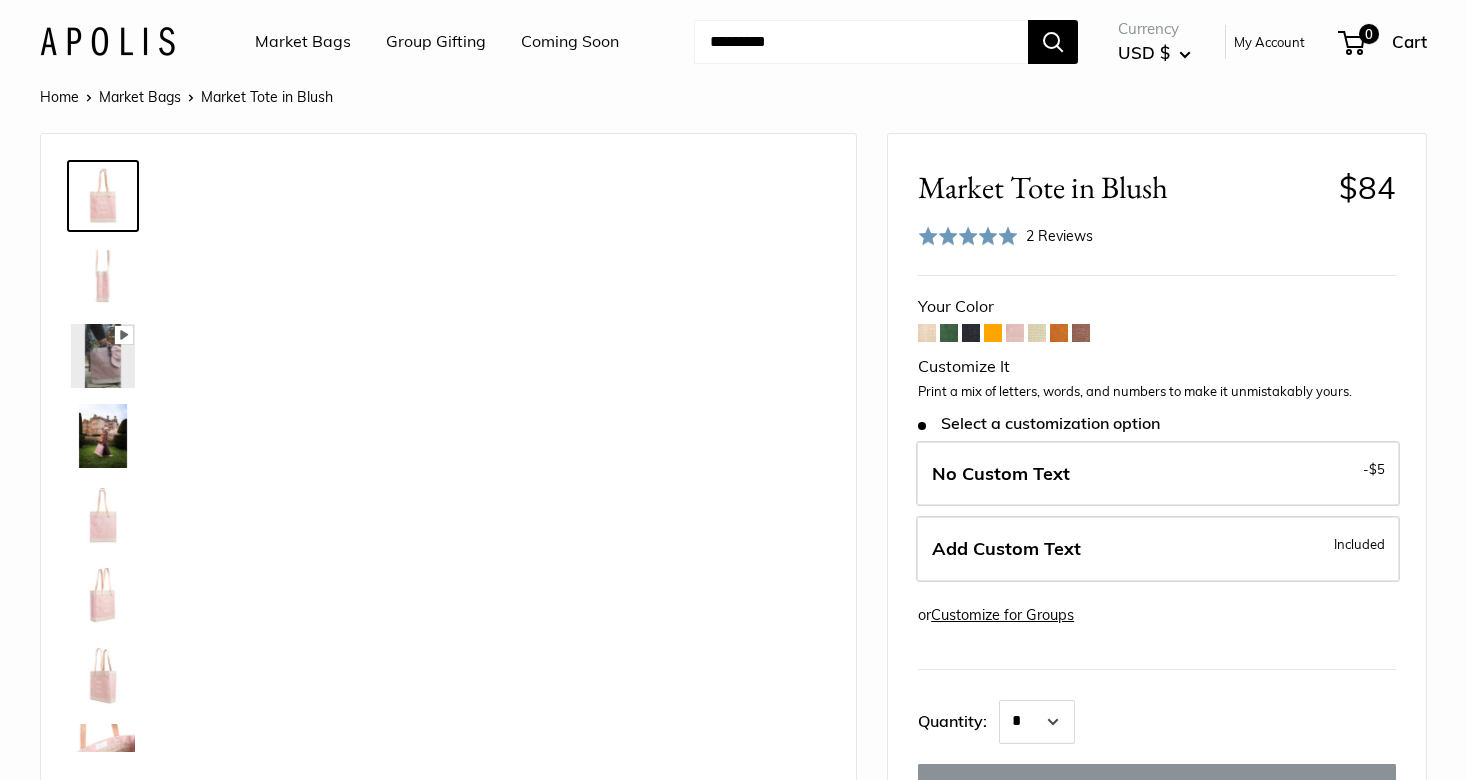 scroll, scrollTop: 0, scrollLeft: 0, axis: both 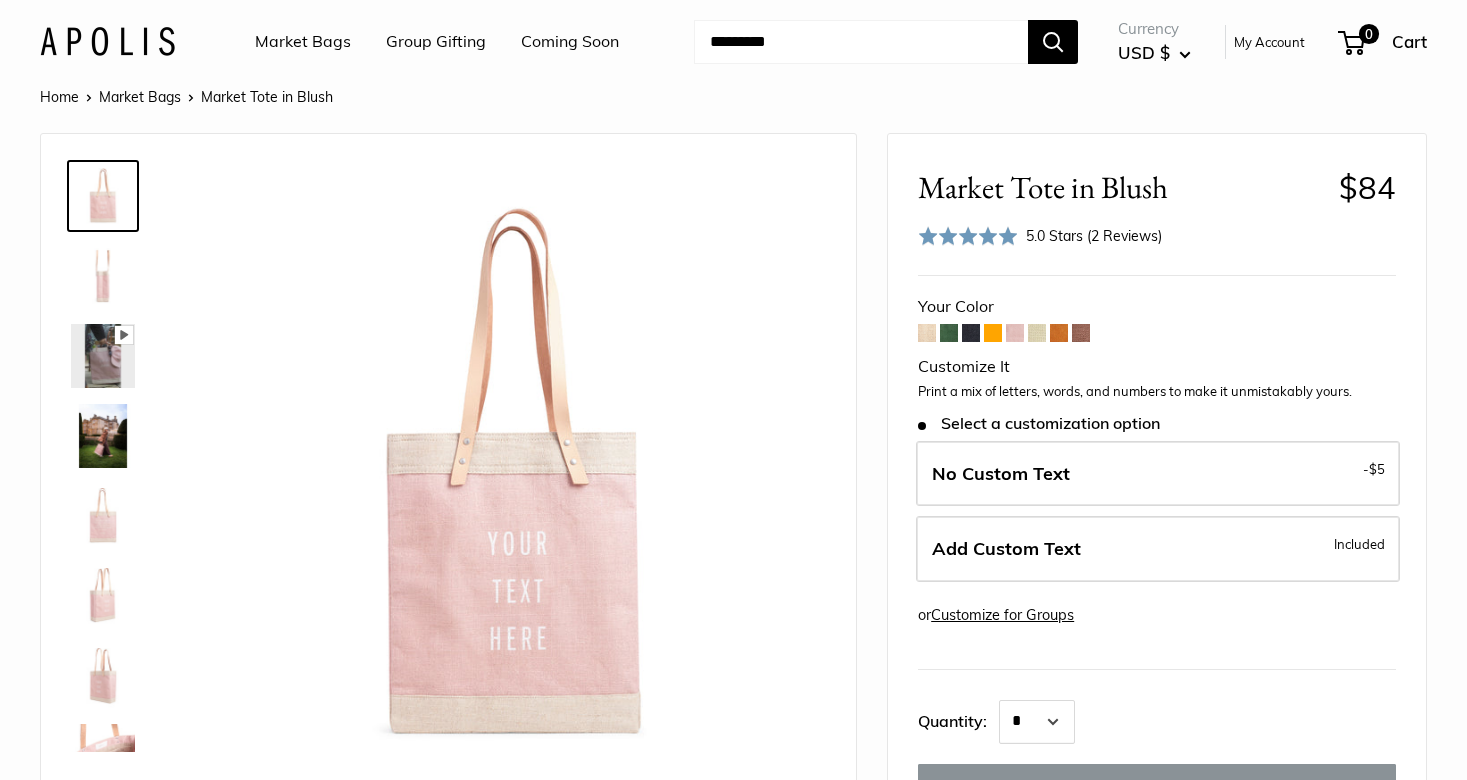 click at bounding box center (103, 276) 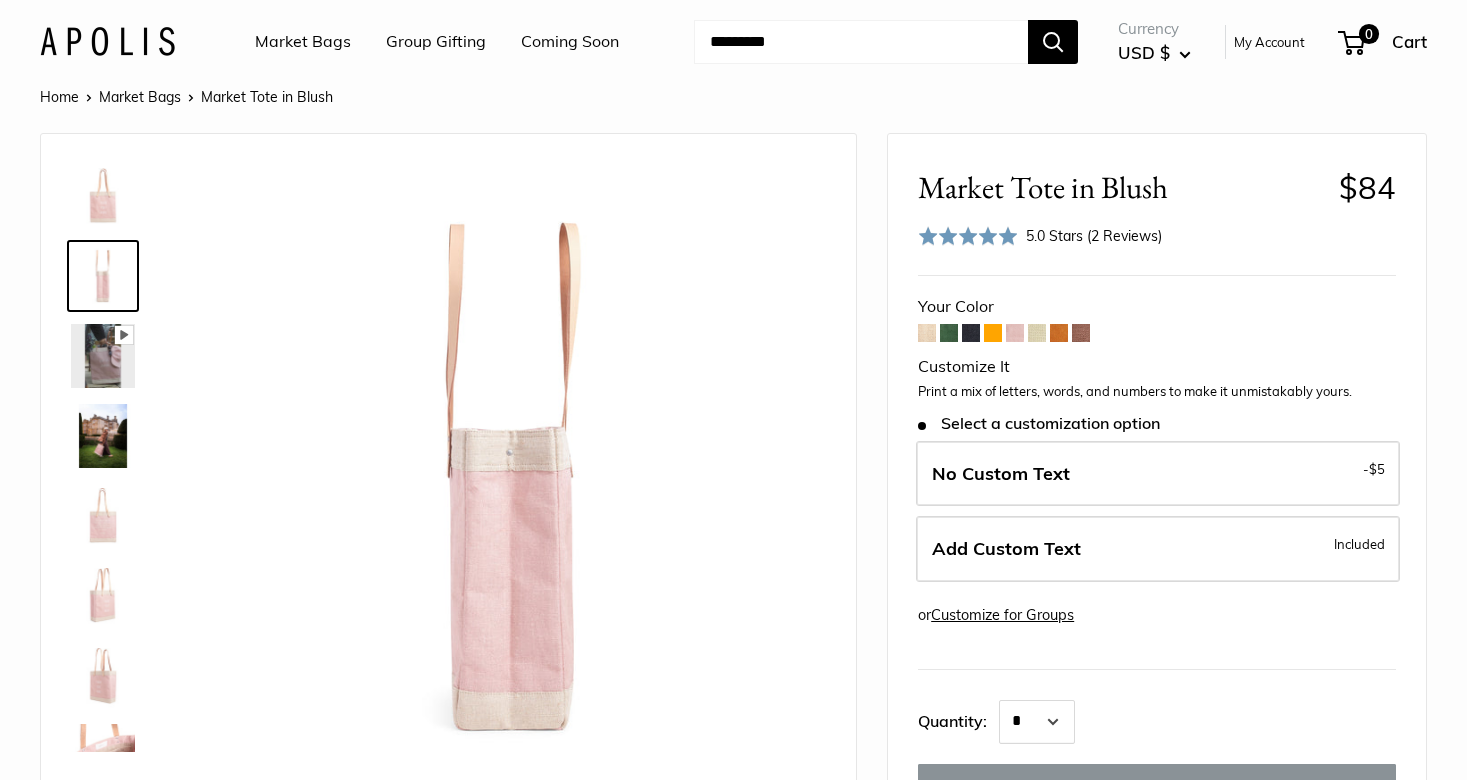 click at bounding box center [103, 356] 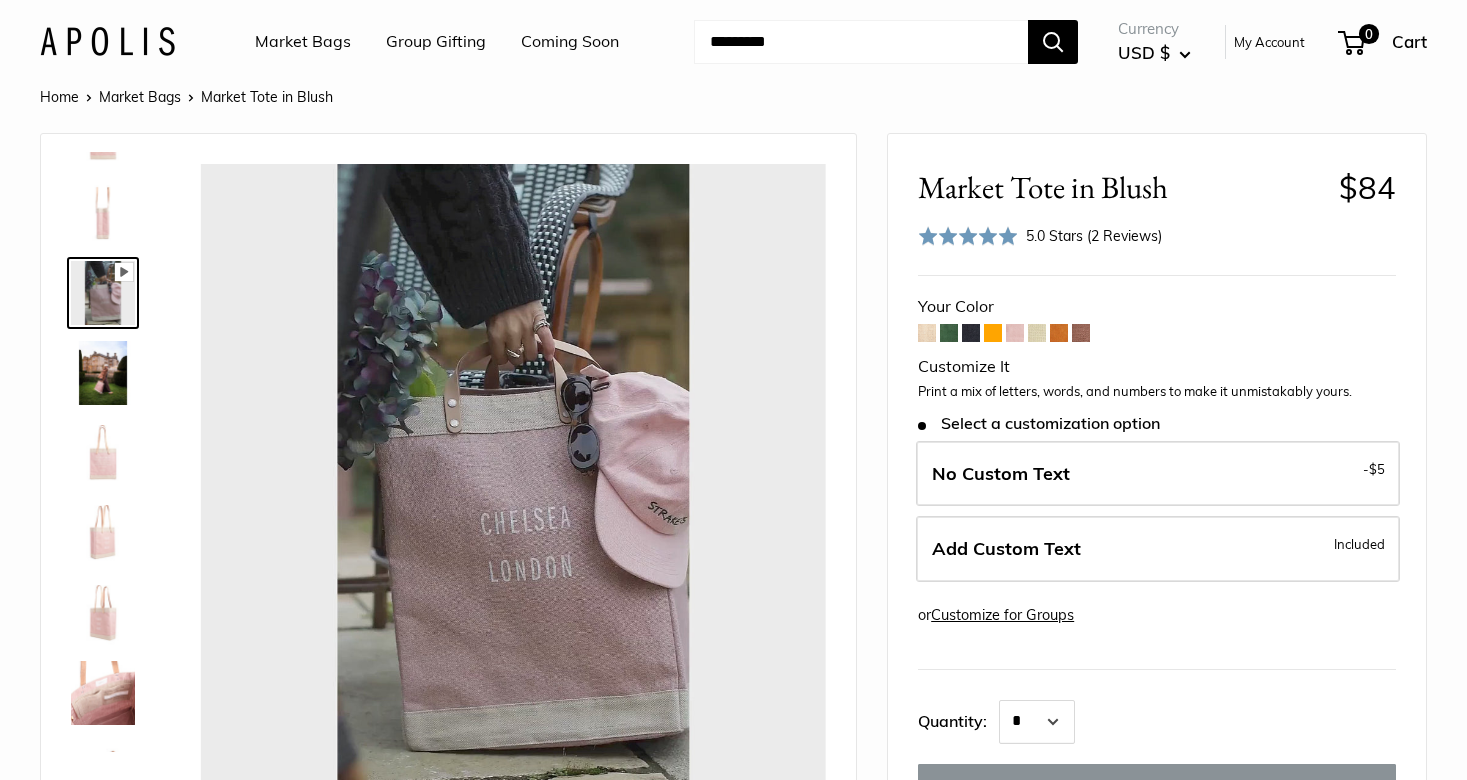 scroll, scrollTop: 68, scrollLeft: 0, axis: vertical 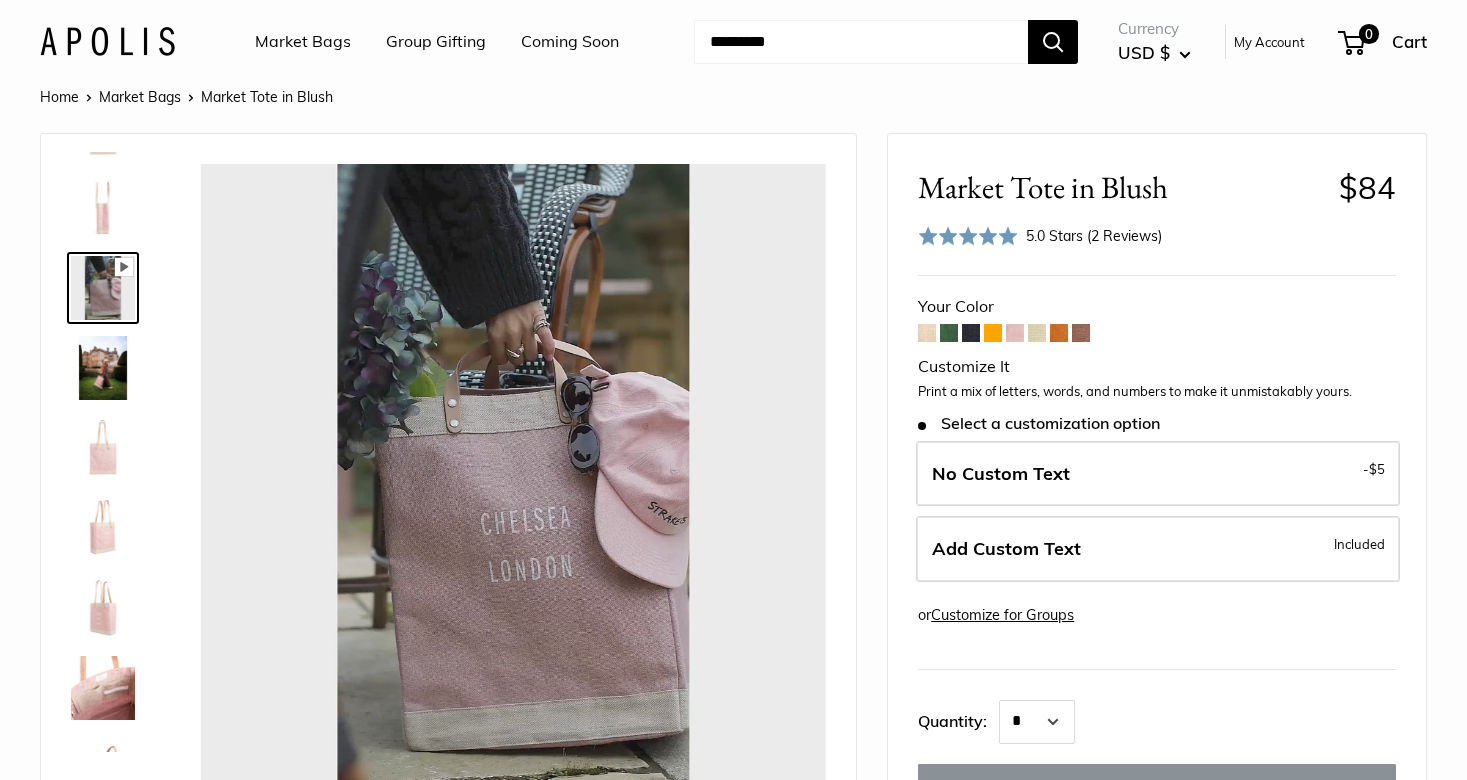 type on "*****" 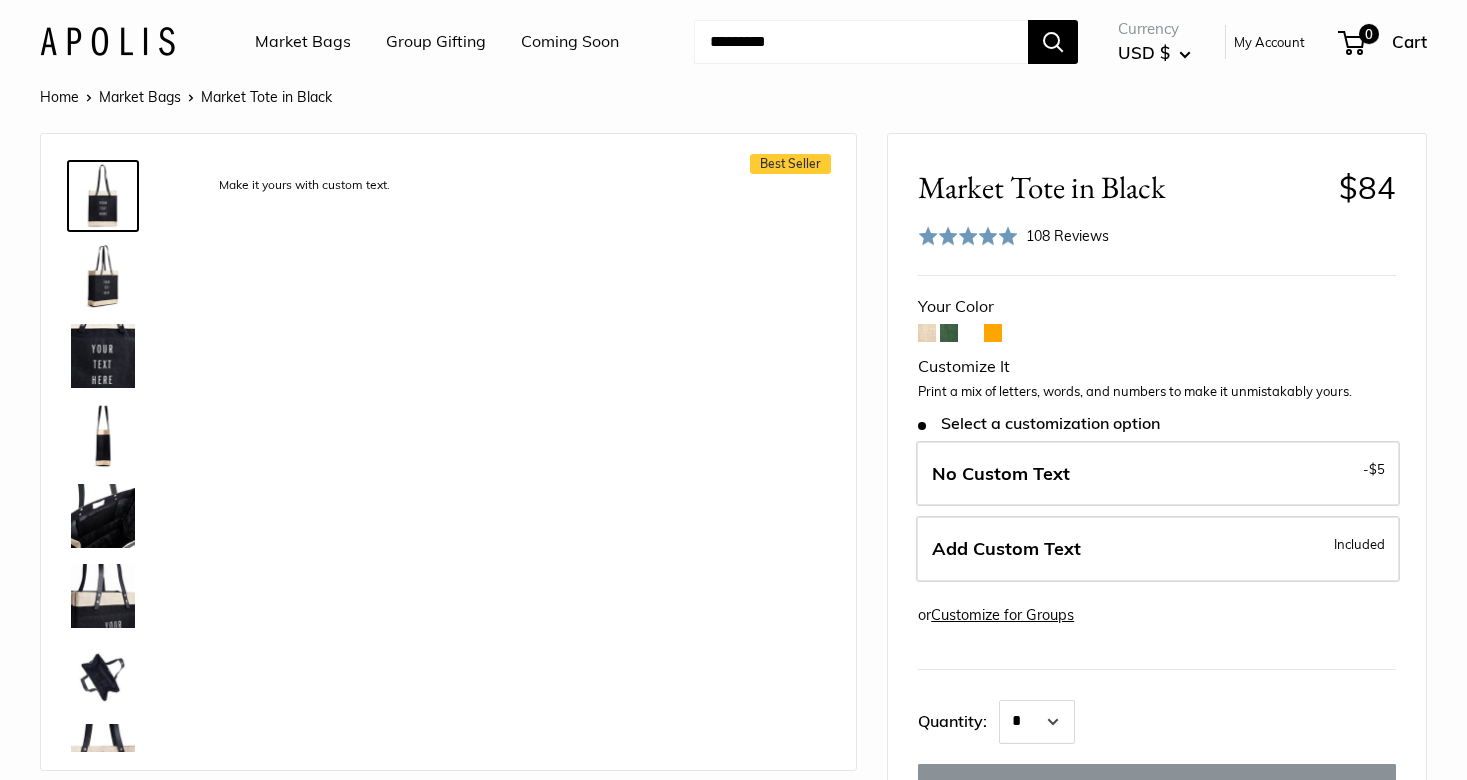 scroll, scrollTop: 0, scrollLeft: 0, axis: both 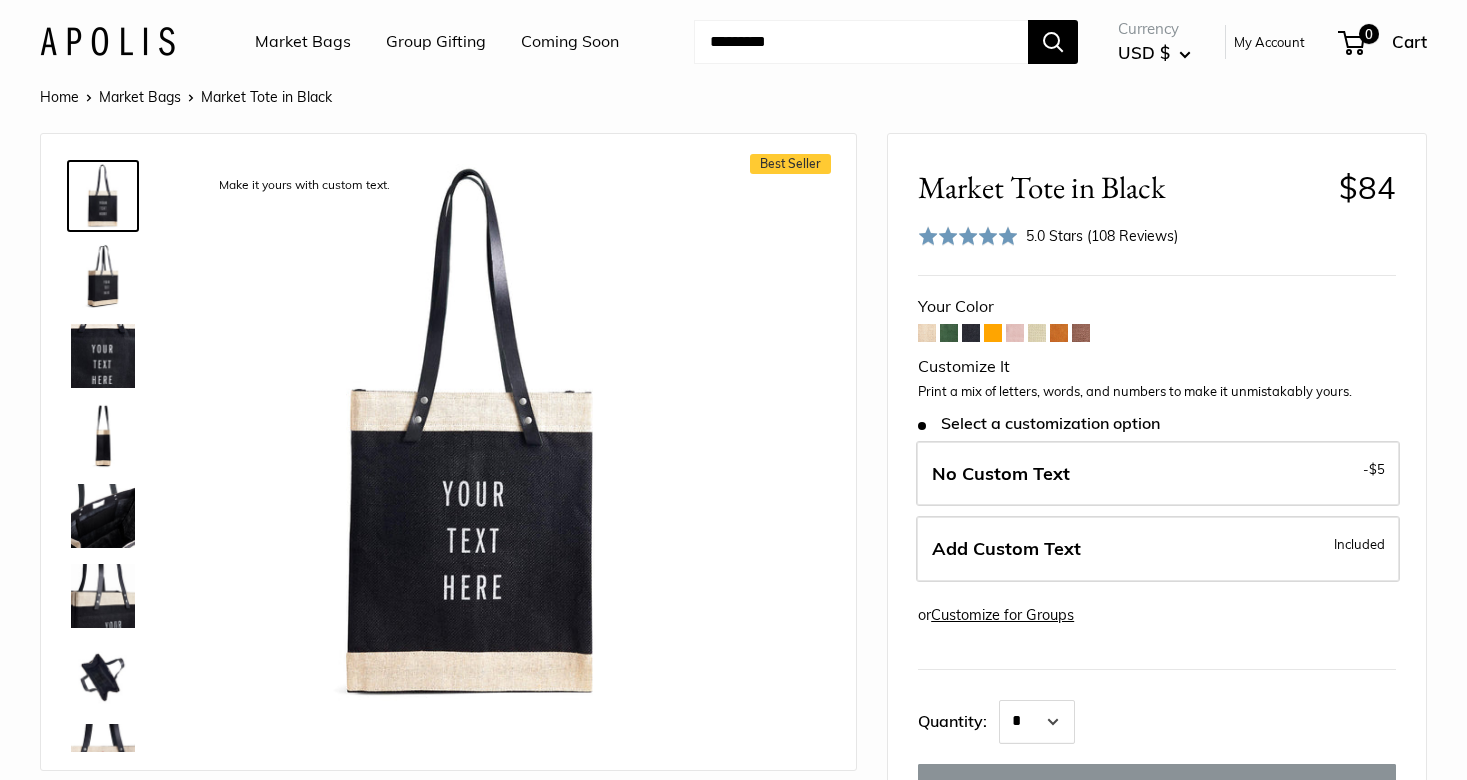 click at bounding box center [949, 333] 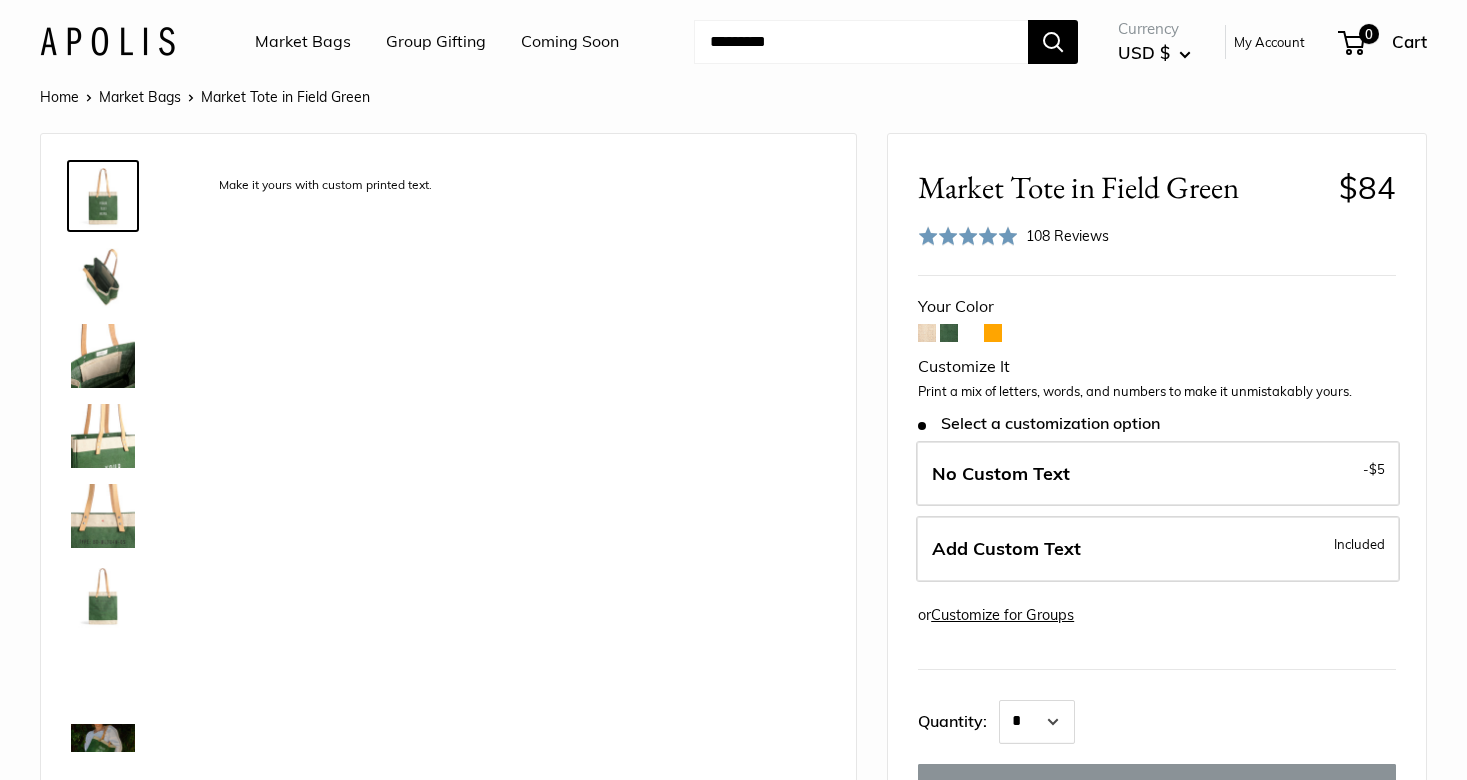 scroll, scrollTop: 0, scrollLeft: 0, axis: both 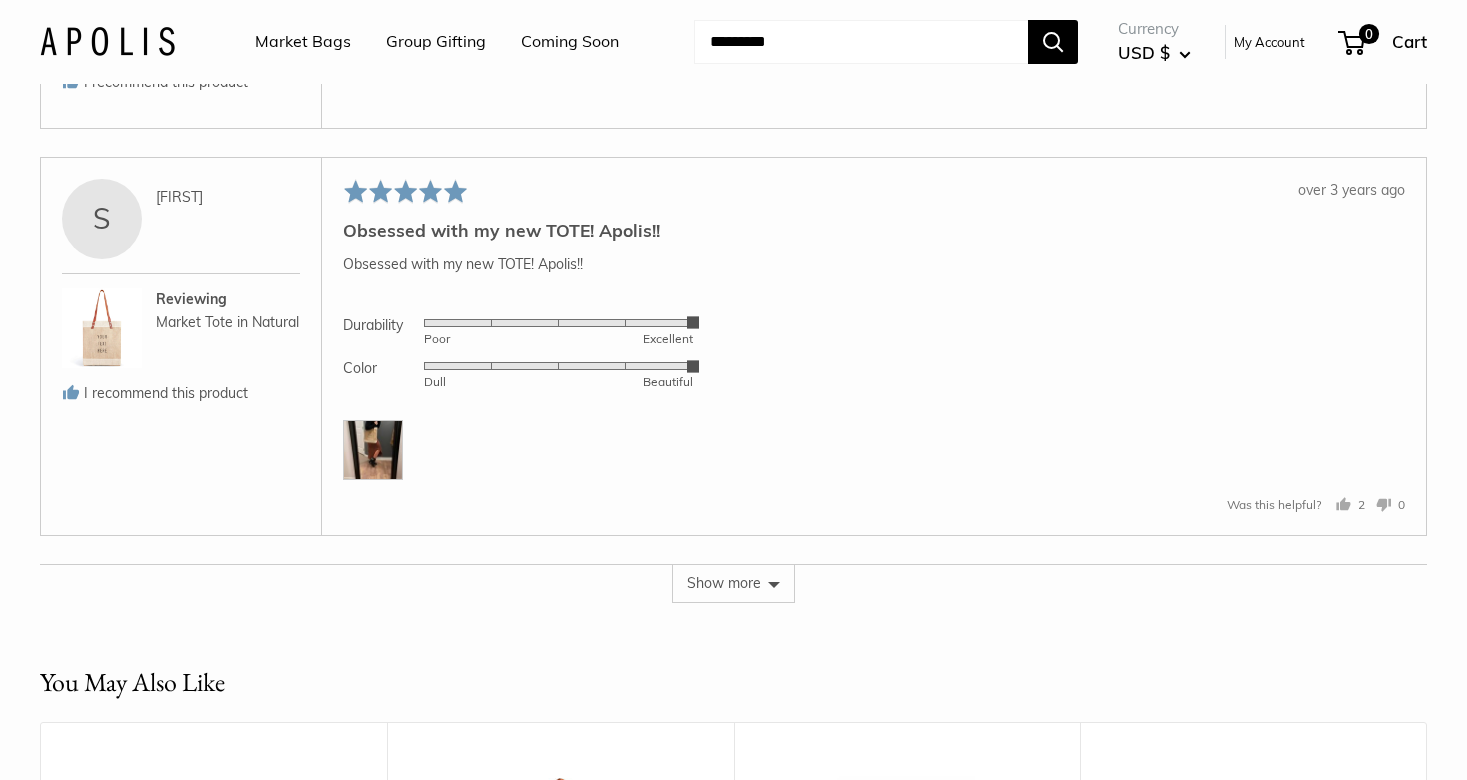 click at bounding box center (373, 450) 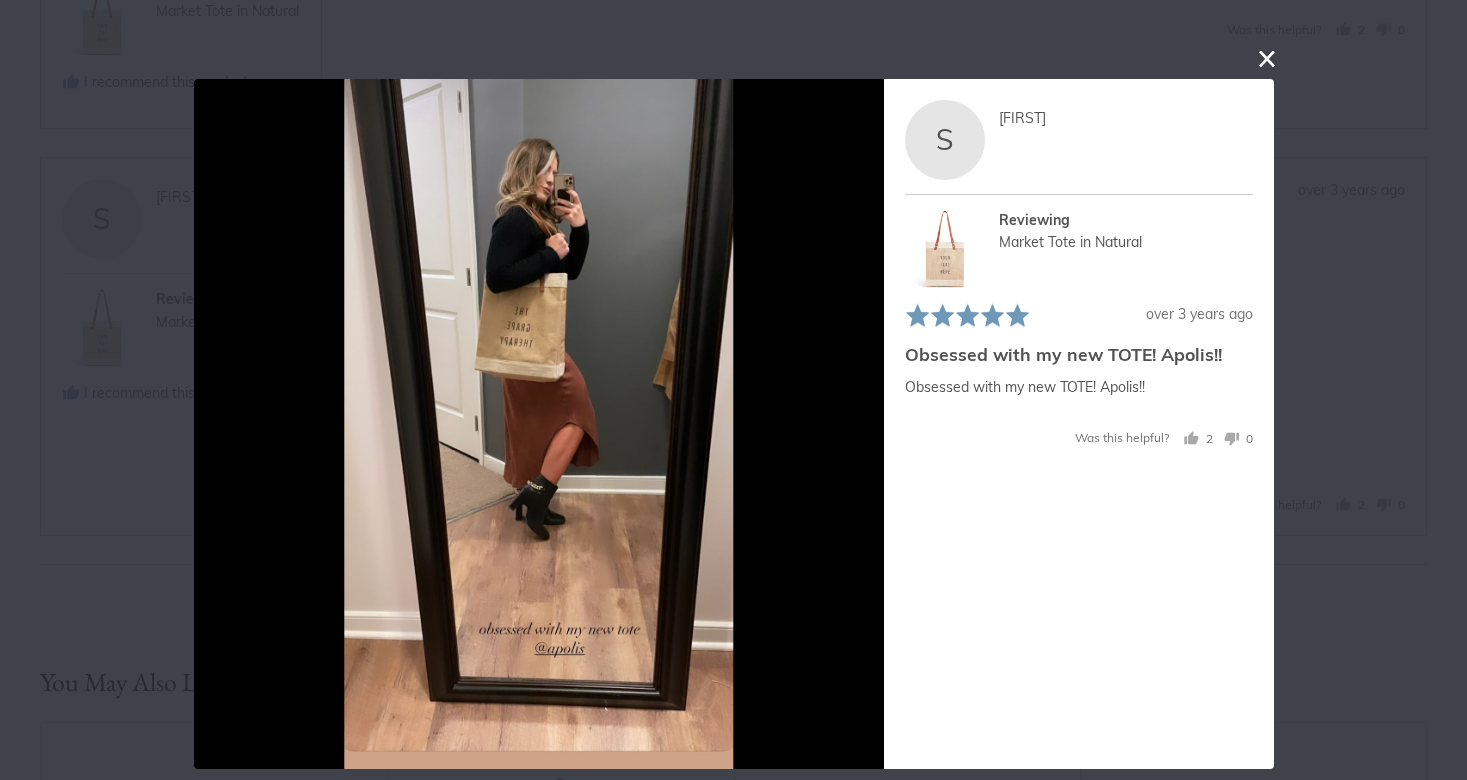 click on "User-Uploaded Media Gallery
S
Sarah
Reviewed by Sarah
Reviewing
Market Tote in Natural
Review posted over 3 years ago
Rated 5 out of 5
Obsessed with my new TOTE! Apolis!!
Obsessed with my new TOTE! Apolis!!
Was this helpful?
2   people voted yes
0   people voted no
Retry" at bounding box center (733, 390) 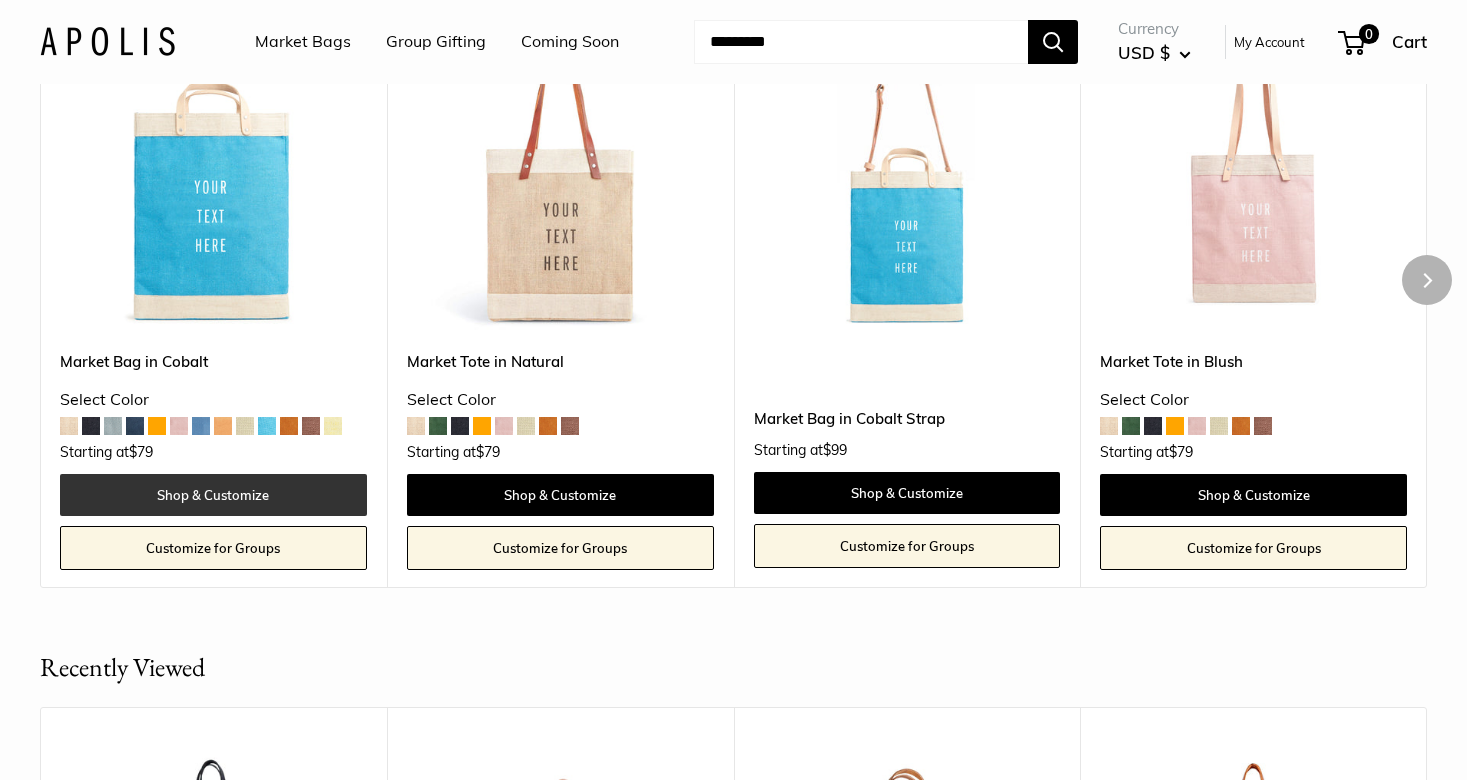 scroll, scrollTop: 5373, scrollLeft: 0, axis: vertical 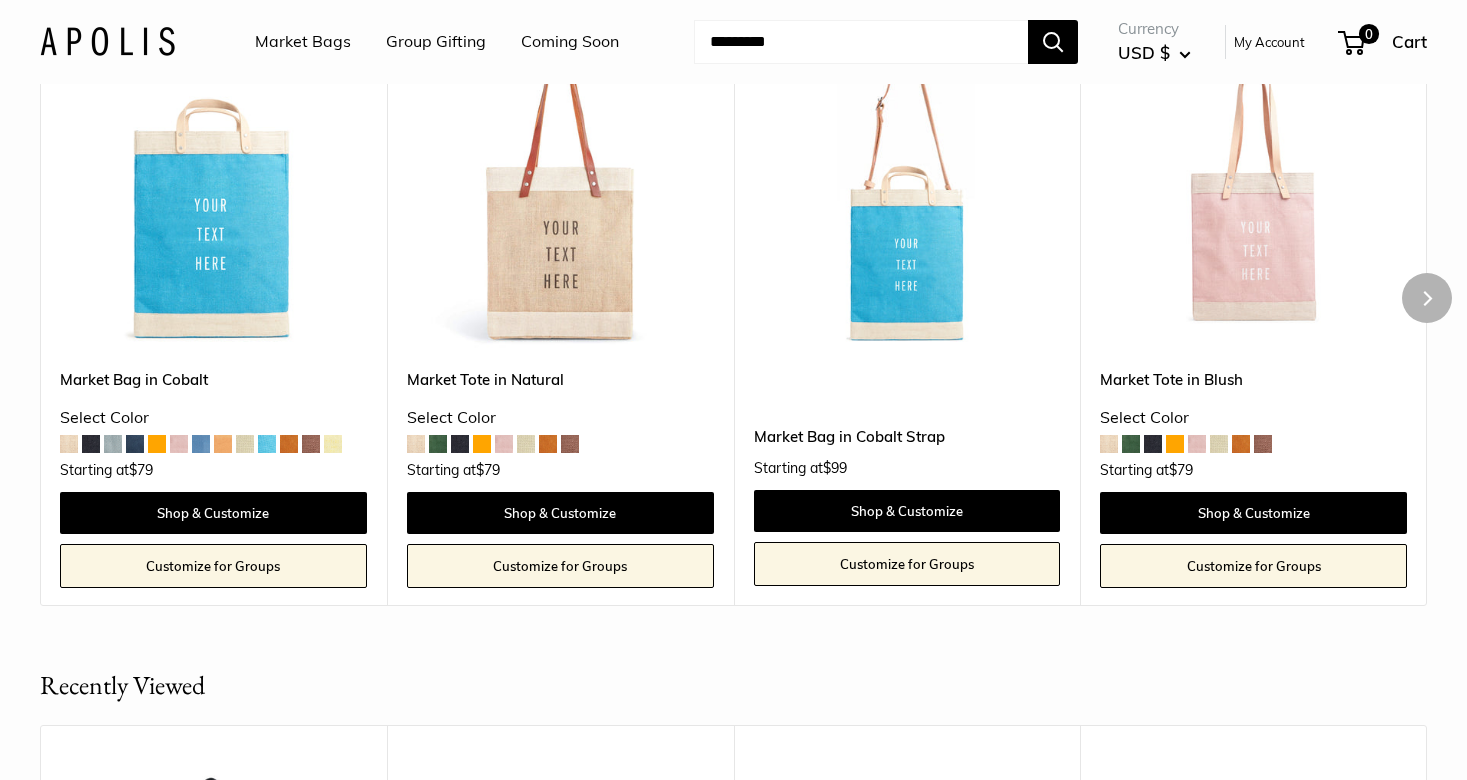click on "Upgrade: Next Day Fulfillment
Large Capacity   Sturdy & Spill Resistant New
Market Bag in Cobalt Strap
Starting at  $99
Shop & Customize
Customize for Groups" at bounding box center [907, 298] 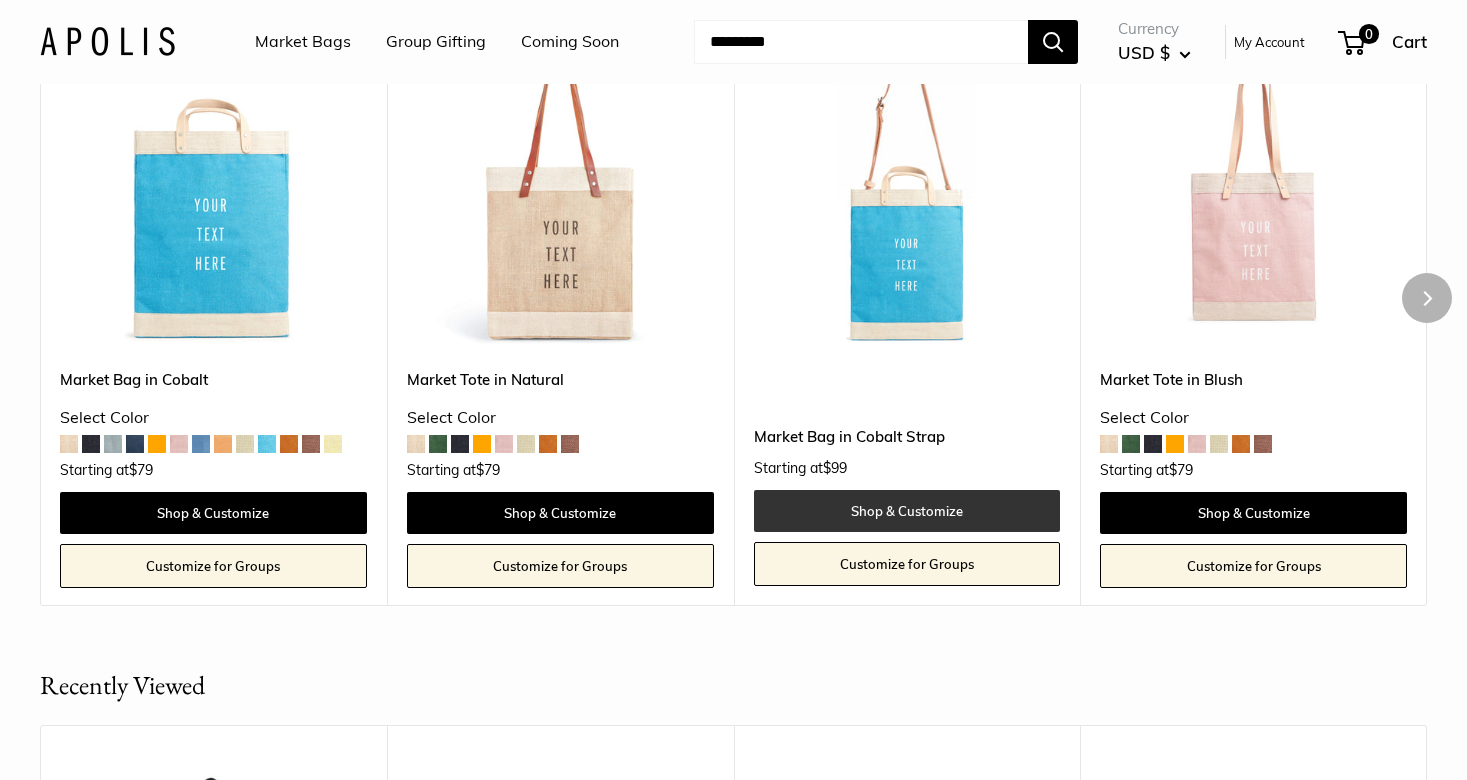 click on "Shop & Customize" at bounding box center (907, 511) 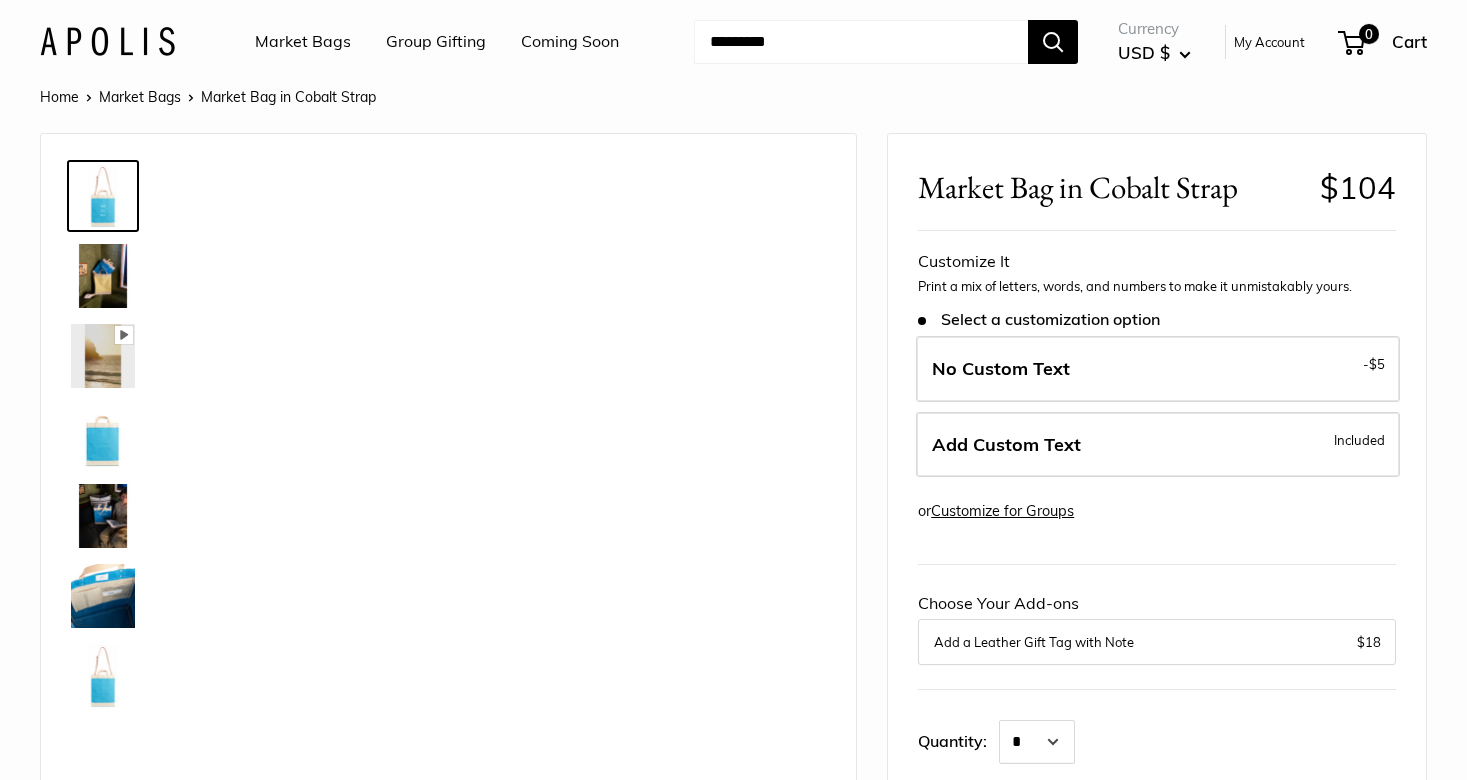 scroll, scrollTop: 0, scrollLeft: 0, axis: both 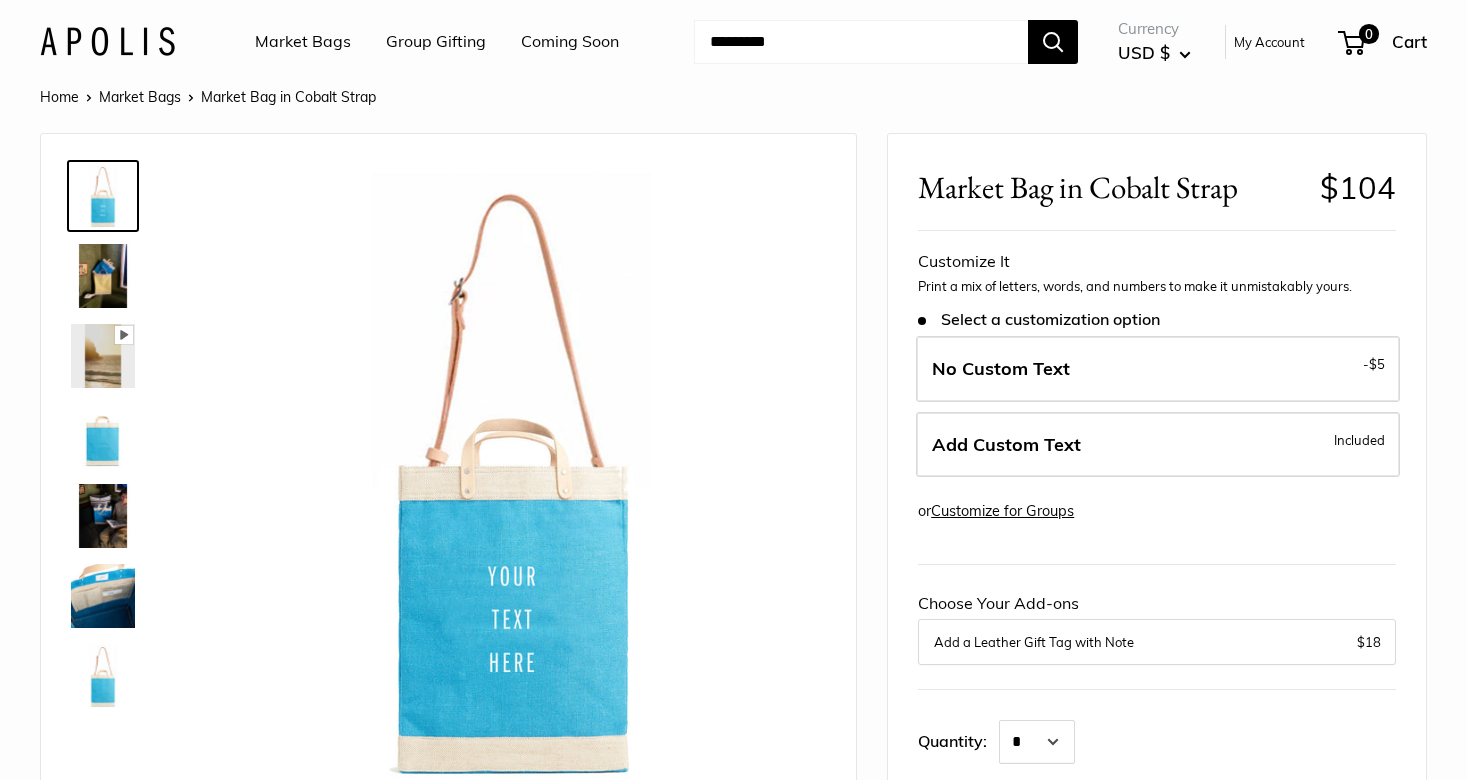 click at bounding box center (103, 276) 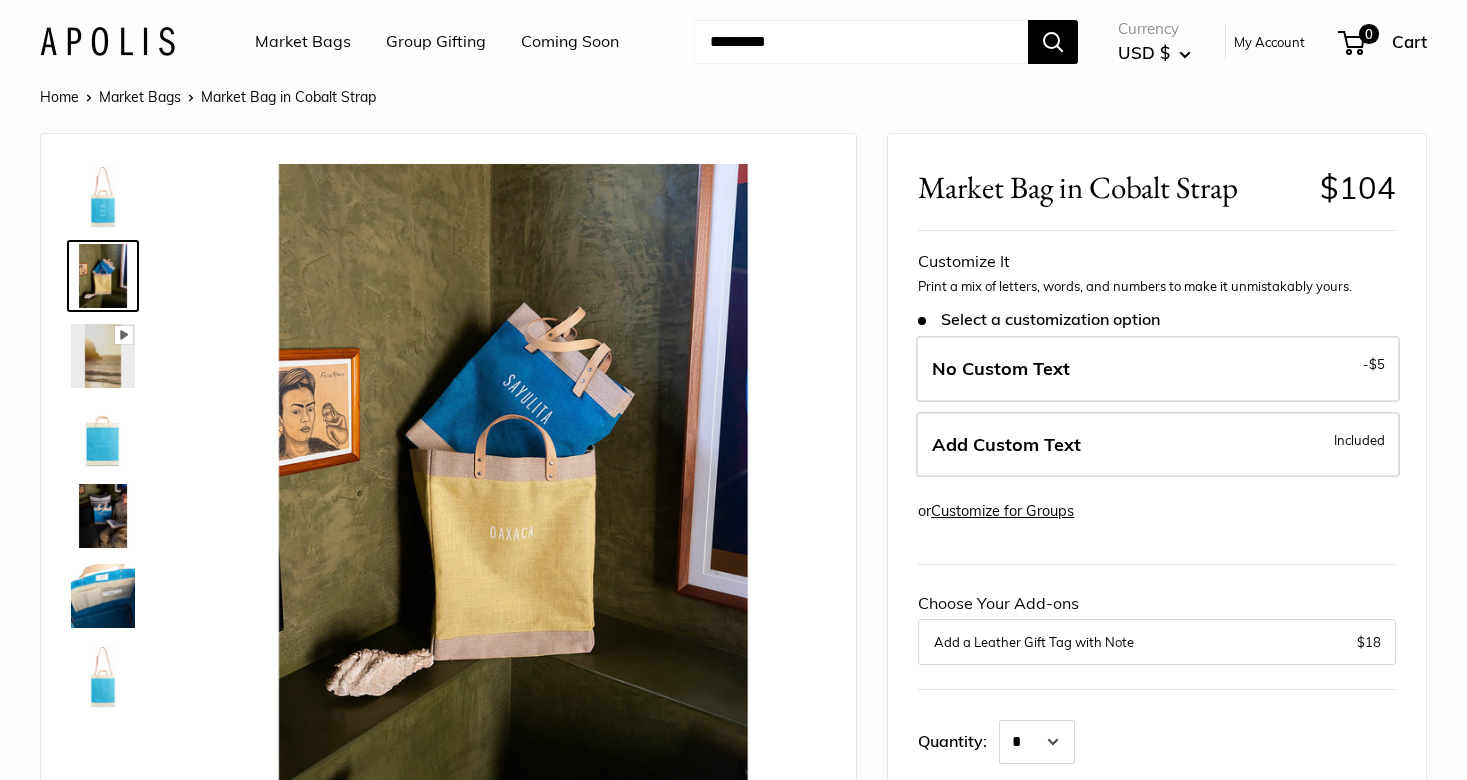 click at bounding box center (103, 436) 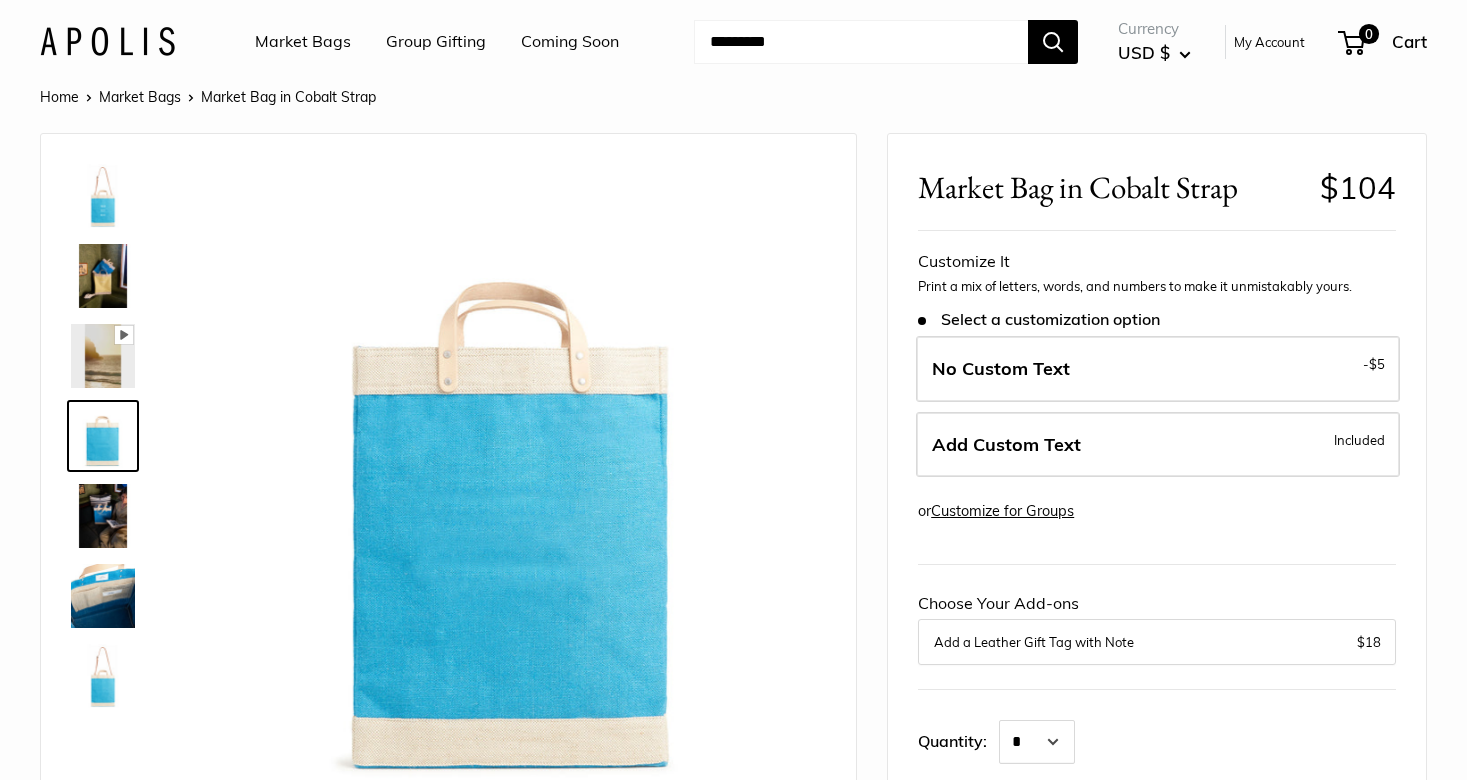 click at bounding box center [103, 516] 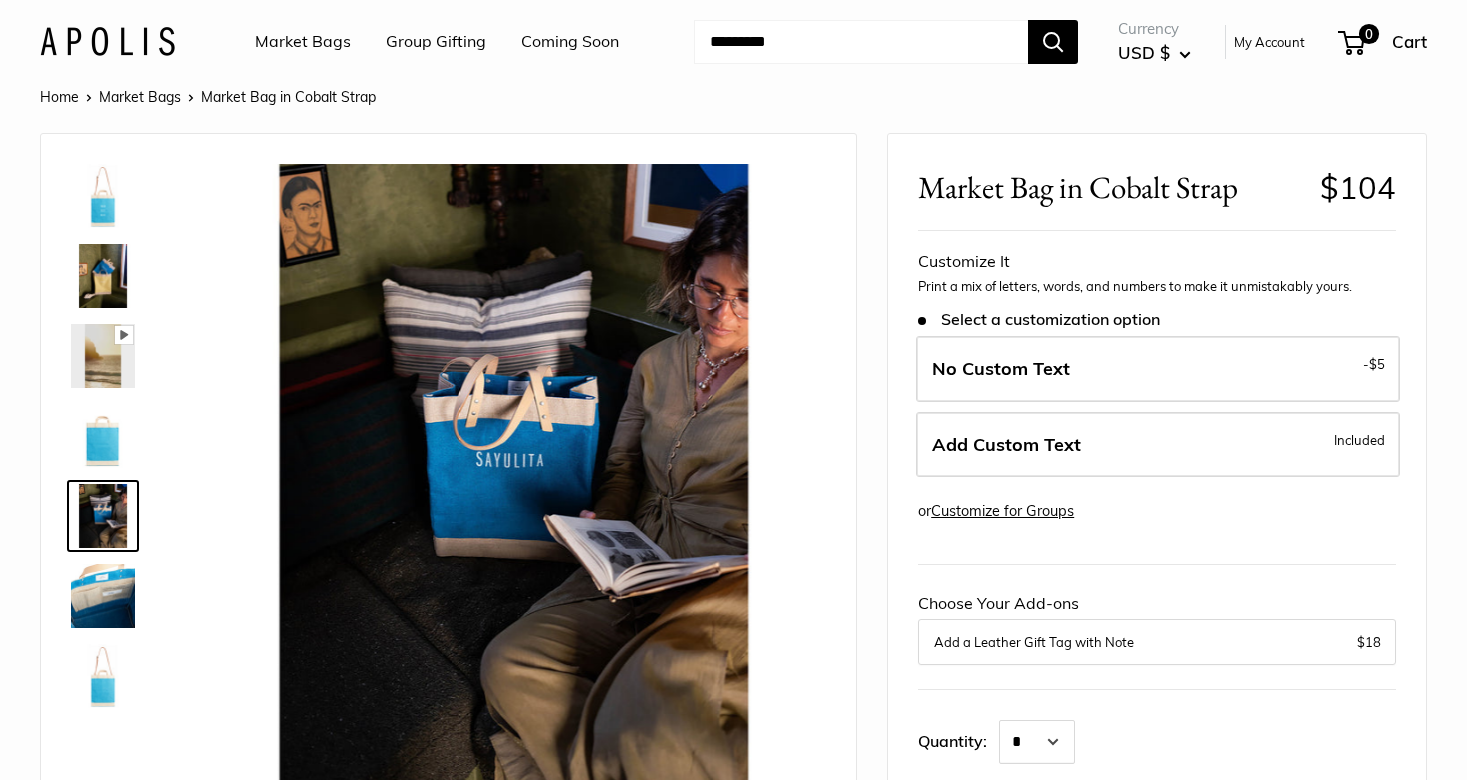 click at bounding box center [103, 596] 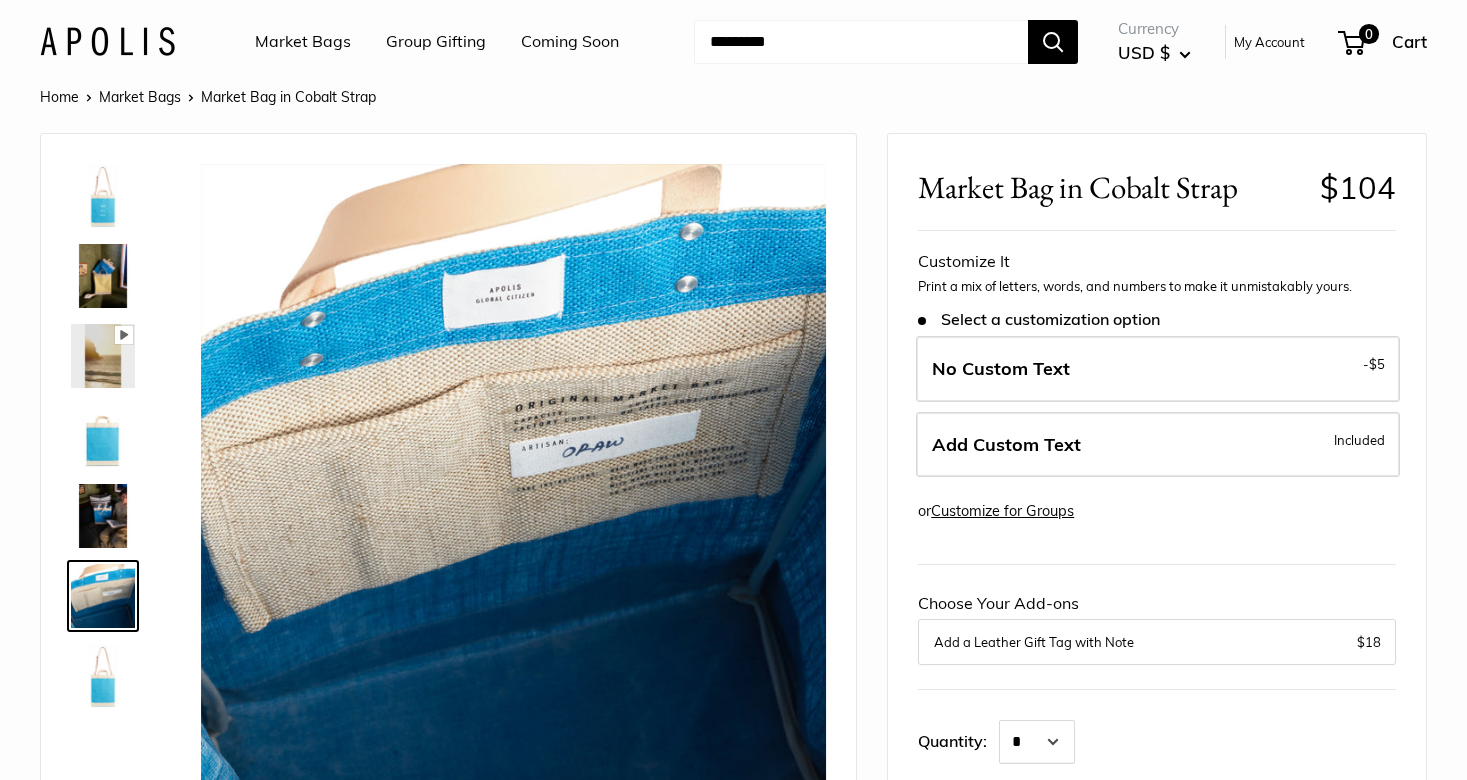 click at bounding box center (111, 436) 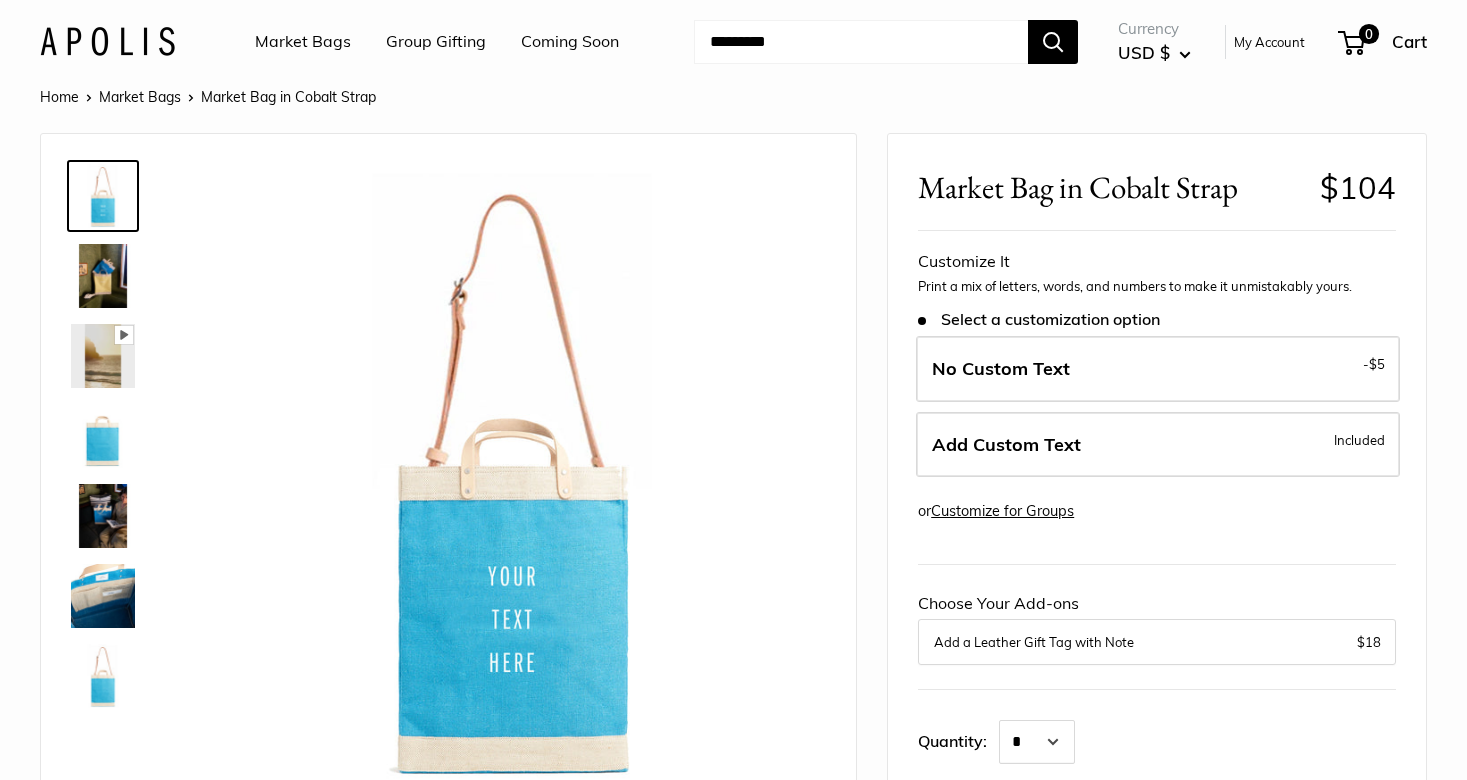 click on "Market Bags" at bounding box center [303, 42] 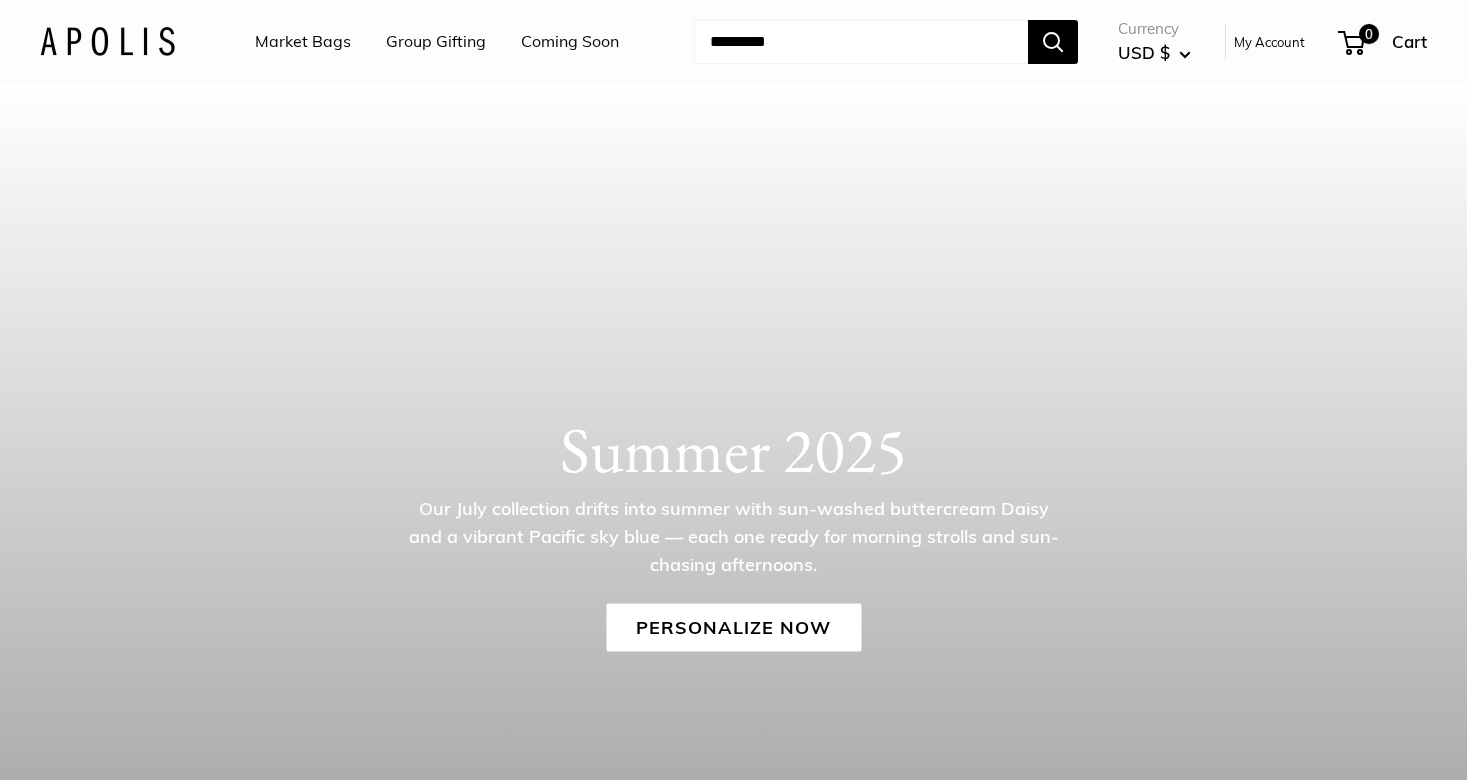 scroll, scrollTop: 0, scrollLeft: 0, axis: both 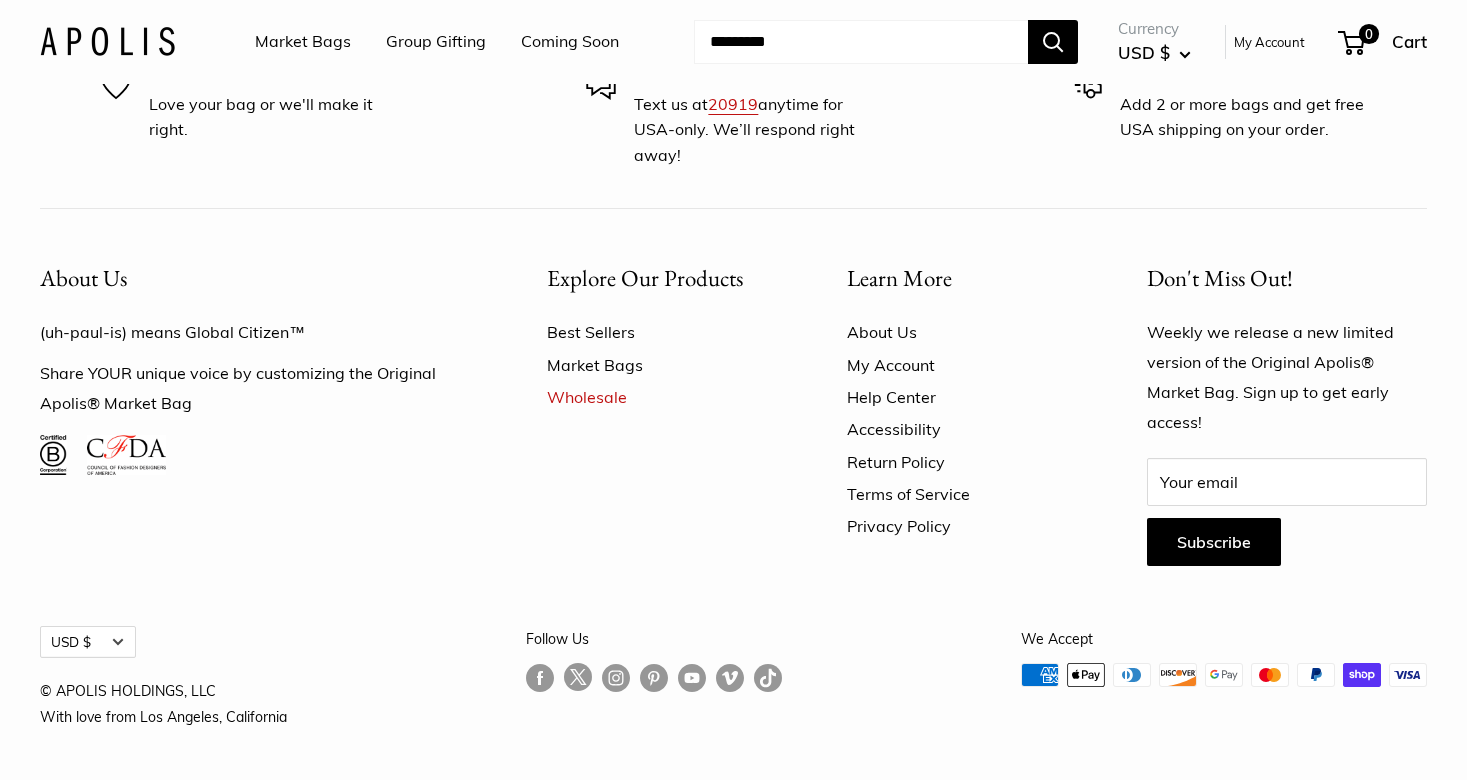 click on "Market Bags" at bounding box center [303, 42] 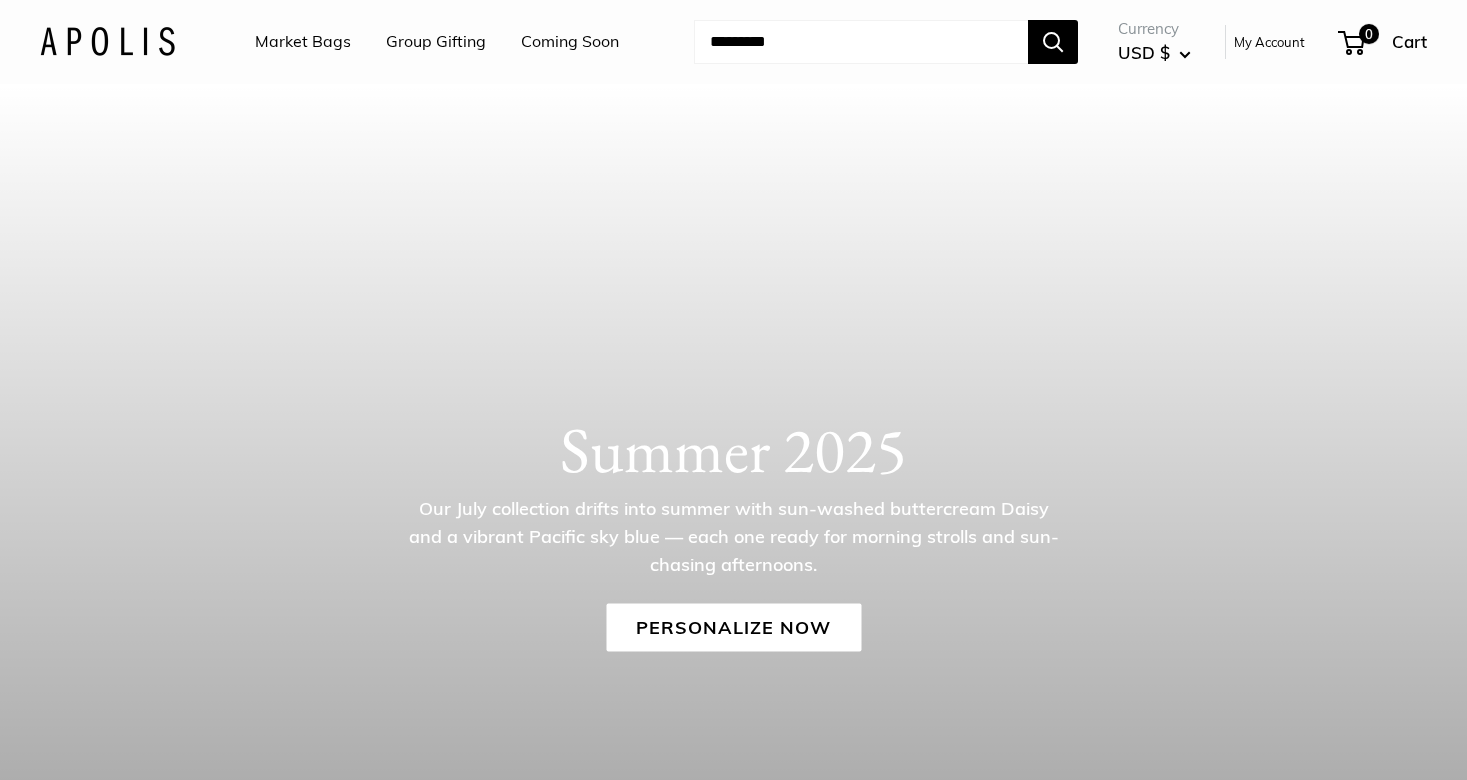 scroll, scrollTop: 0, scrollLeft: 0, axis: both 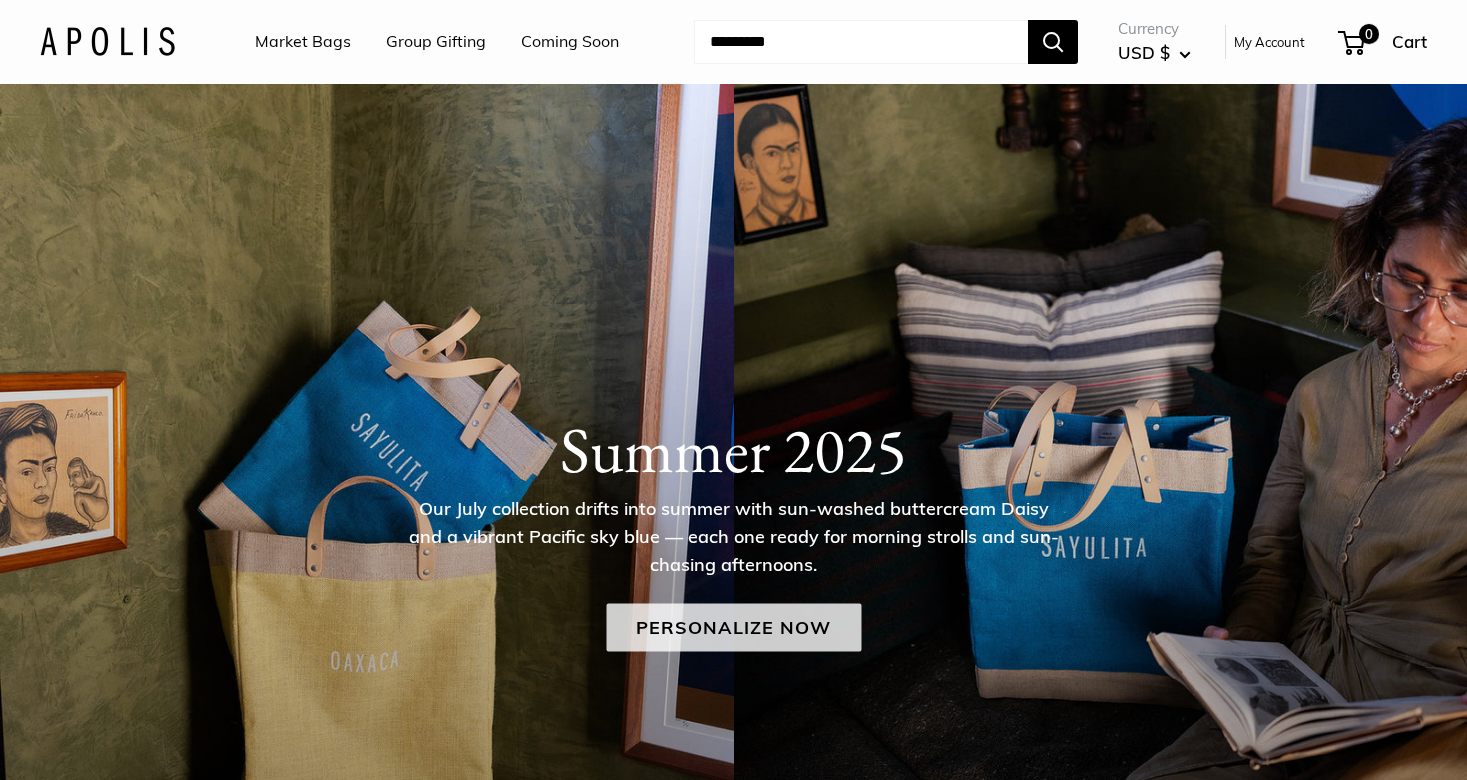 click on "Personalize Now" at bounding box center (733, 628) 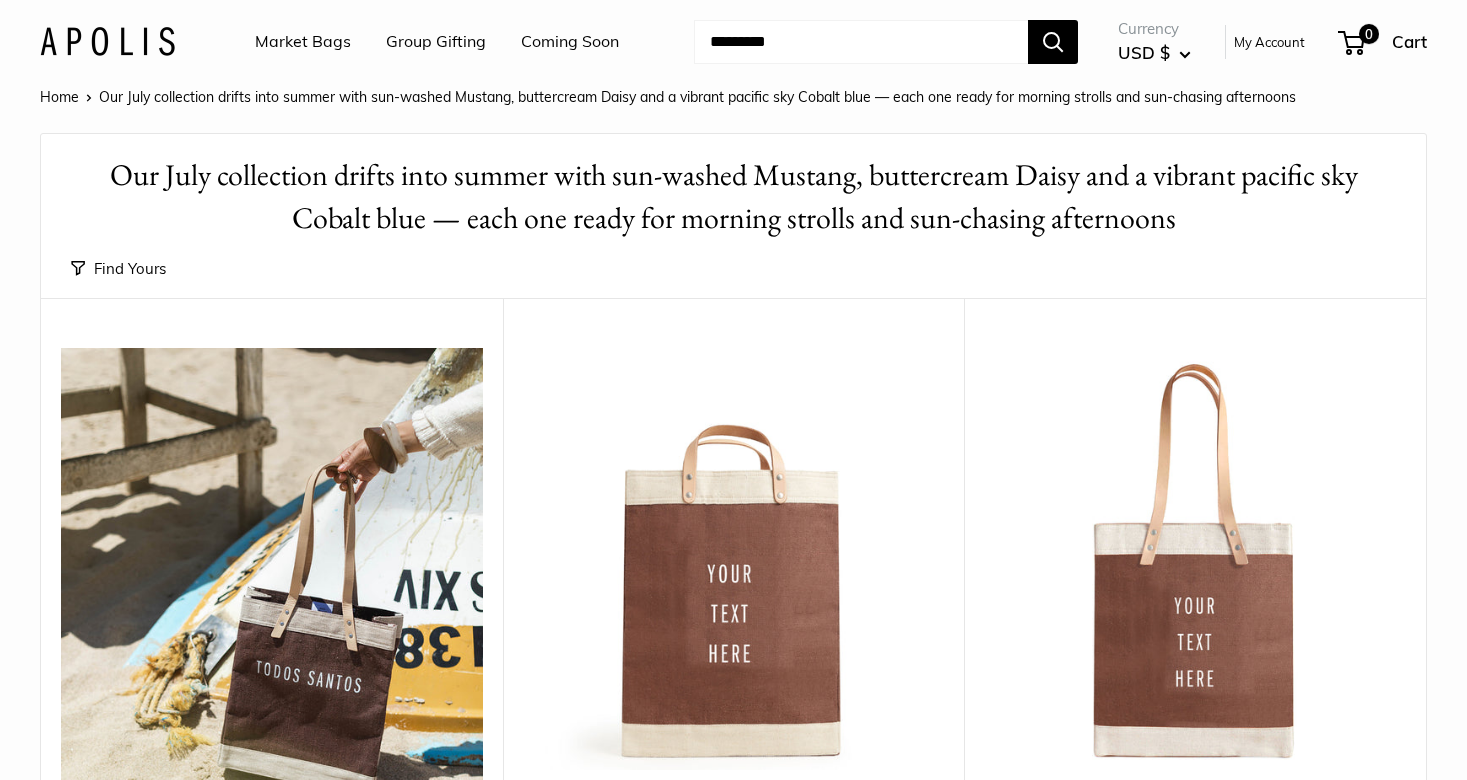 scroll, scrollTop: 0, scrollLeft: 0, axis: both 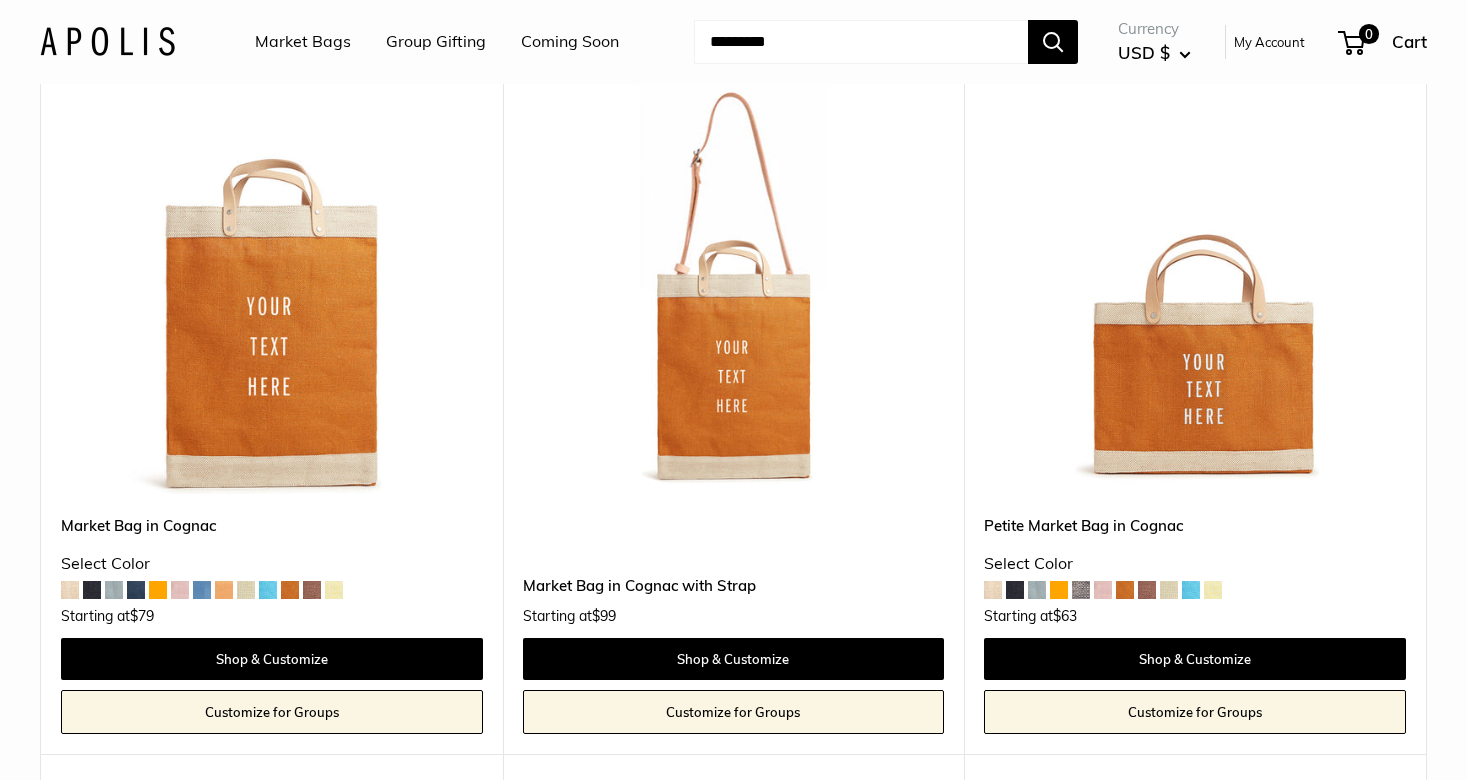 click at bounding box center (202, 590) 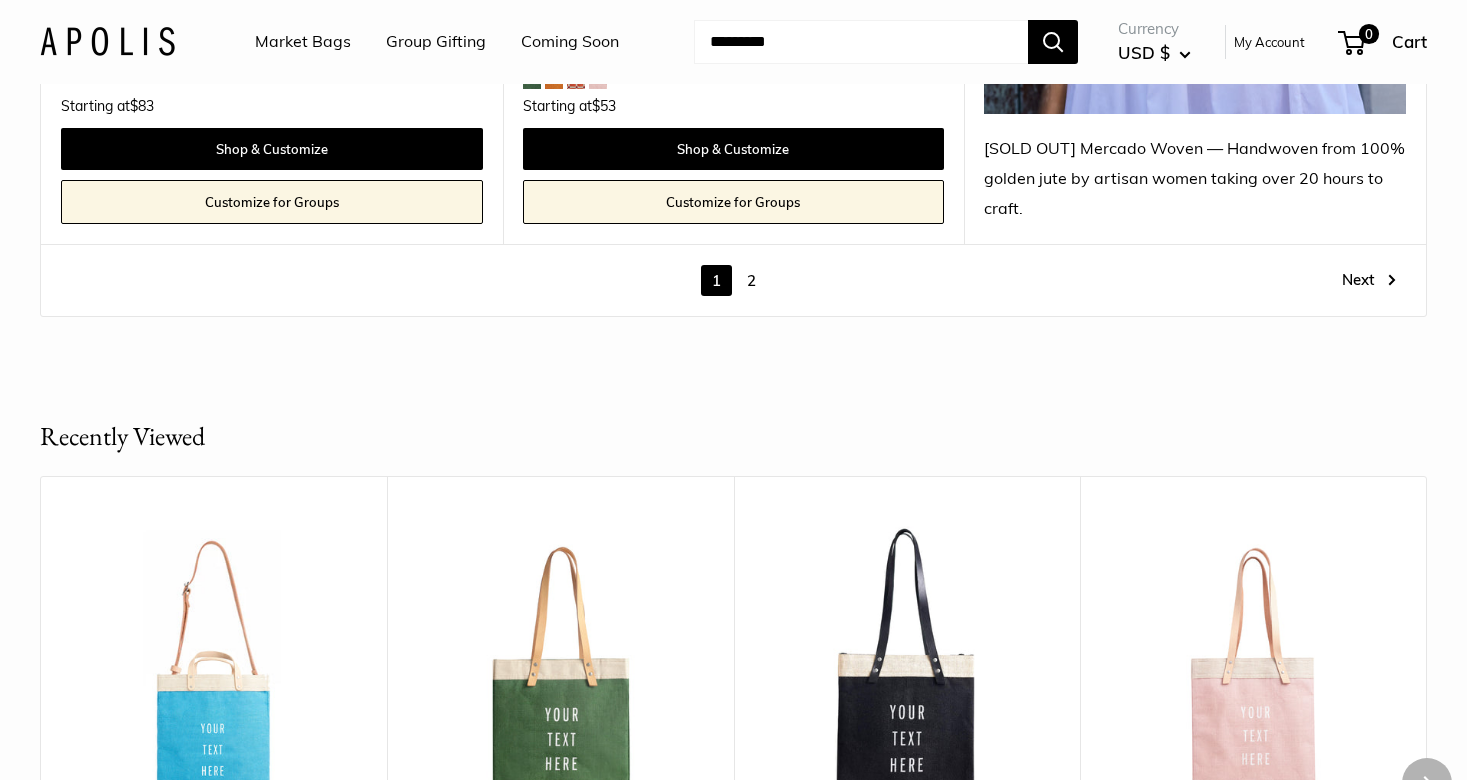 scroll, scrollTop: 12219, scrollLeft: 0, axis: vertical 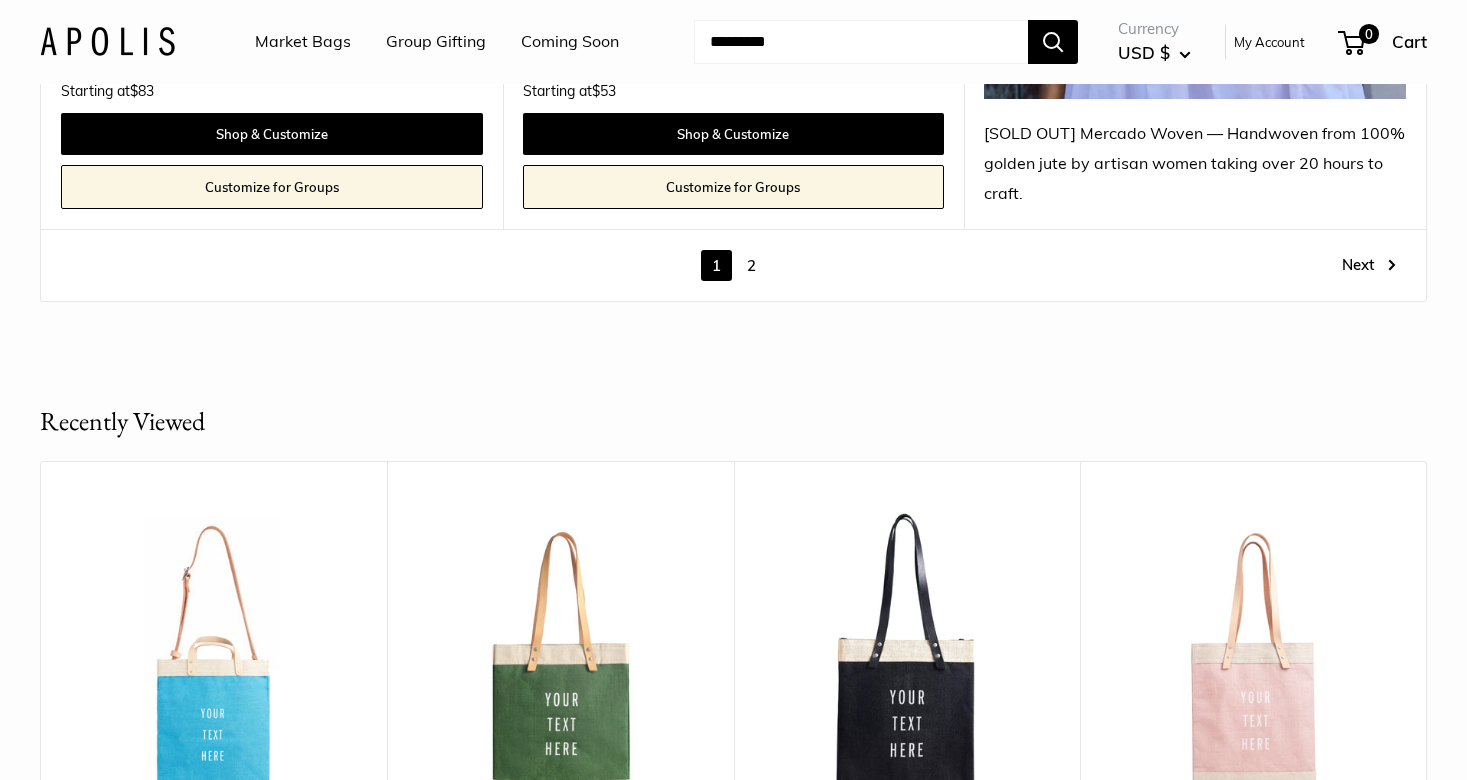 click on "2" at bounding box center (751, 265) 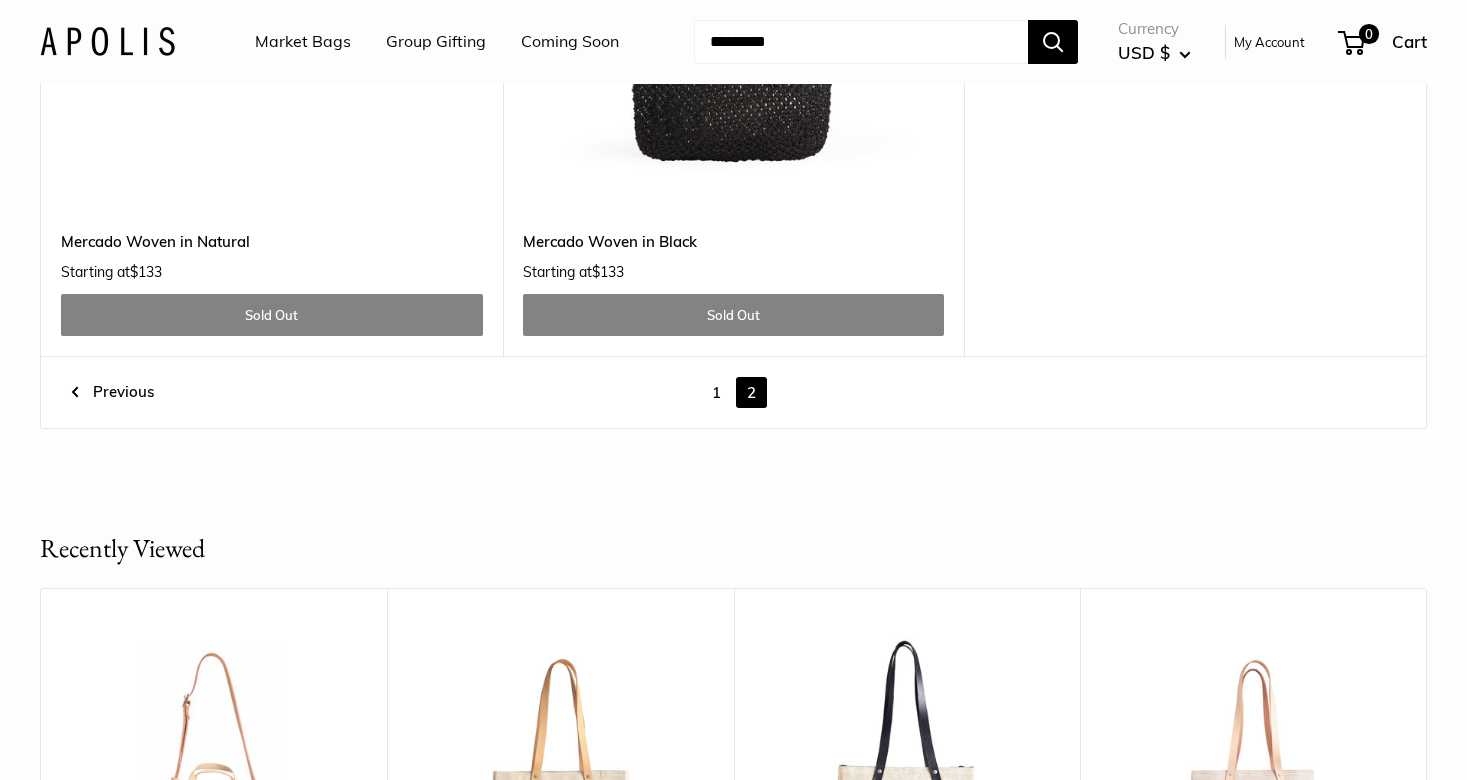 scroll, scrollTop: 613, scrollLeft: 0, axis: vertical 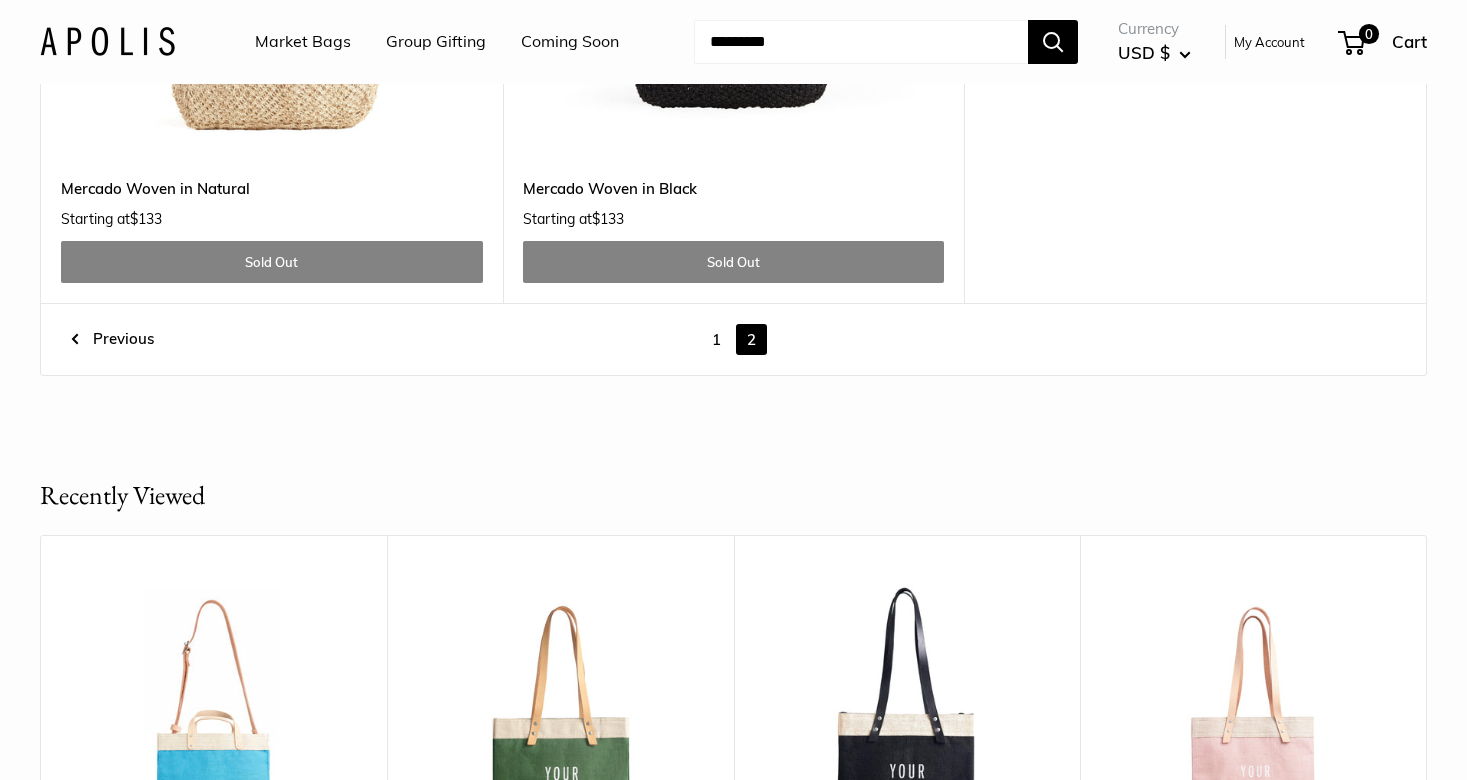 click on "1" at bounding box center [716, 339] 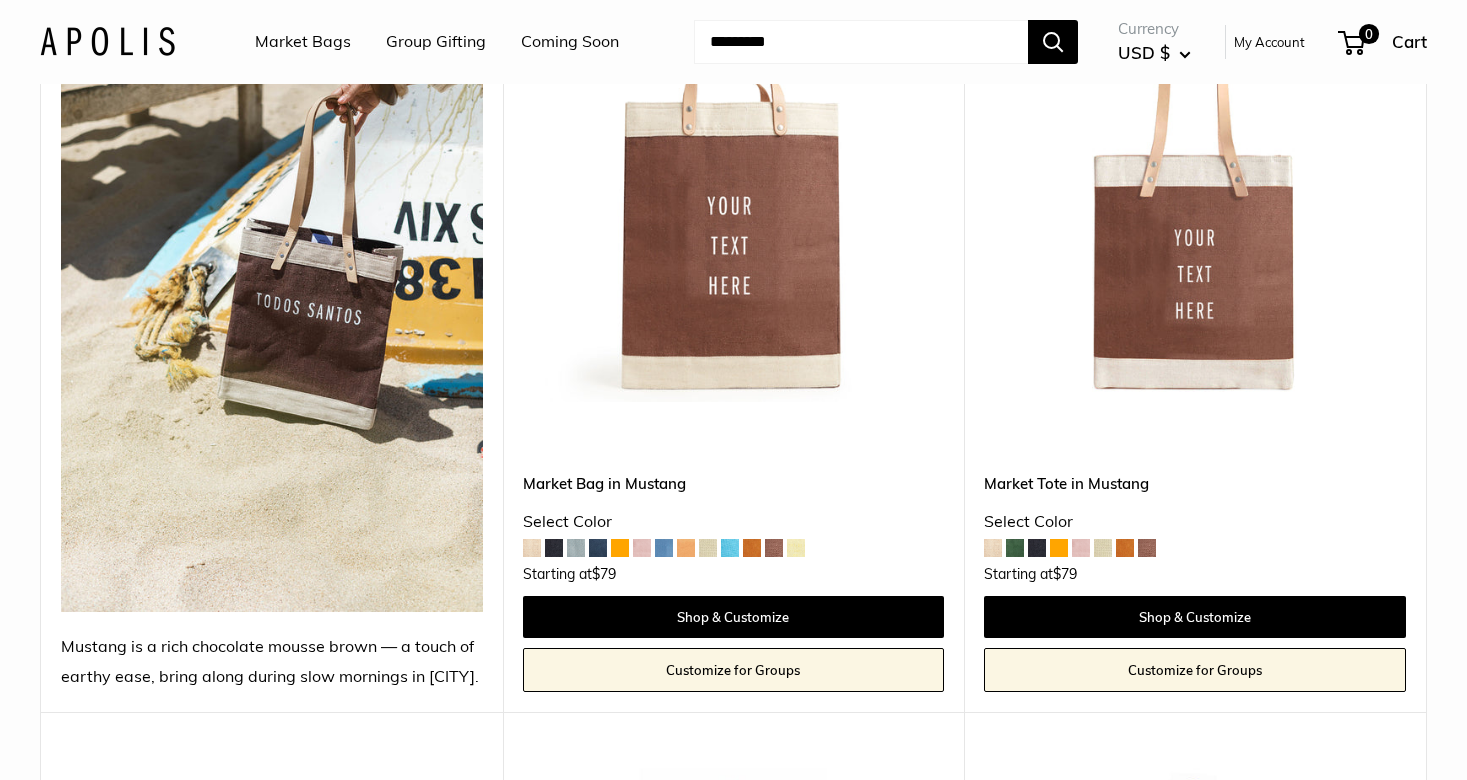 scroll, scrollTop: 391, scrollLeft: 0, axis: vertical 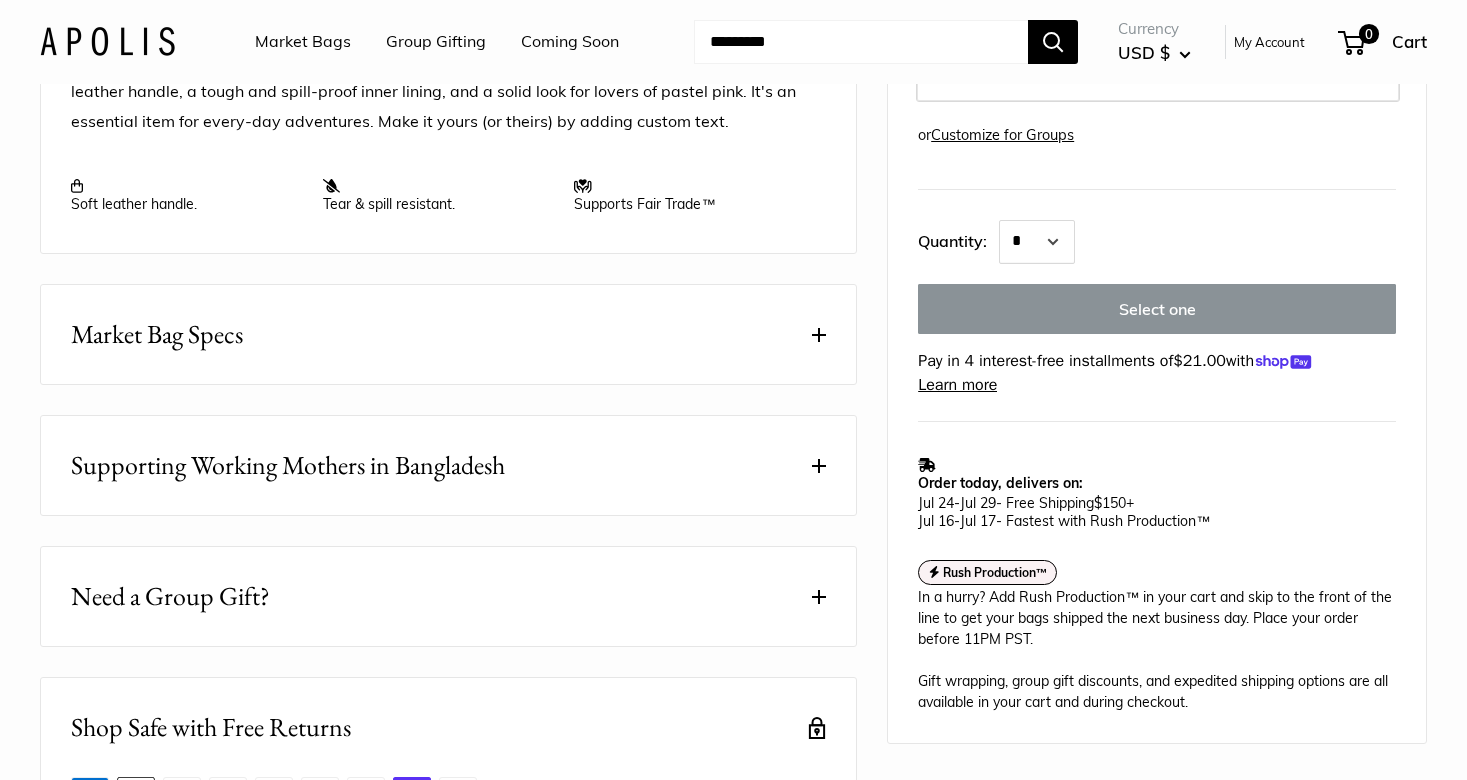 click on "Market Bag Specs" at bounding box center (448, 334) 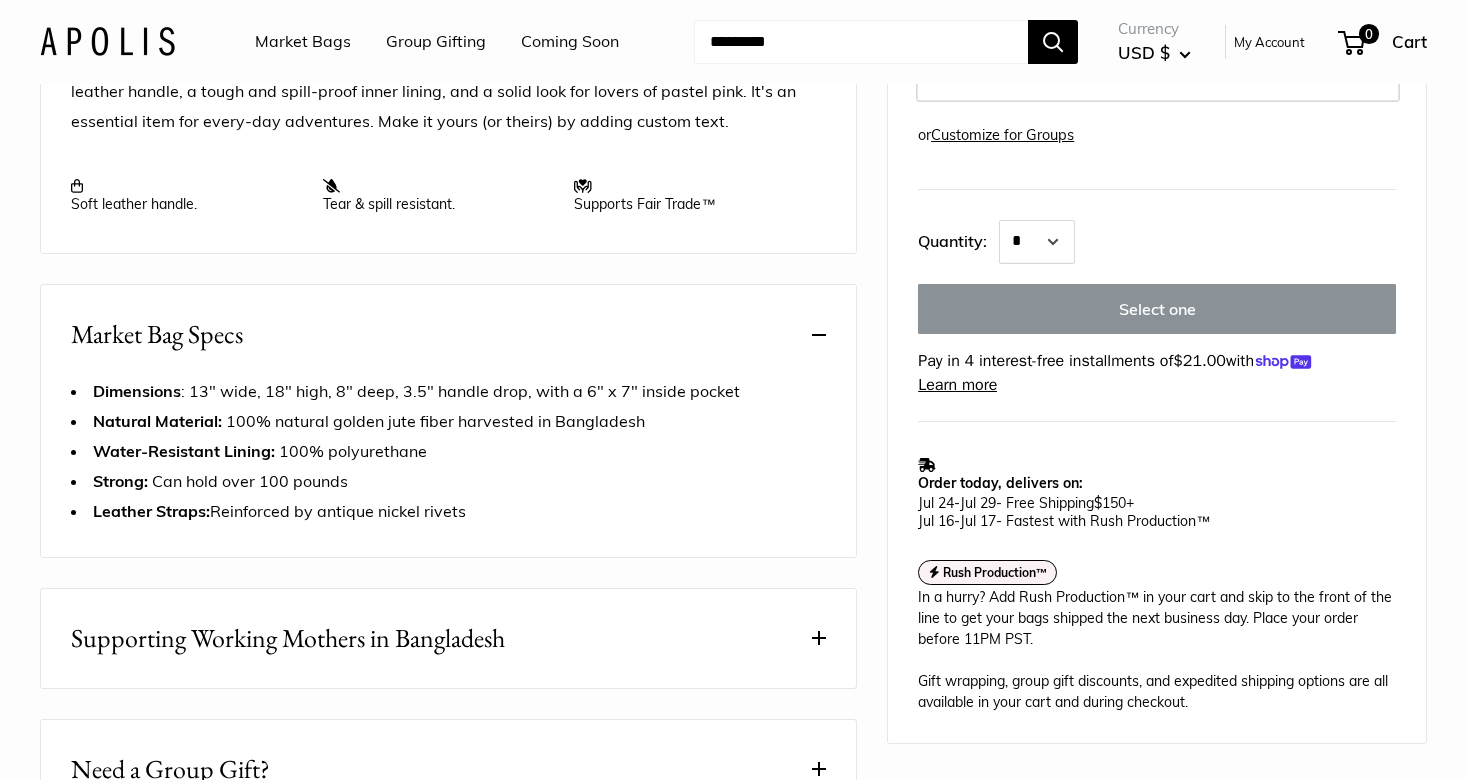 click on "Market Bag Specs" at bounding box center [448, 334] 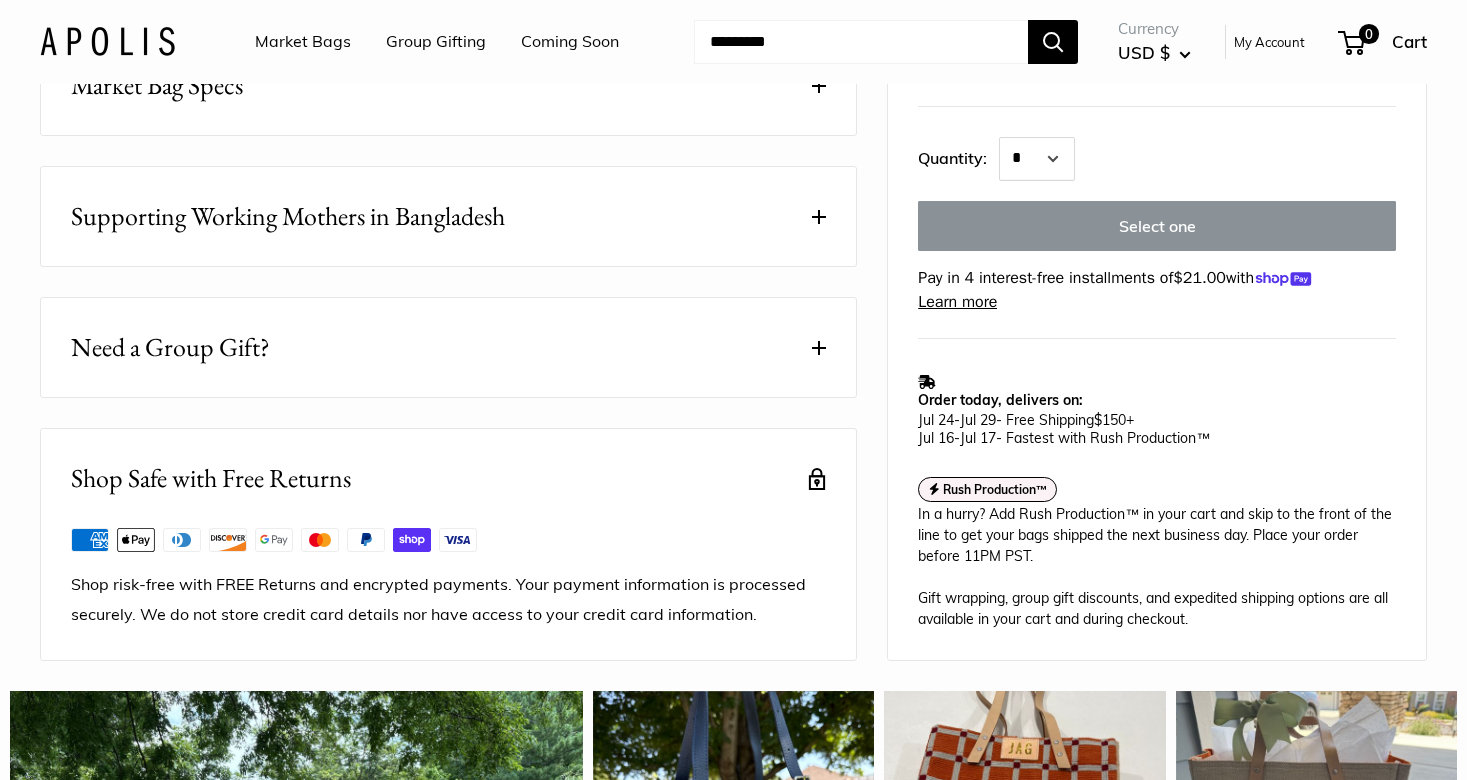 scroll, scrollTop: 1254, scrollLeft: 0, axis: vertical 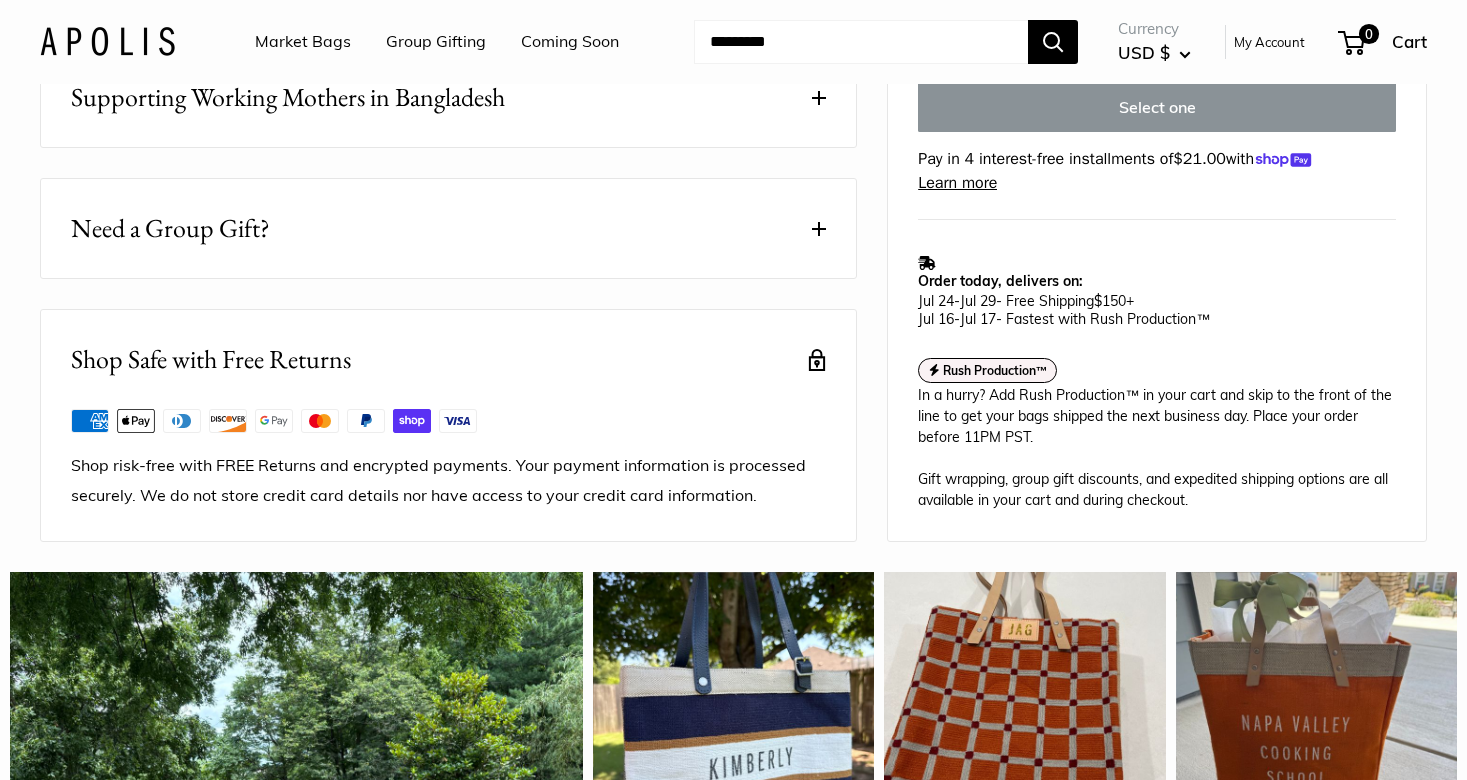 click on "Need a Group Gift?" at bounding box center (448, 228) 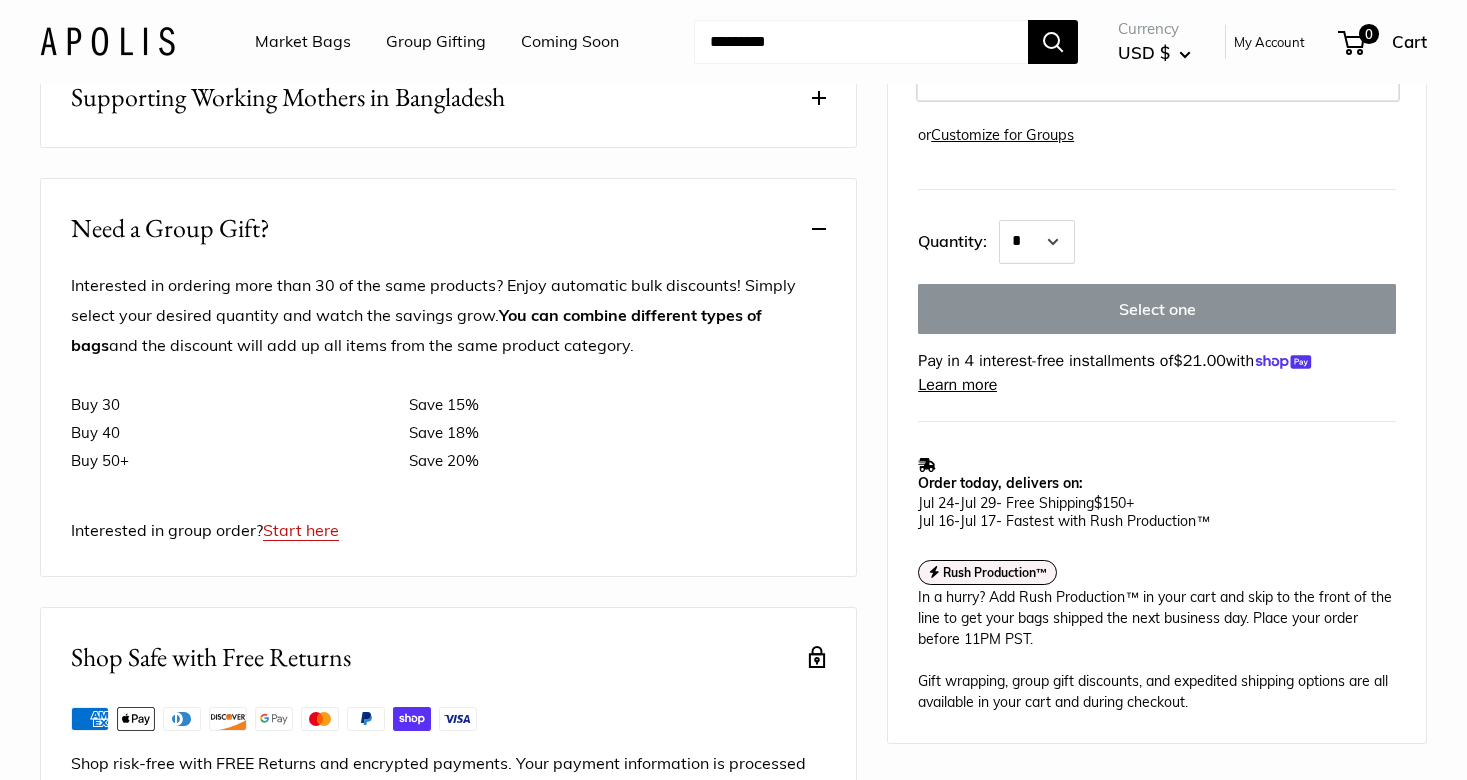 click on "Need a Group Gift?" at bounding box center (448, 228) 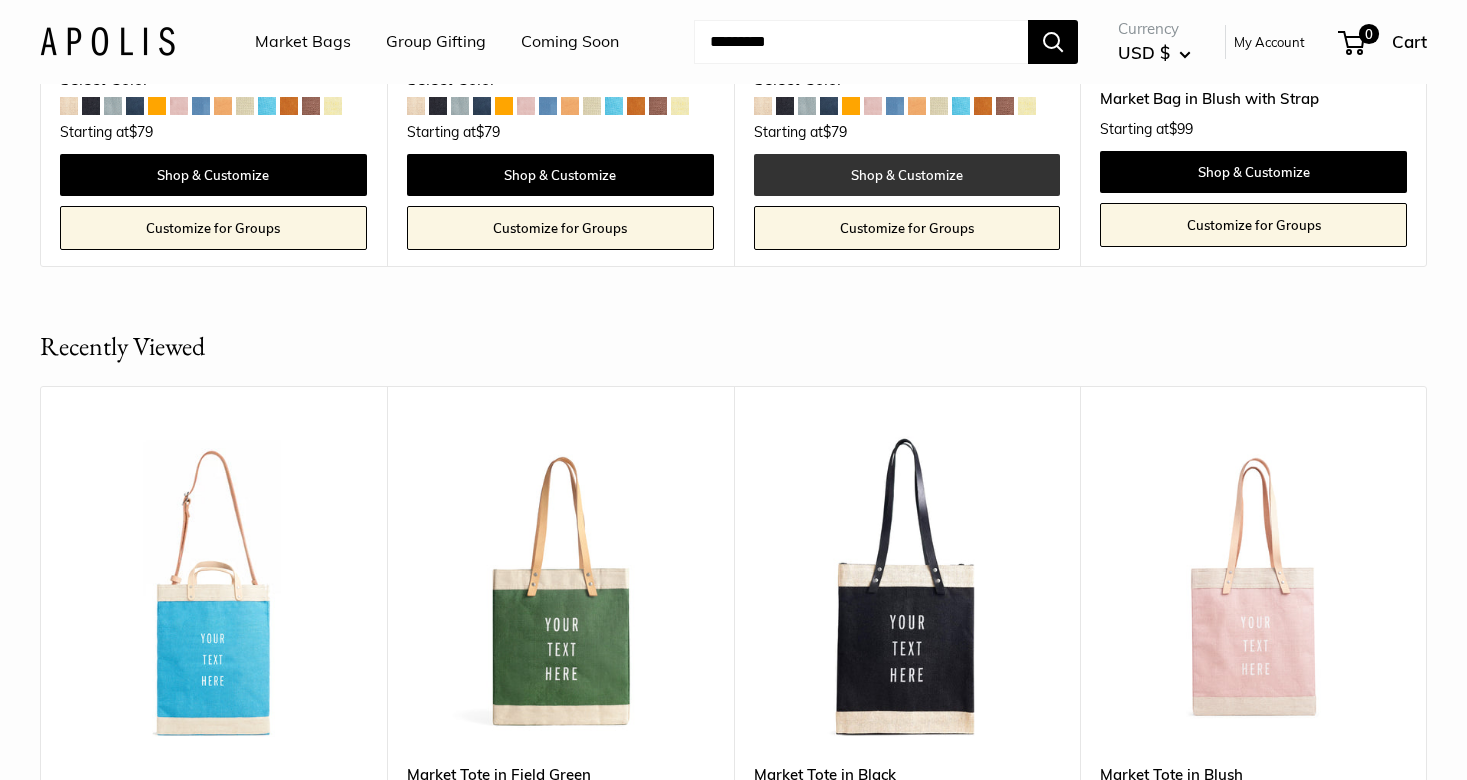 scroll, scrollTop: 4825, scrollLeft: 0, axis: vertical 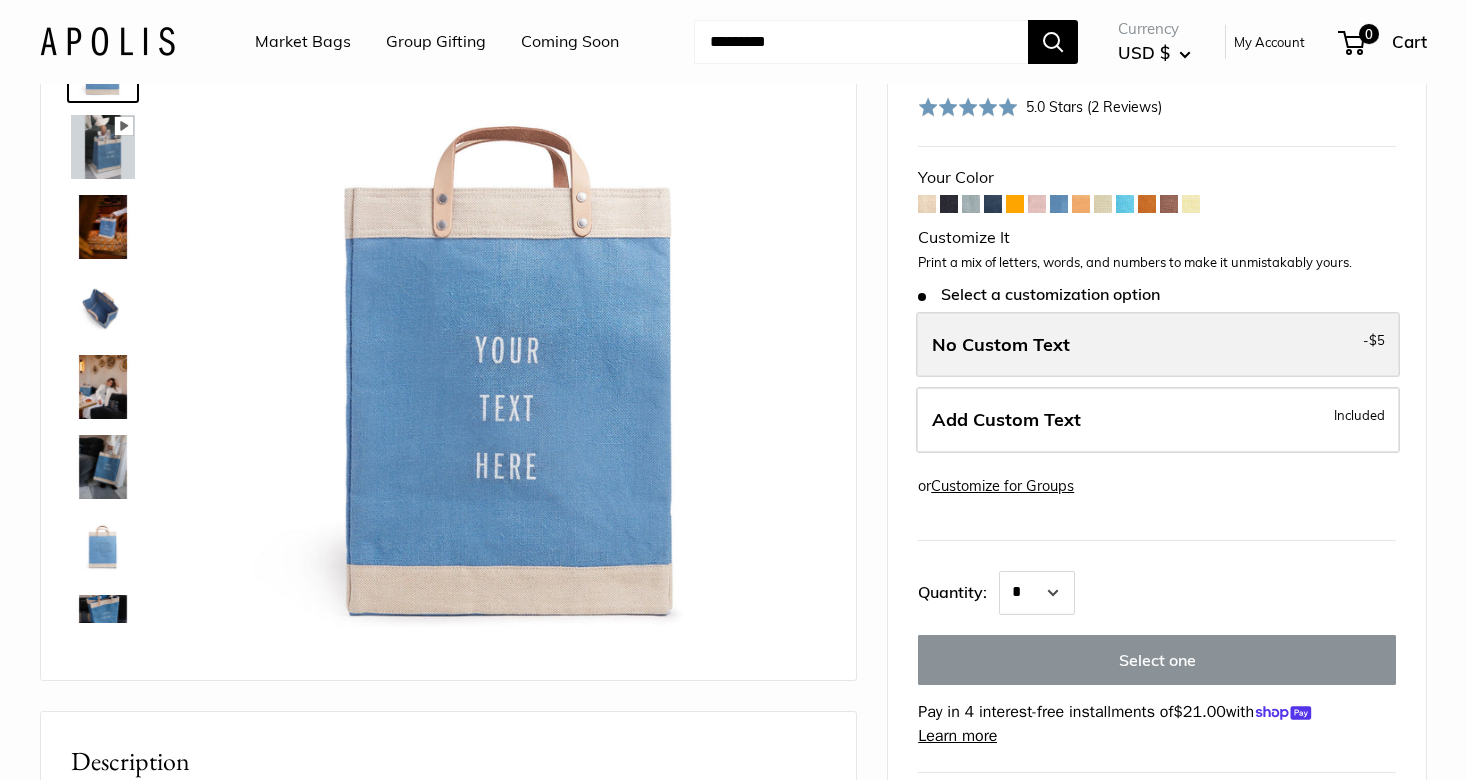 click on "No Custom Text
- $5" at bounding box center [1158, 345] 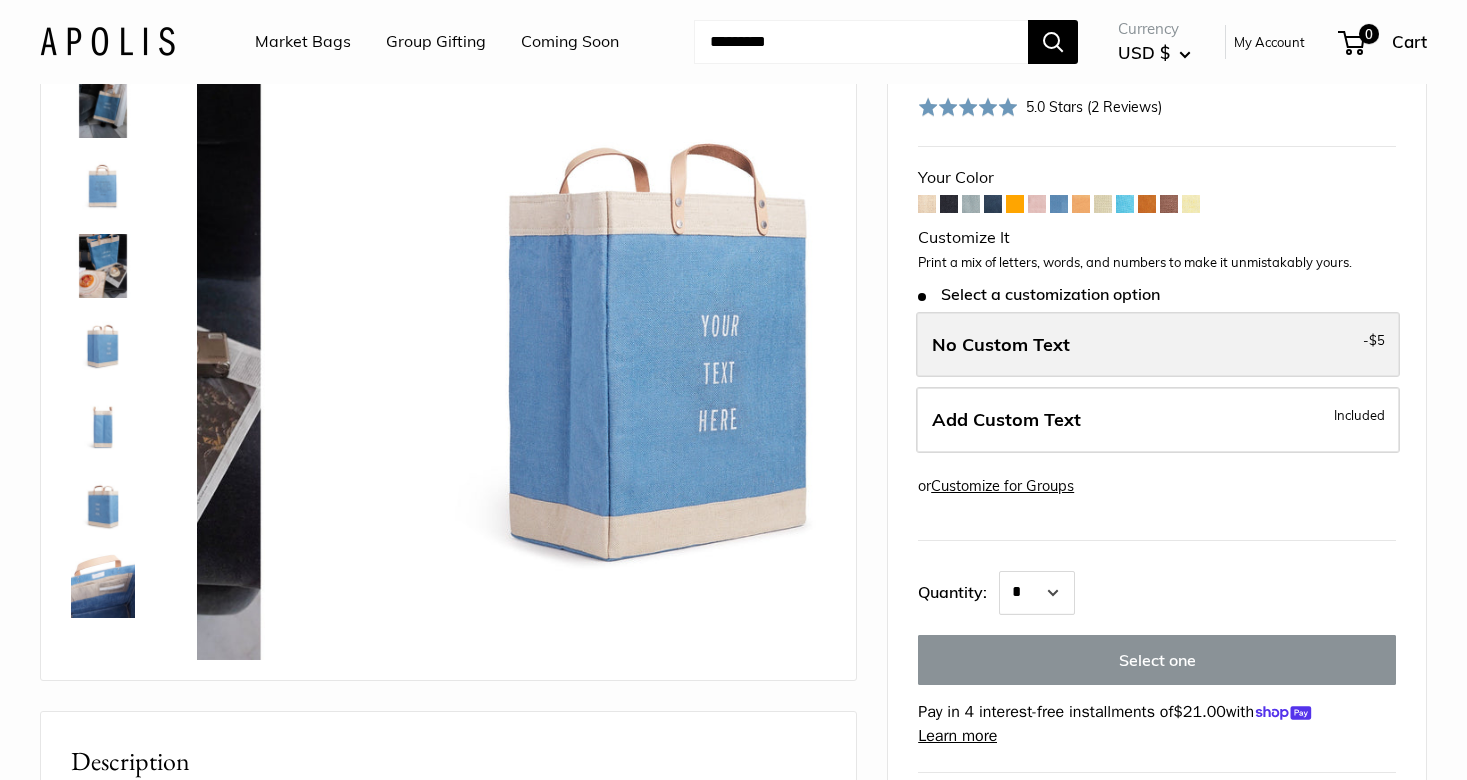 scroll, scrollTop: 448, scrollLeft: 0, axis: vertical 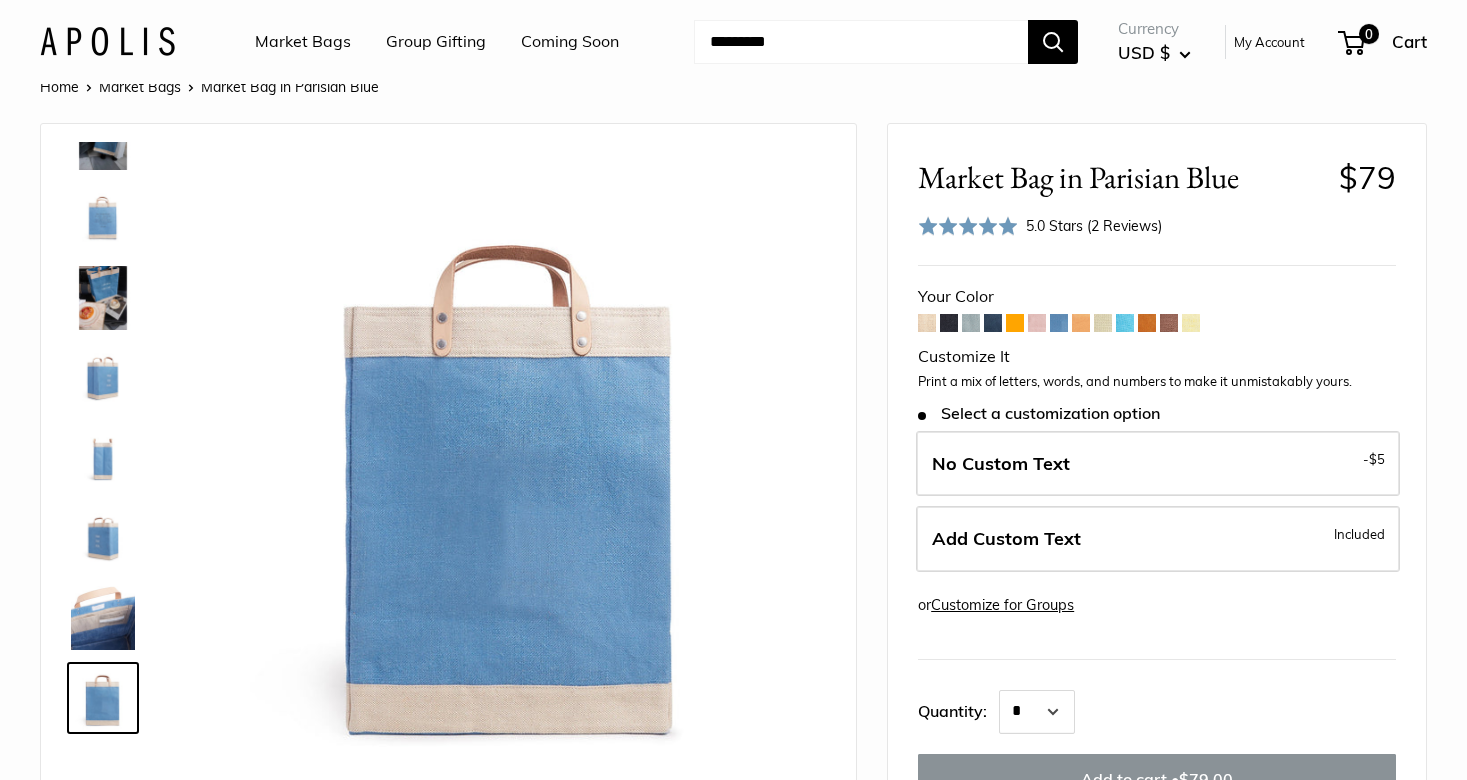 click at bounding box center [1059, 323] 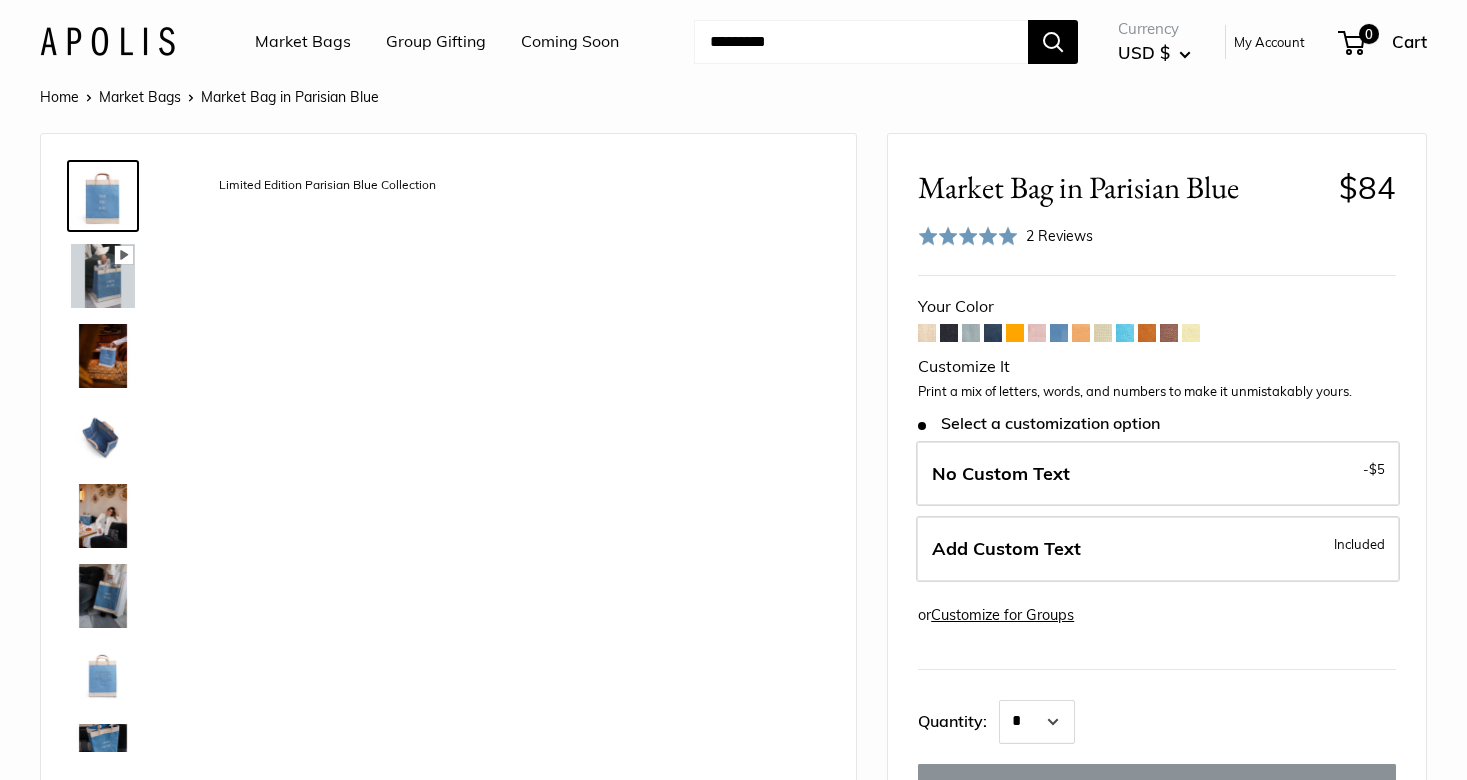 scroll, scrollTop: 0, scrollLeft: 0, axis: both 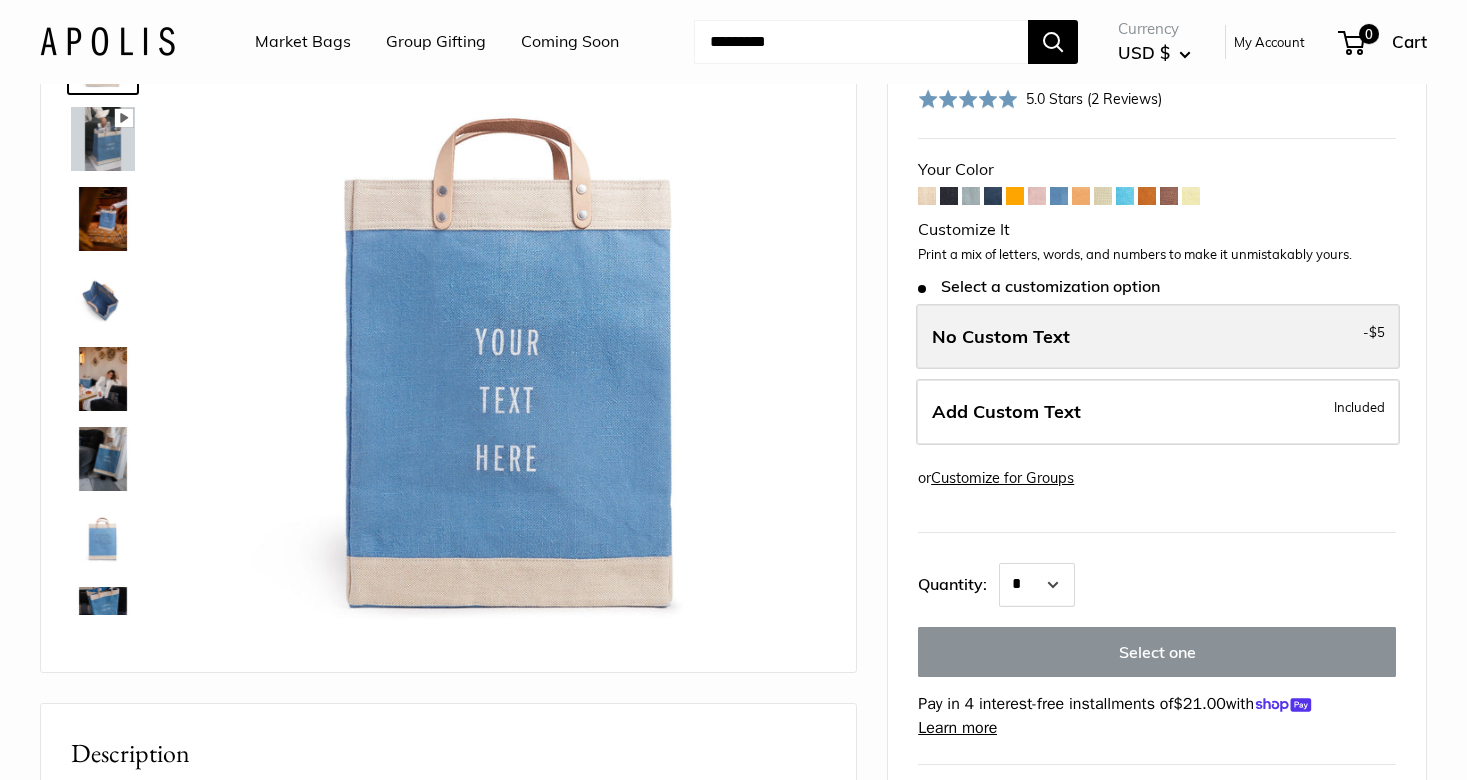 click on "No Custom Text" at bounding box center [1001, 336] 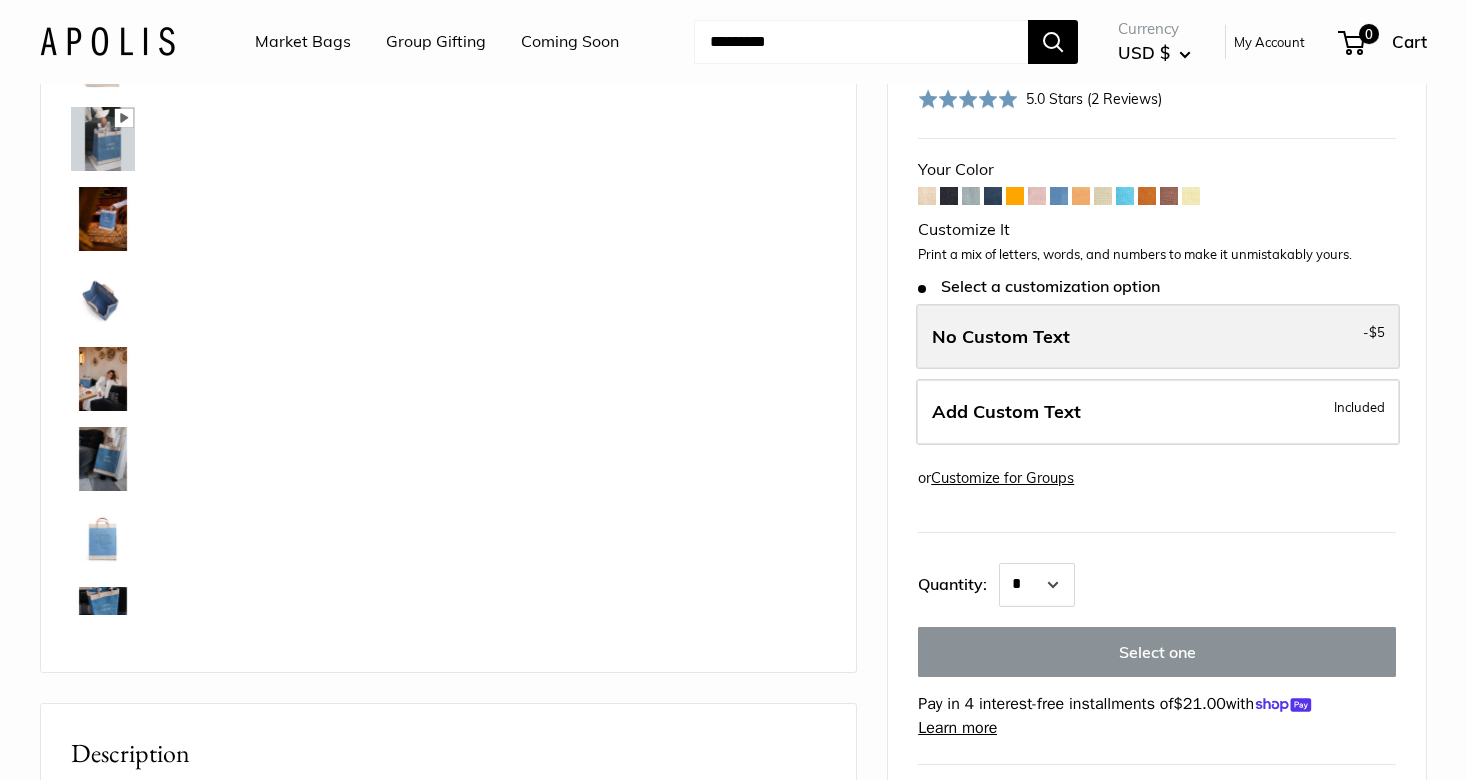 scroll, scrollTop: 448, scrollLeft: 0, axis: vertical 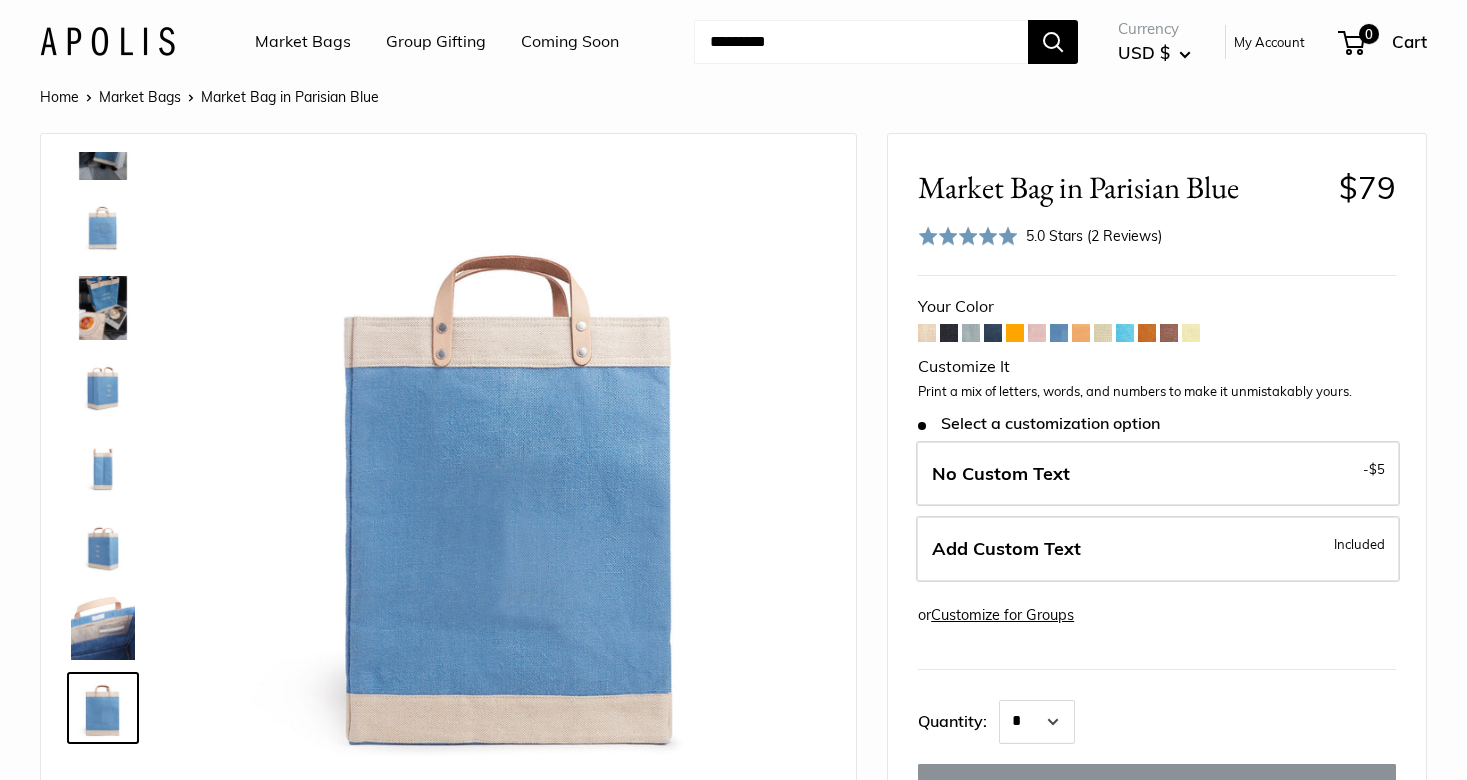 click at bounding box center (1037, 333) 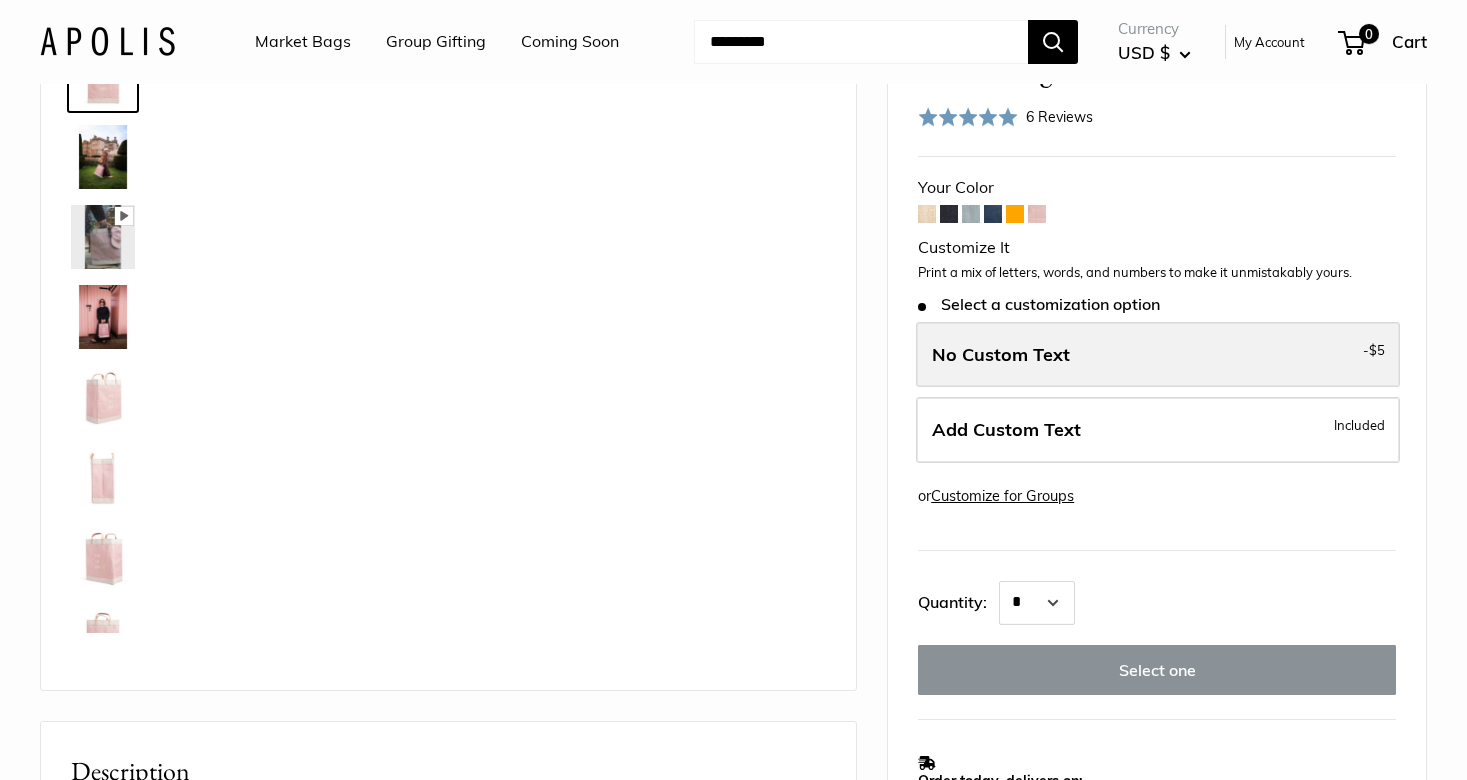 scroll, scrollTop: 0, scrollLeft: 0, axis: both 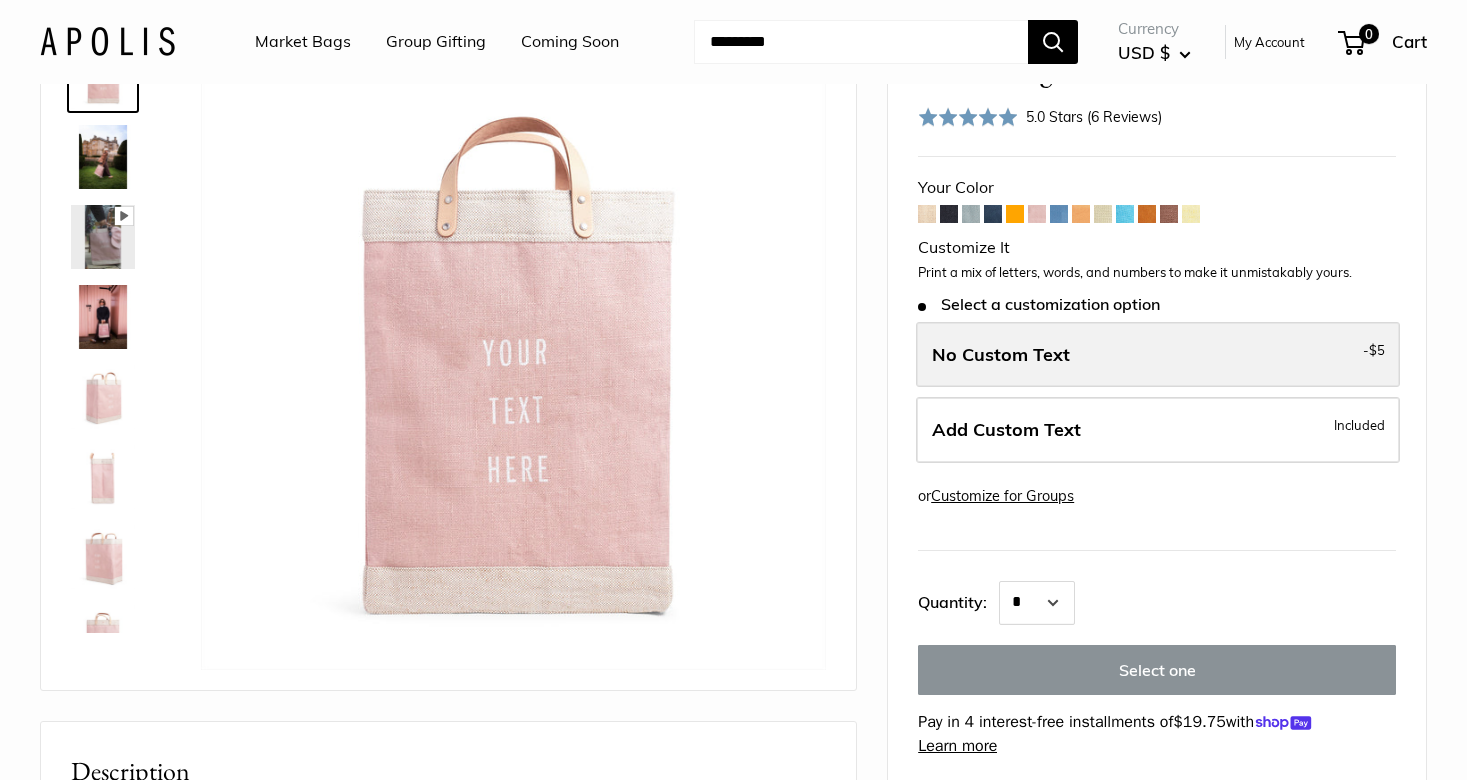 click on "No Custom Text" at bounding box center [1001, 354] 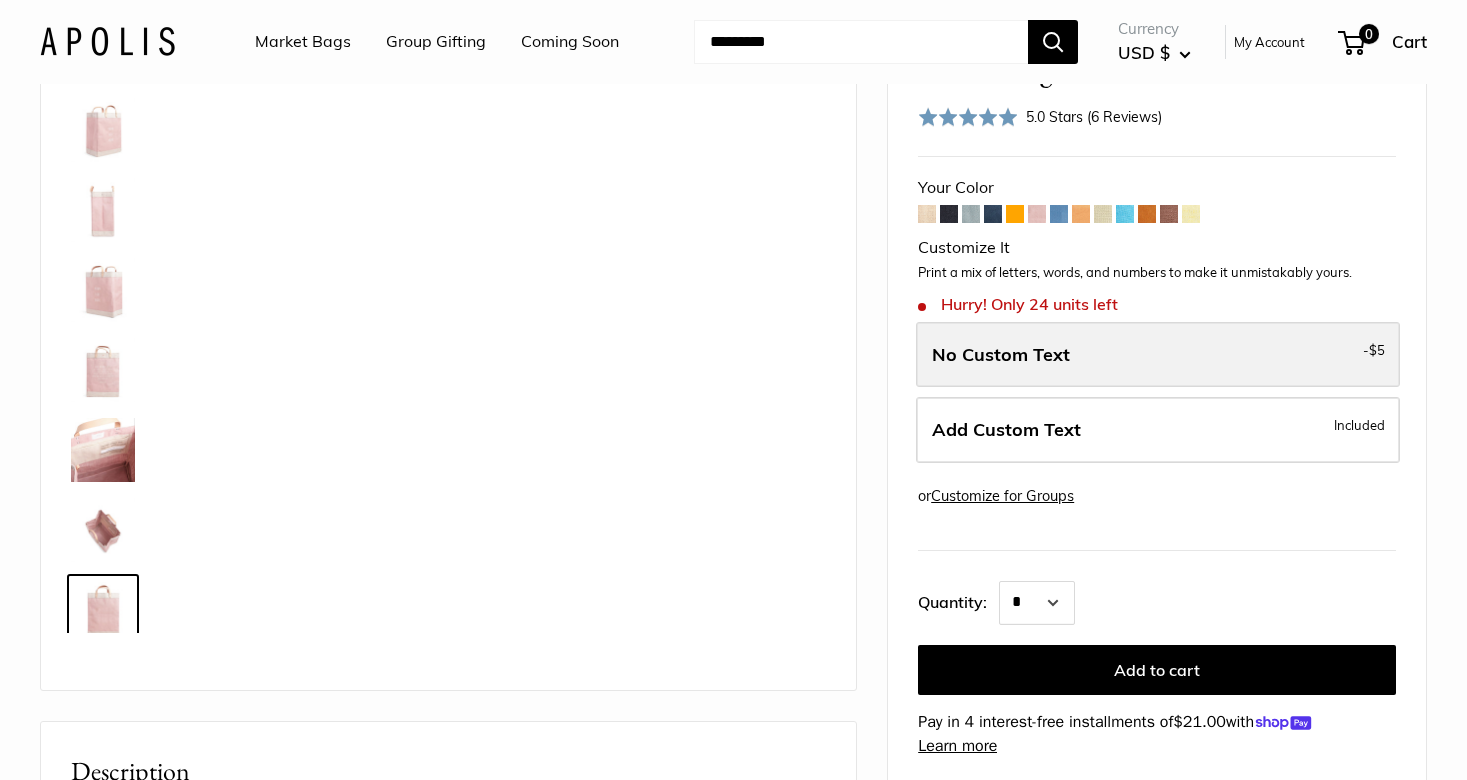 scroll, scrollTop: 288, scrollLeft: 0, axis: vertical 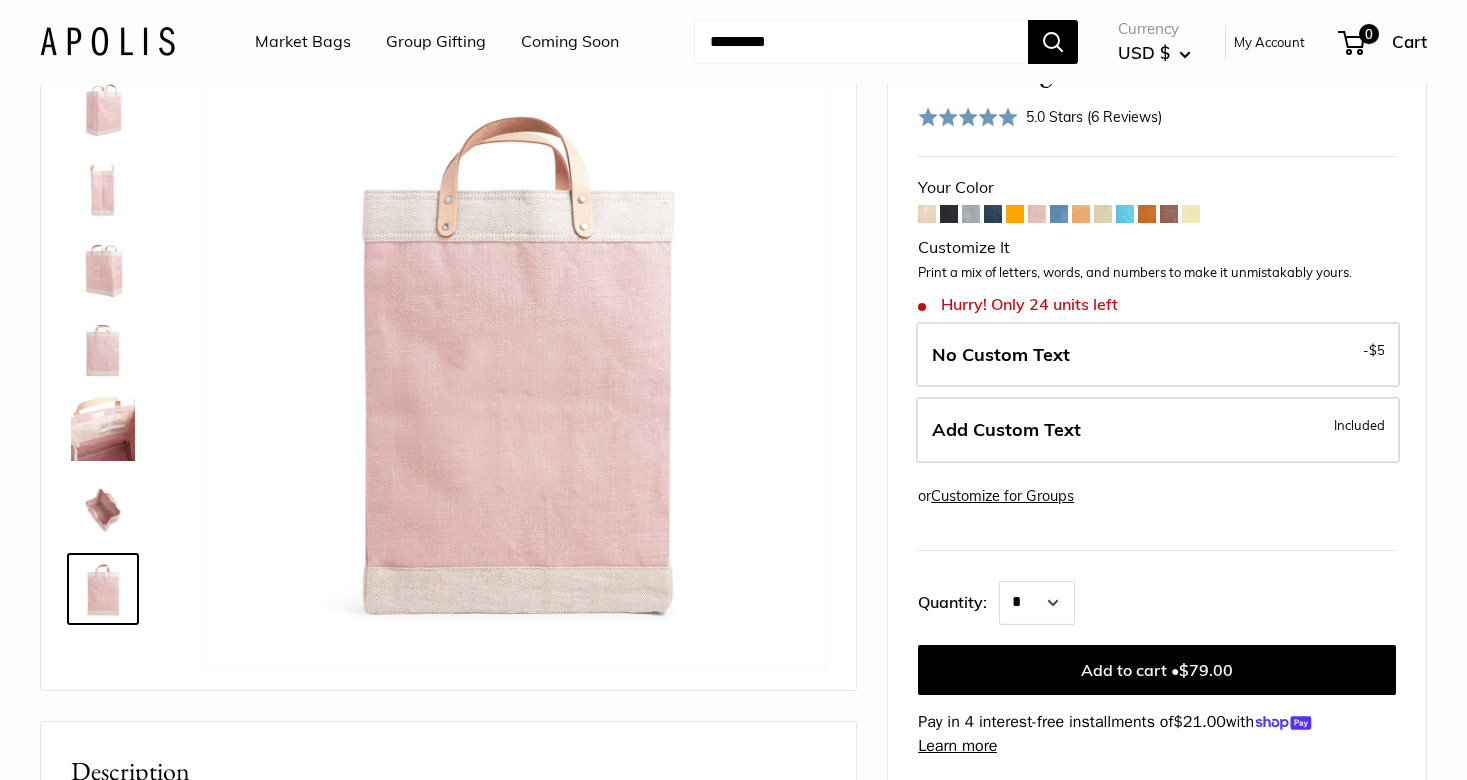 click at bounding box center (1059, 214) 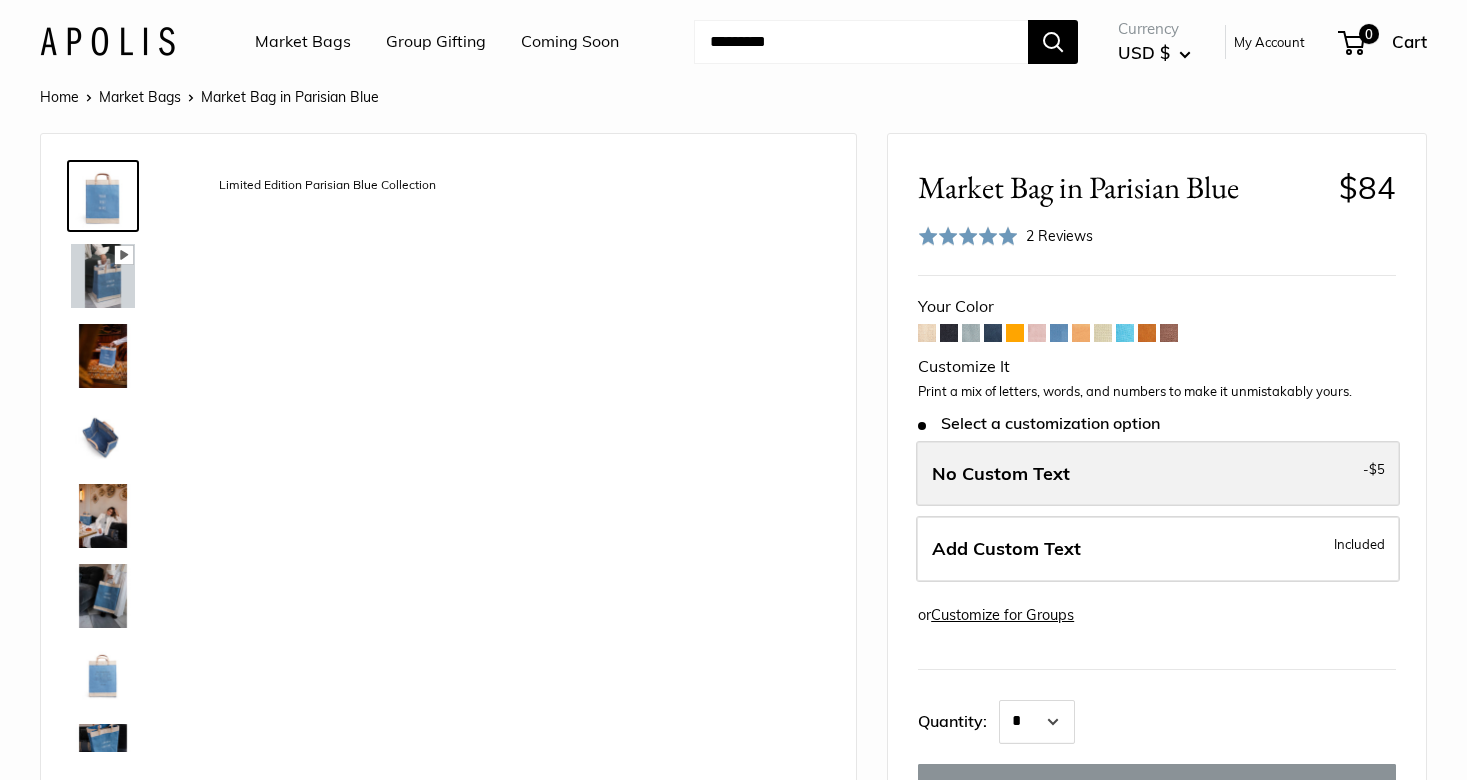 scroll, scrollTop: 0, scrollLeft: 0, axis: both 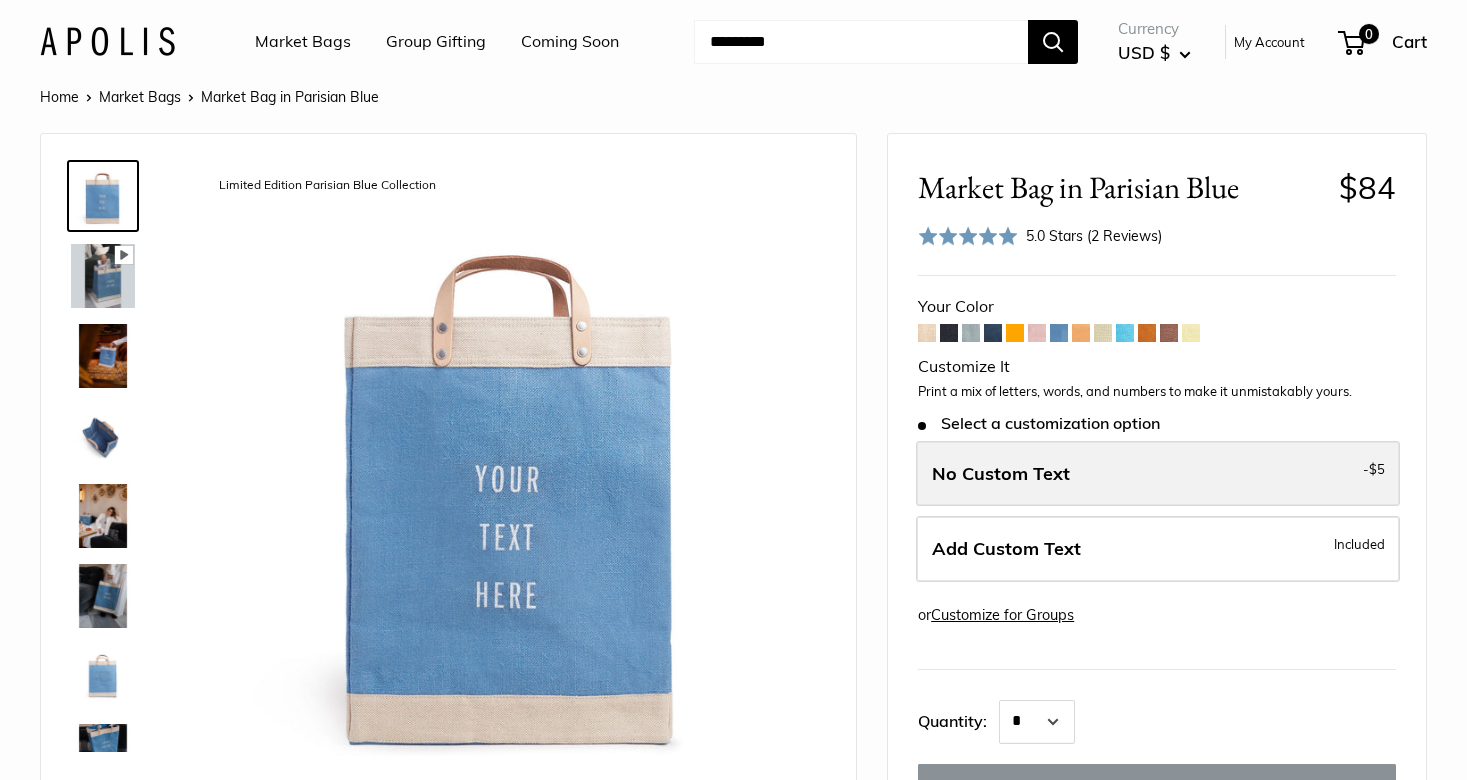click on "No Custom Text
- $5" at bounding box center [1158, 474] 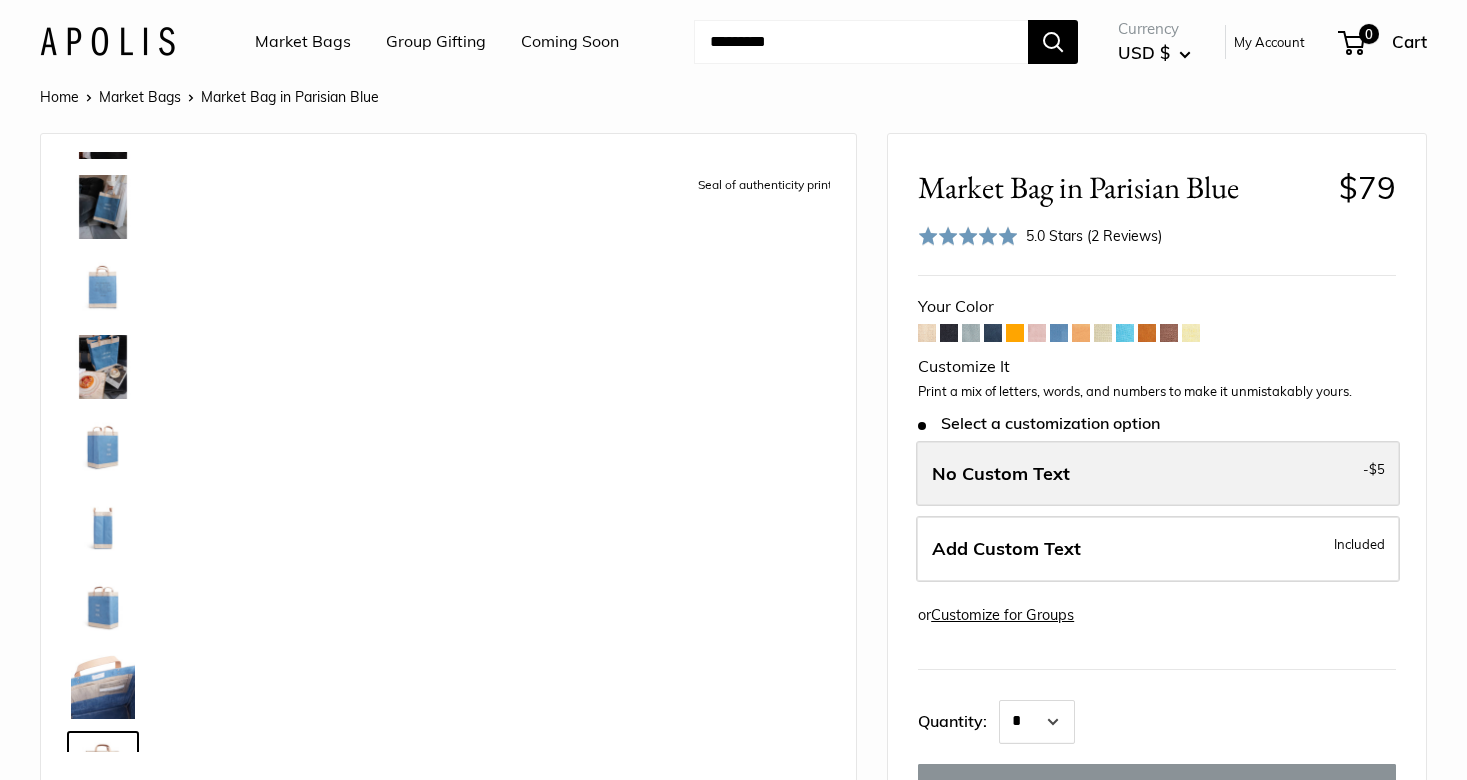 scroll, scrollTop: 448, scrollLeft: 0, axis: vertical 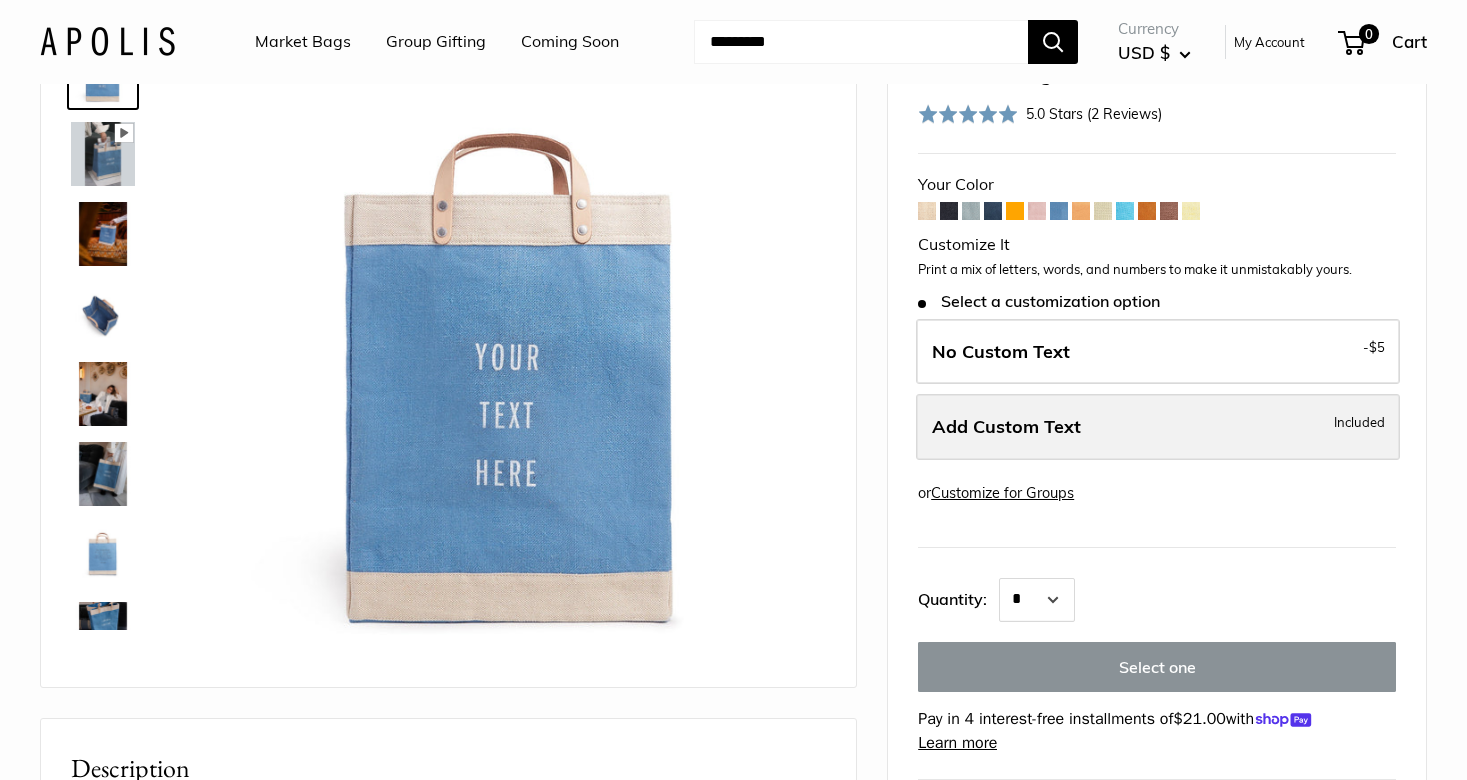 click on "Add Custom Text
Included" at bounding box center [1158, 427] 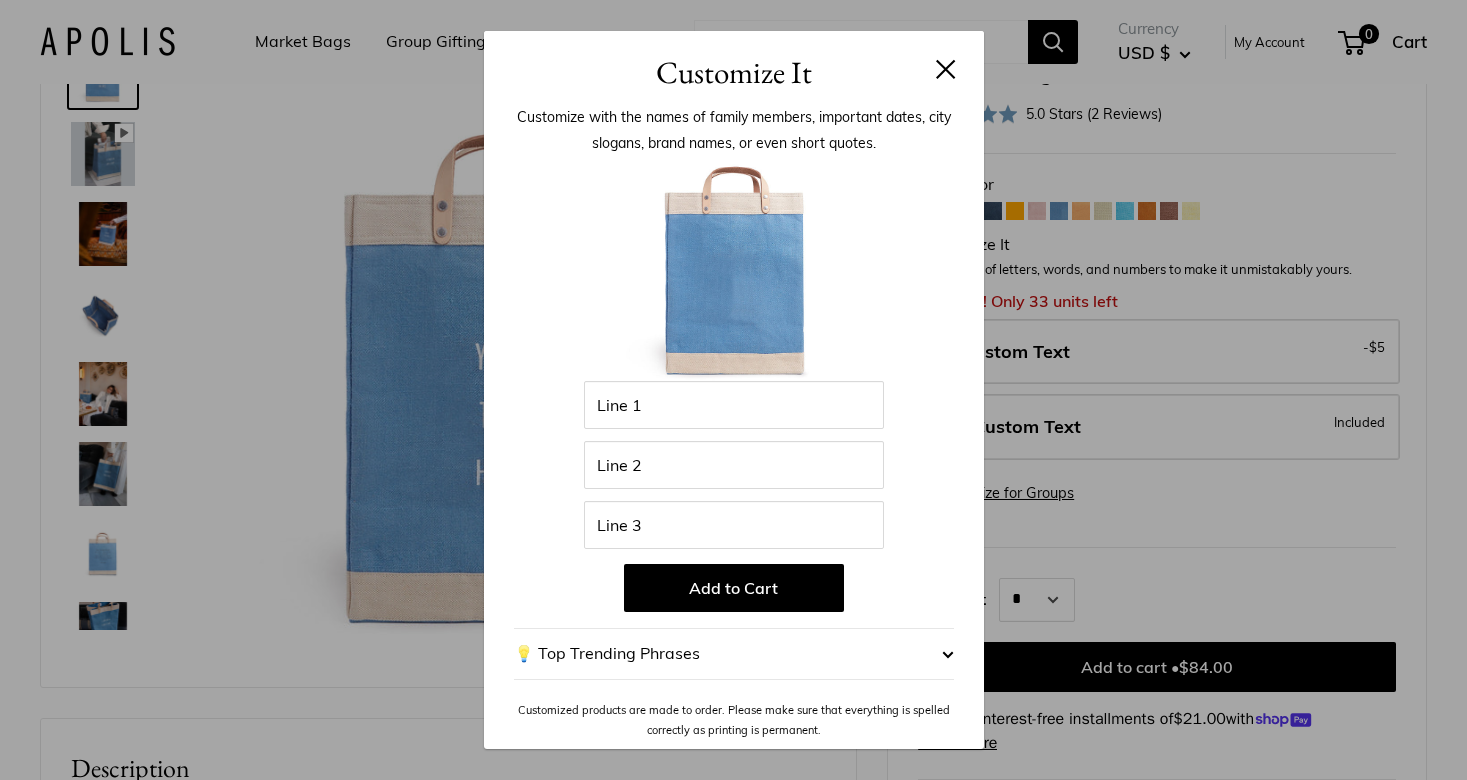 click at bounding box center (946, 69) 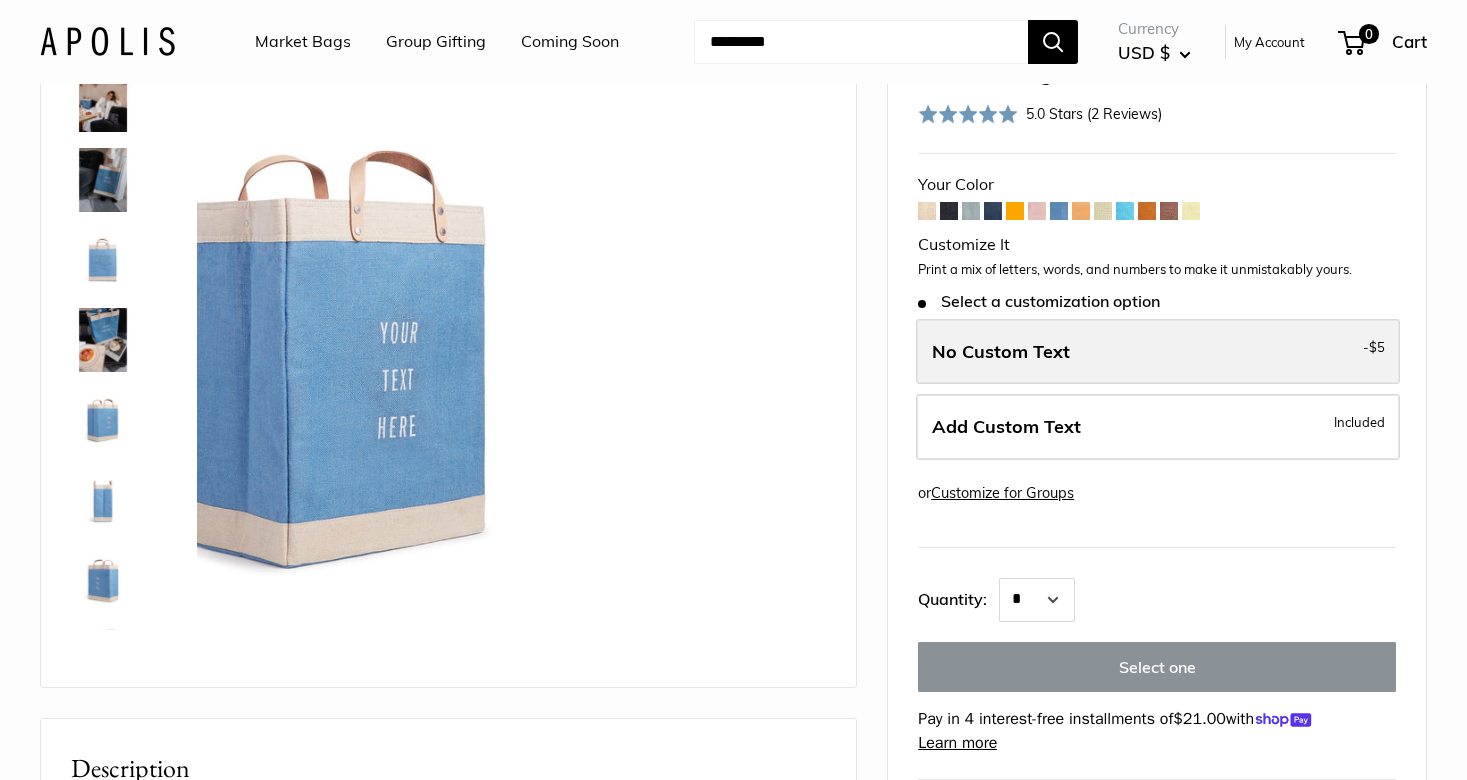 scroll, scrollTop: 448, scrollLeft: 0, axis: vertical 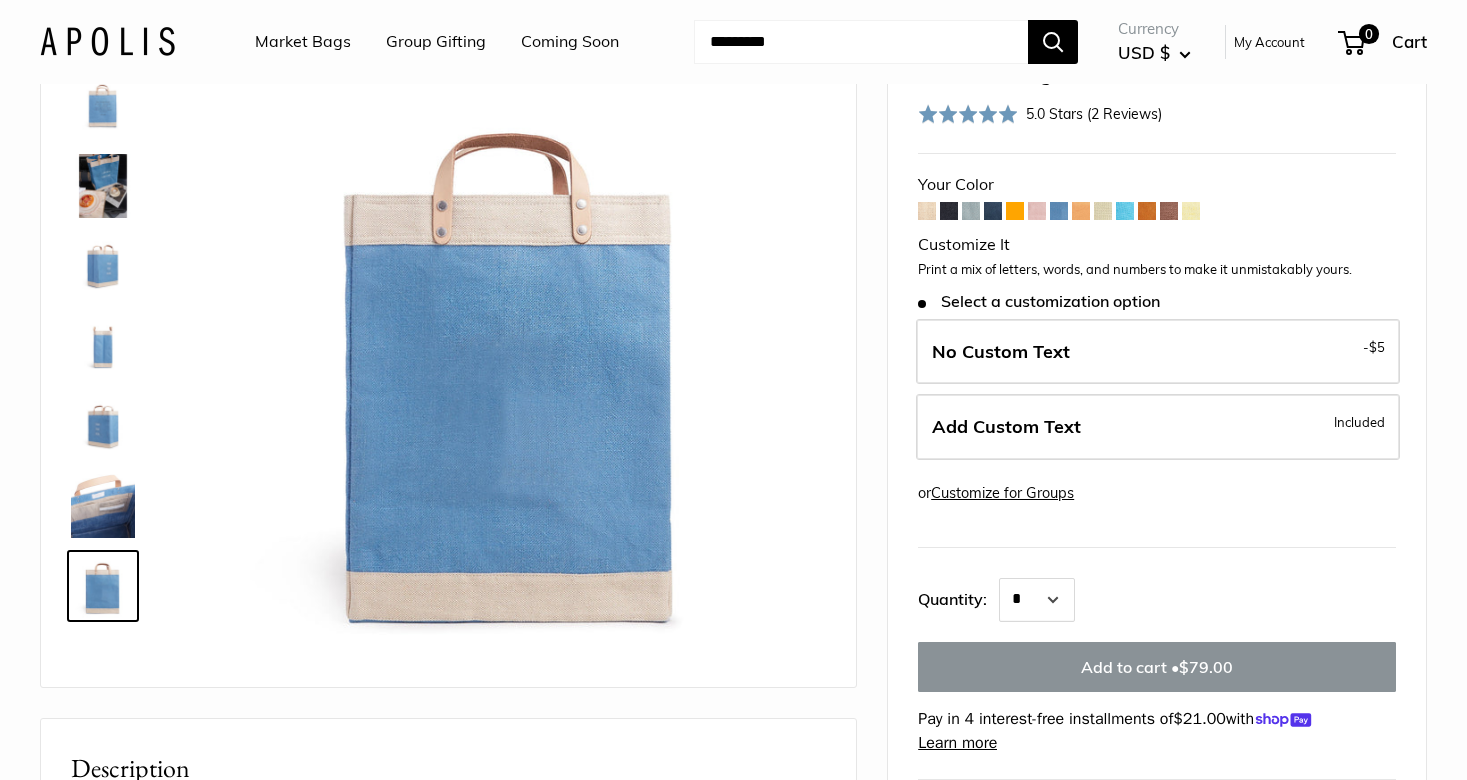 click at bounding box center [1059, 211] 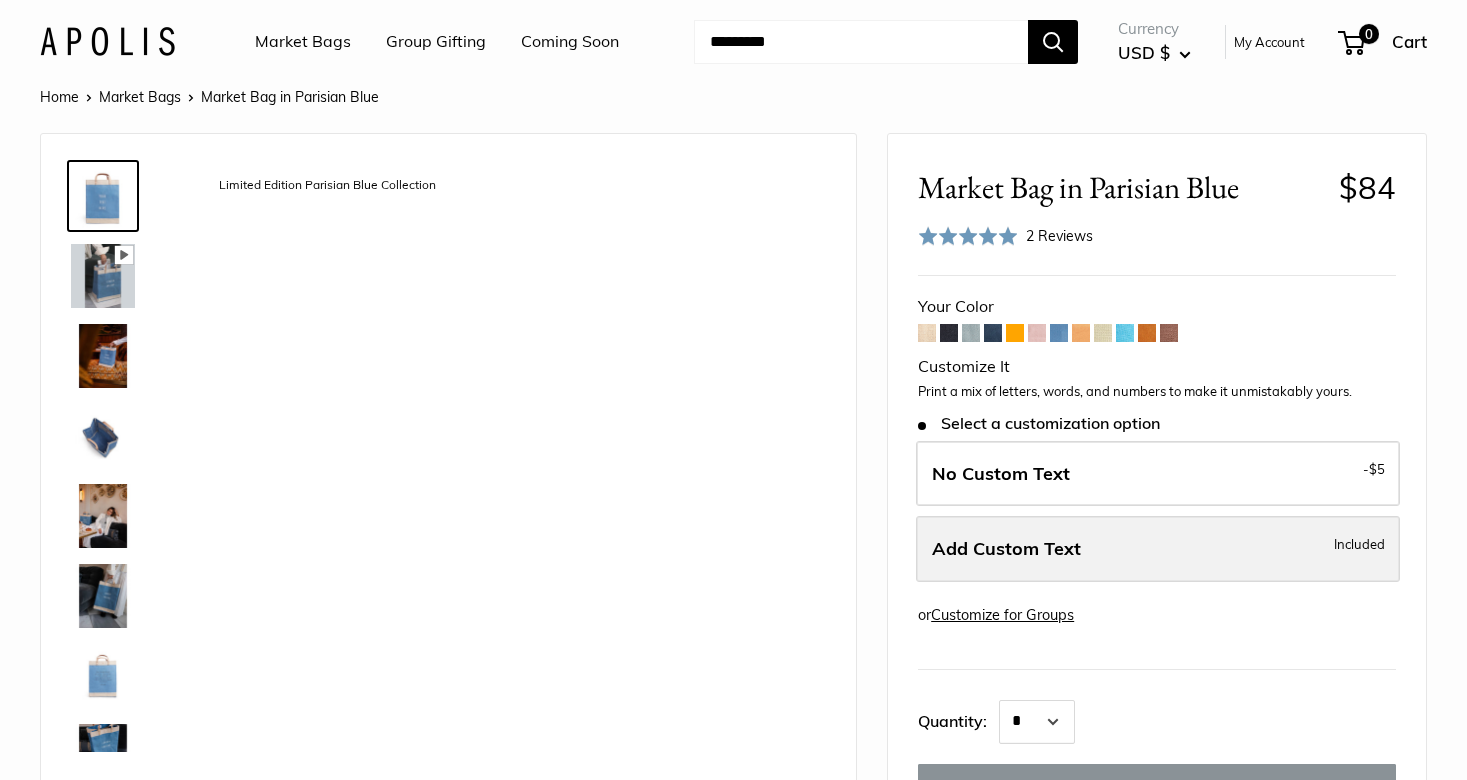 scroll, scrollTop: 0, scrollLeft: 0, axis: both 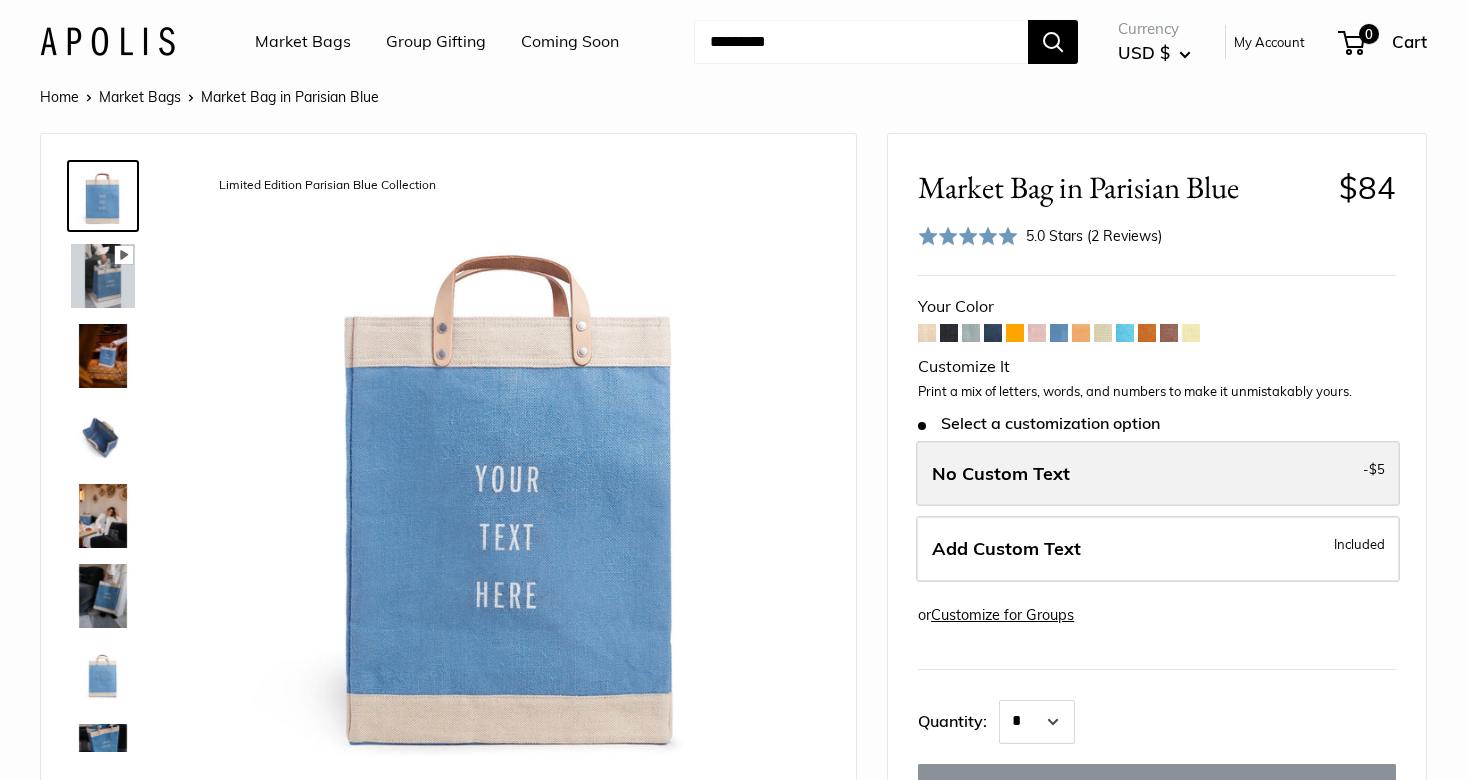 click on "No Custom Text
- $5" at bounding box center [1158, 474] 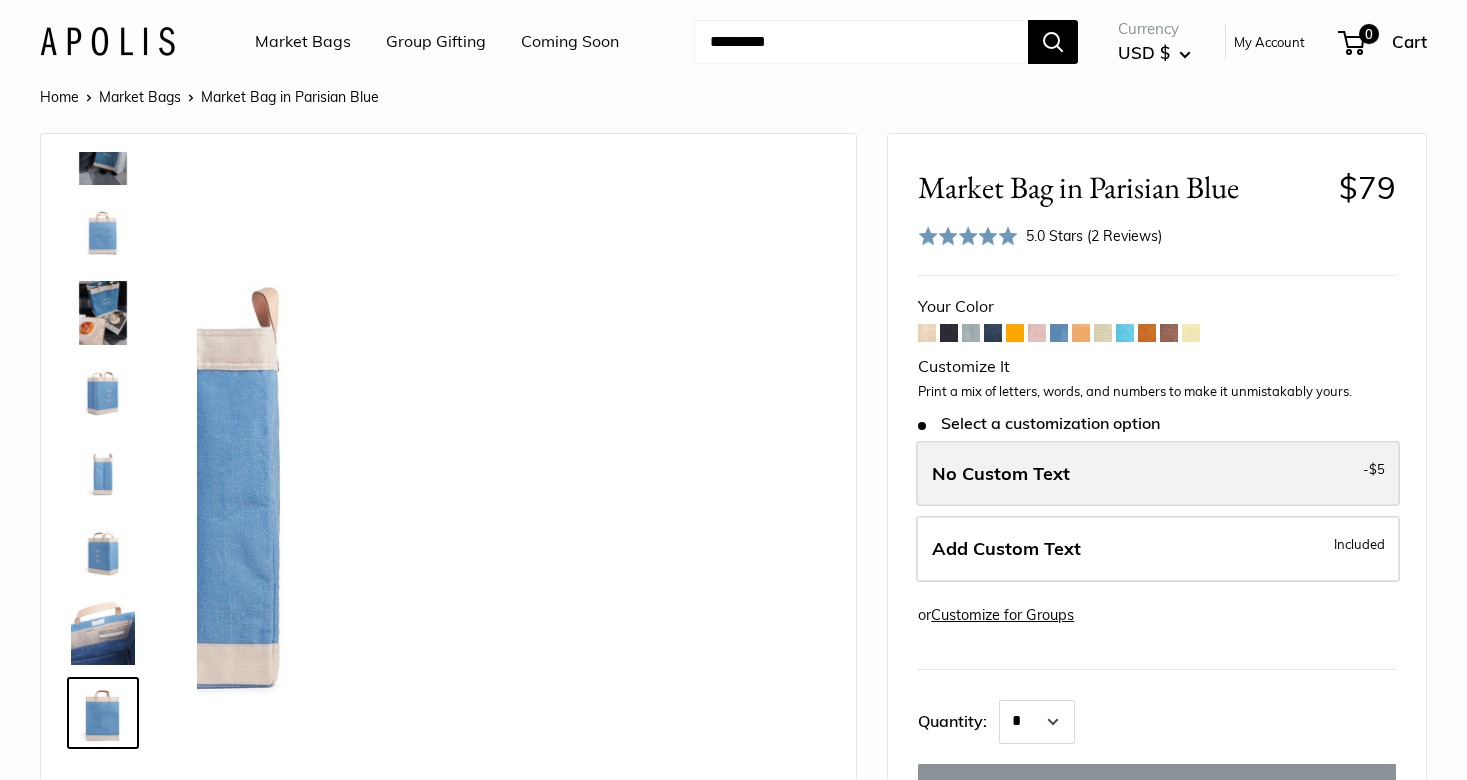 scroll, scrollTop: 448, scrollLeft: 0, axis: vertical 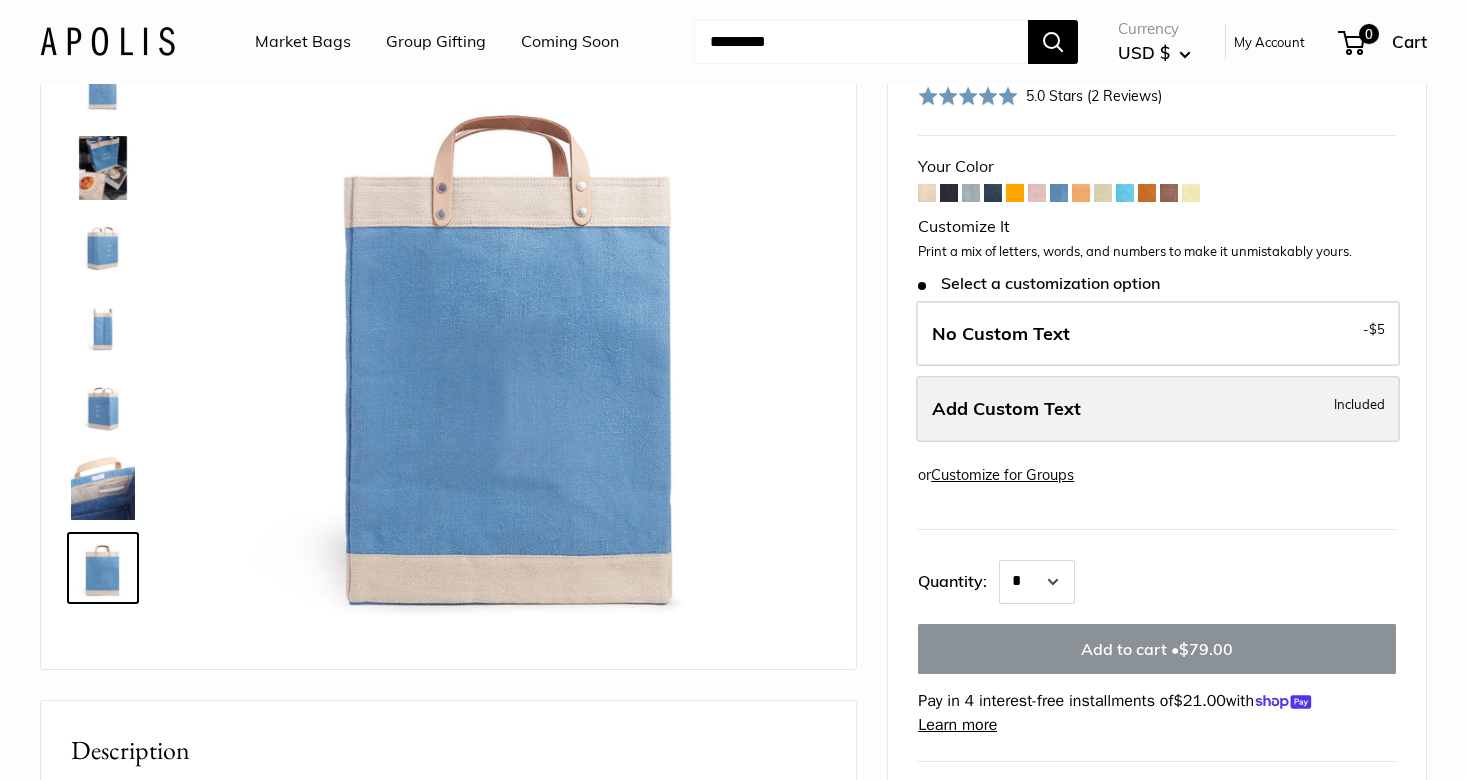 click on "Add Custom Text
Included" at bounding box center [1158, 409] 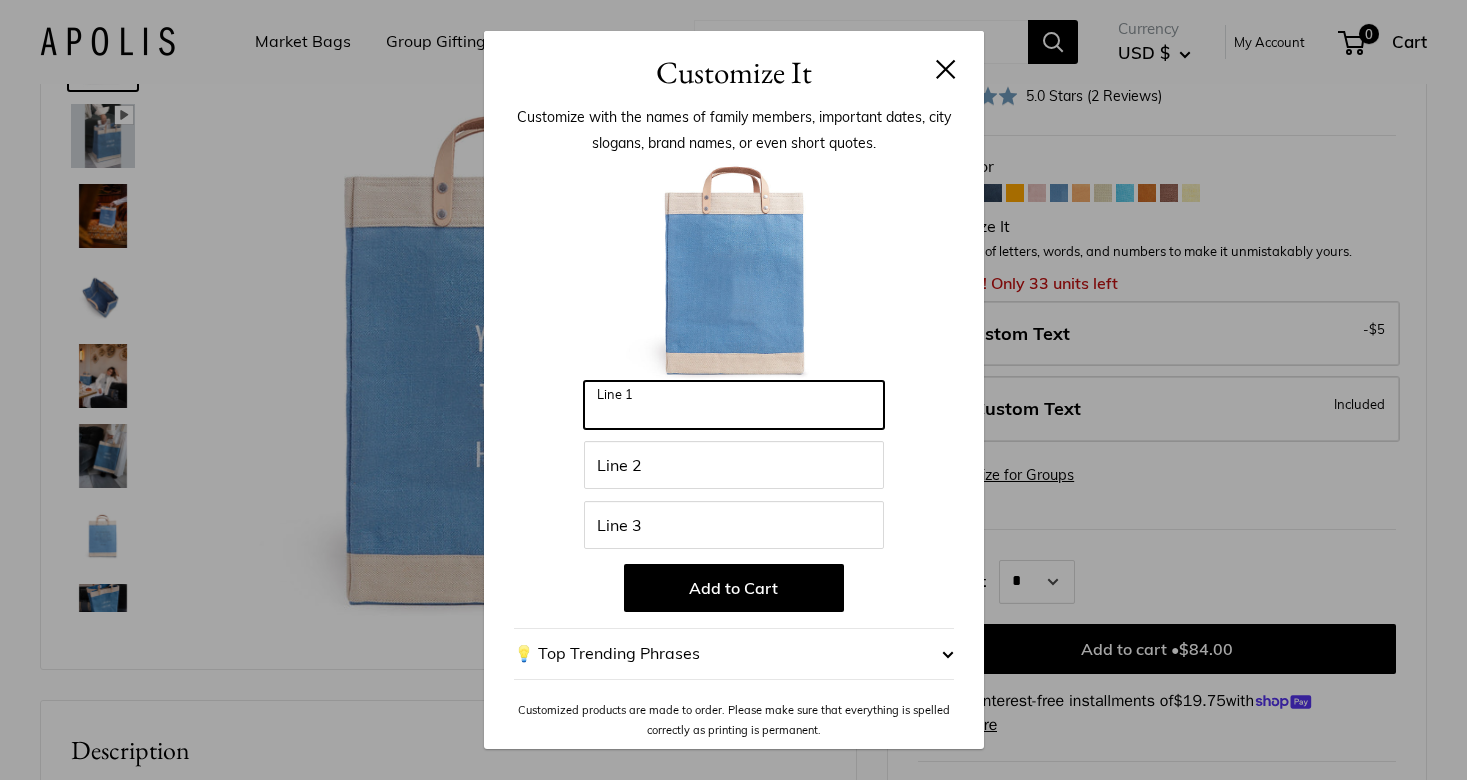 click on "Line 1" at bounding box center (734, 405) 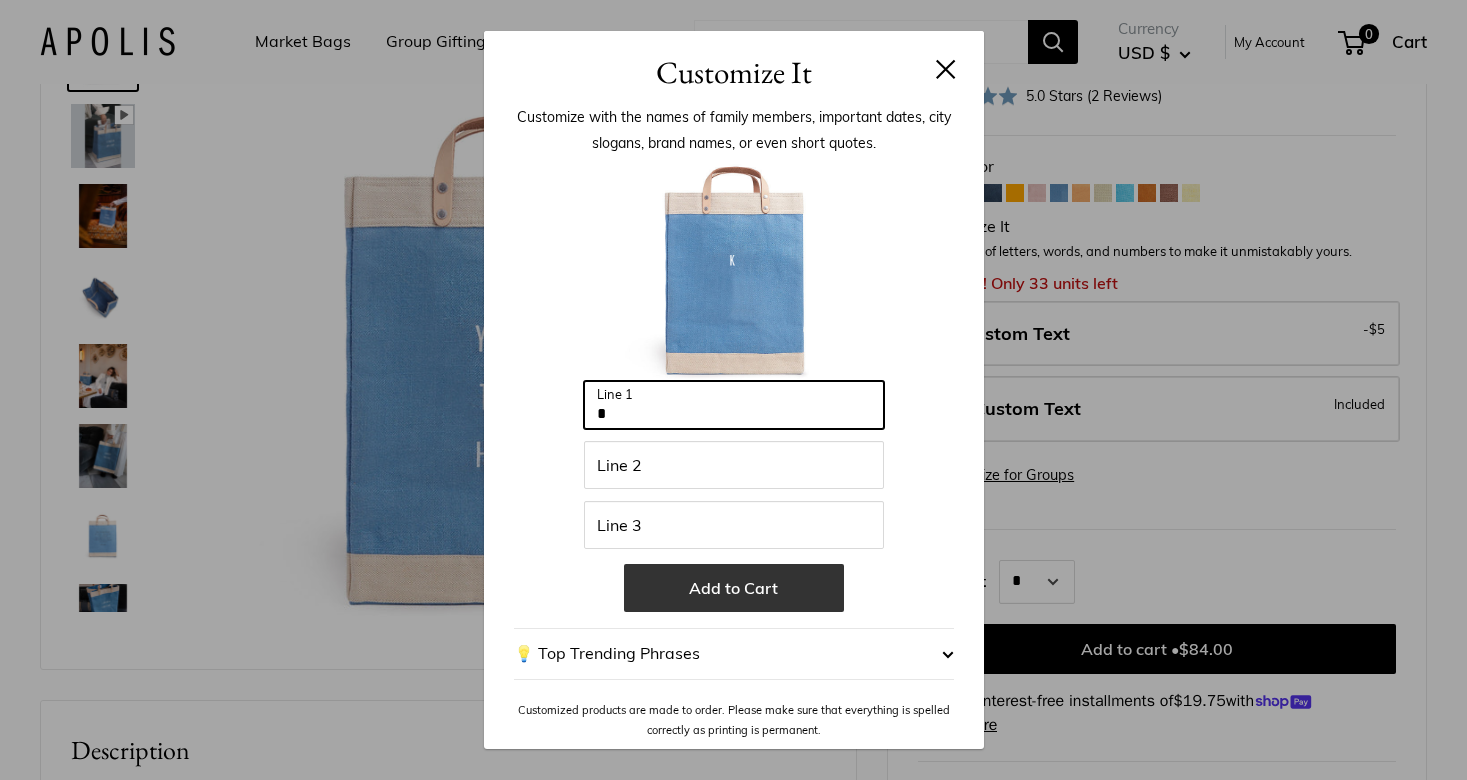 type on "*" 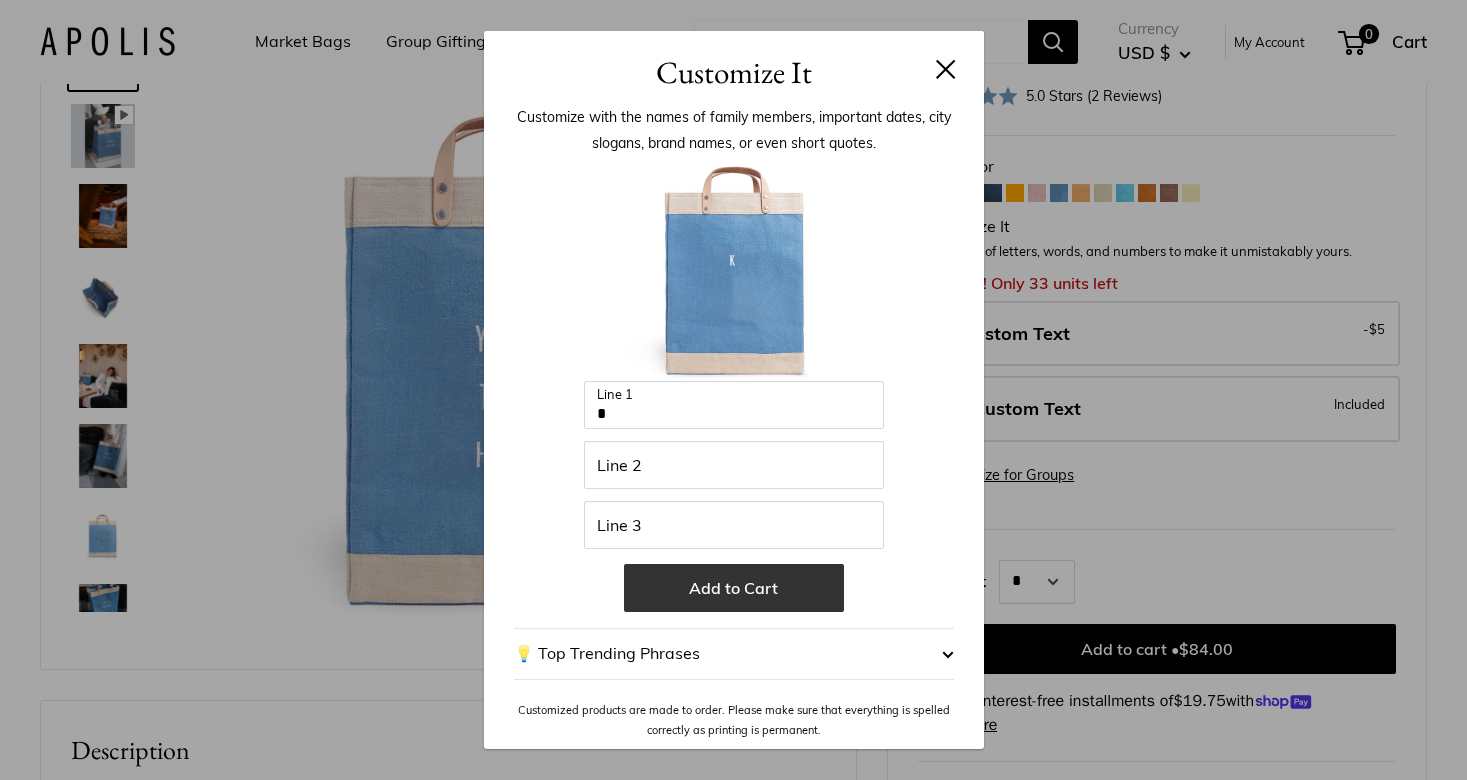 click on "Add to Cart" at bounding box center [734, 588] 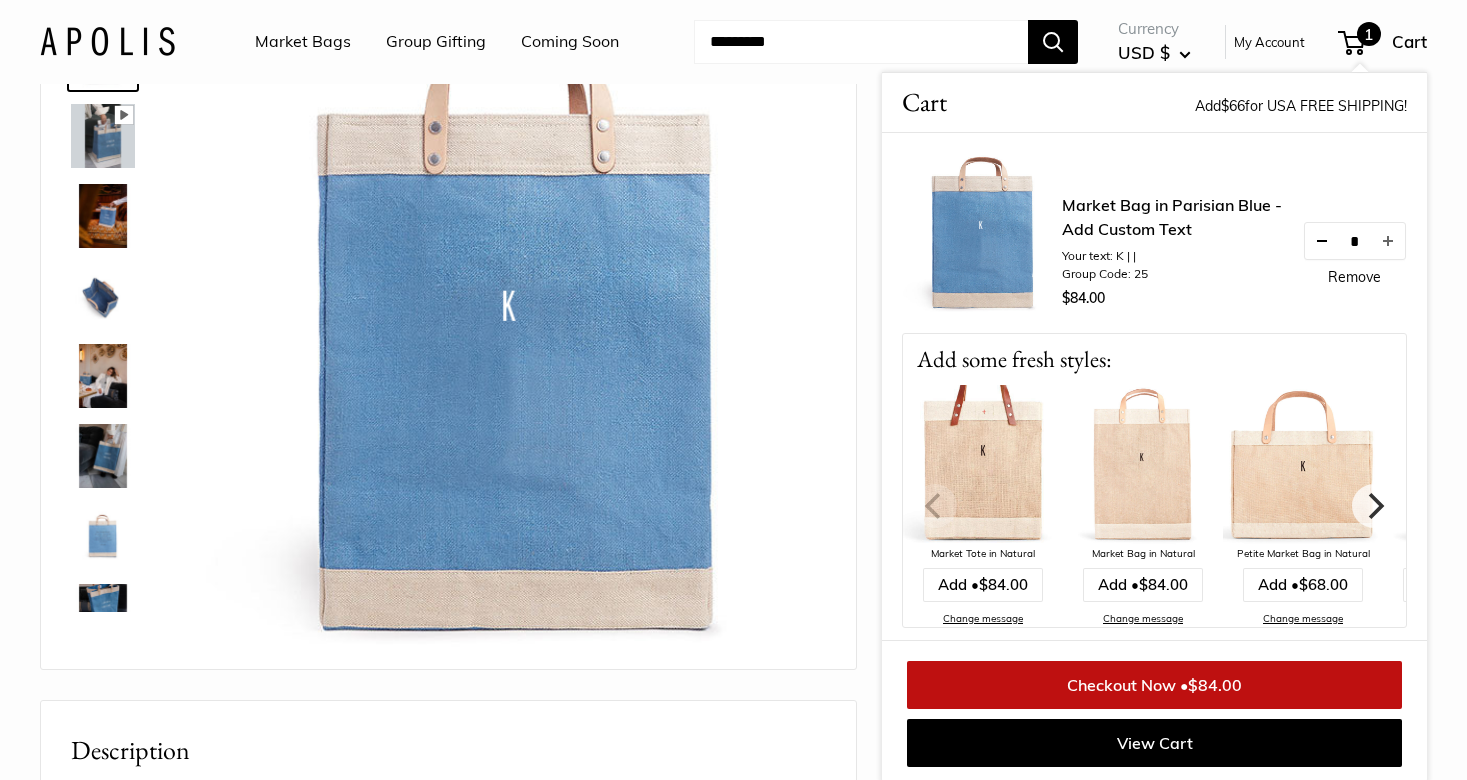 click at bounding box center [1322, 241] 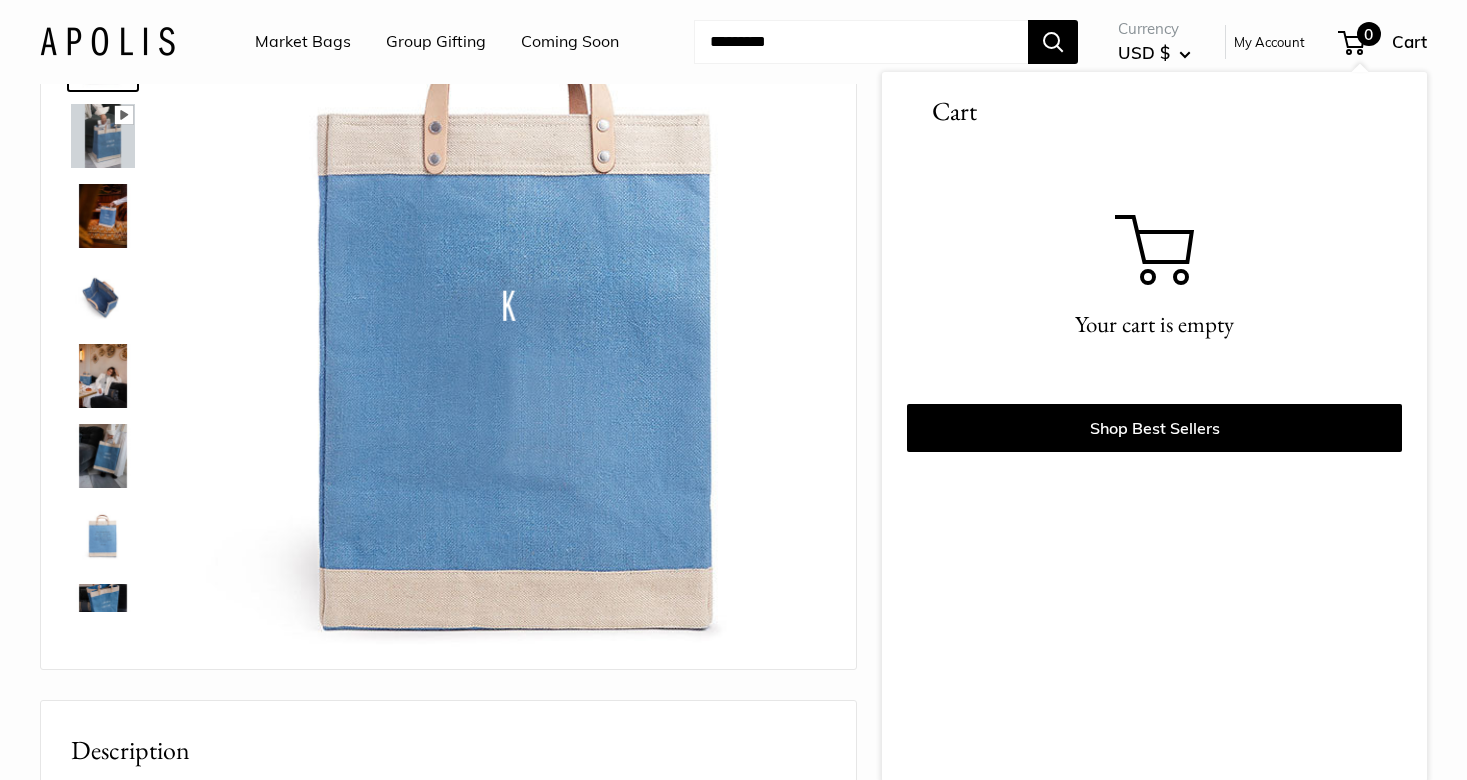 click on "Pause Play % buffered 00:00 Unmute Mute Exit fullscreen Enter fullscreen Play
Super soft and durable leather handles.
Bird's eye view of your new favorite carry-all
Seal of authenticity printed on the backside of every bag." at bounding box center (733, 824) 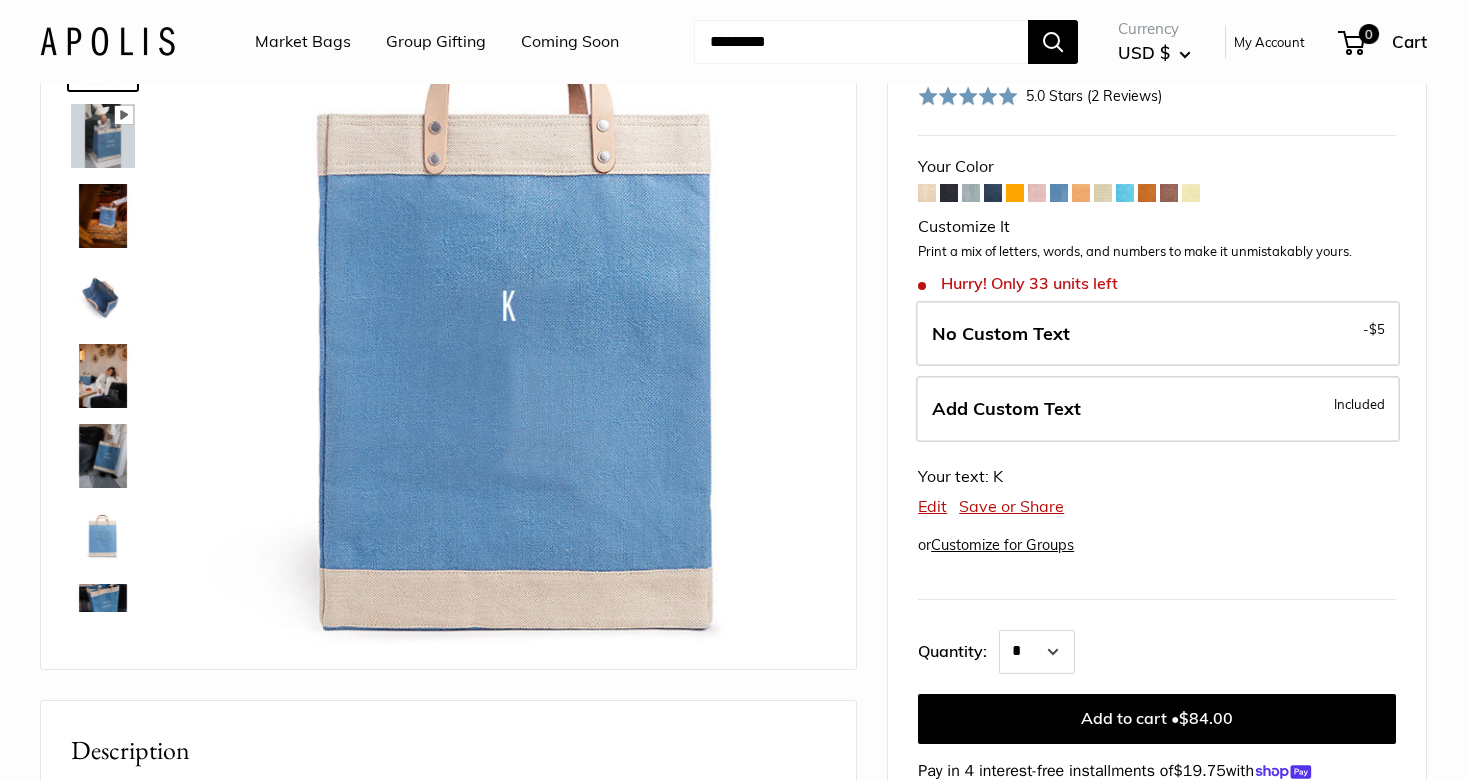 scroll, scrollTop: 129, scrollLeft: 0, axis: vertical 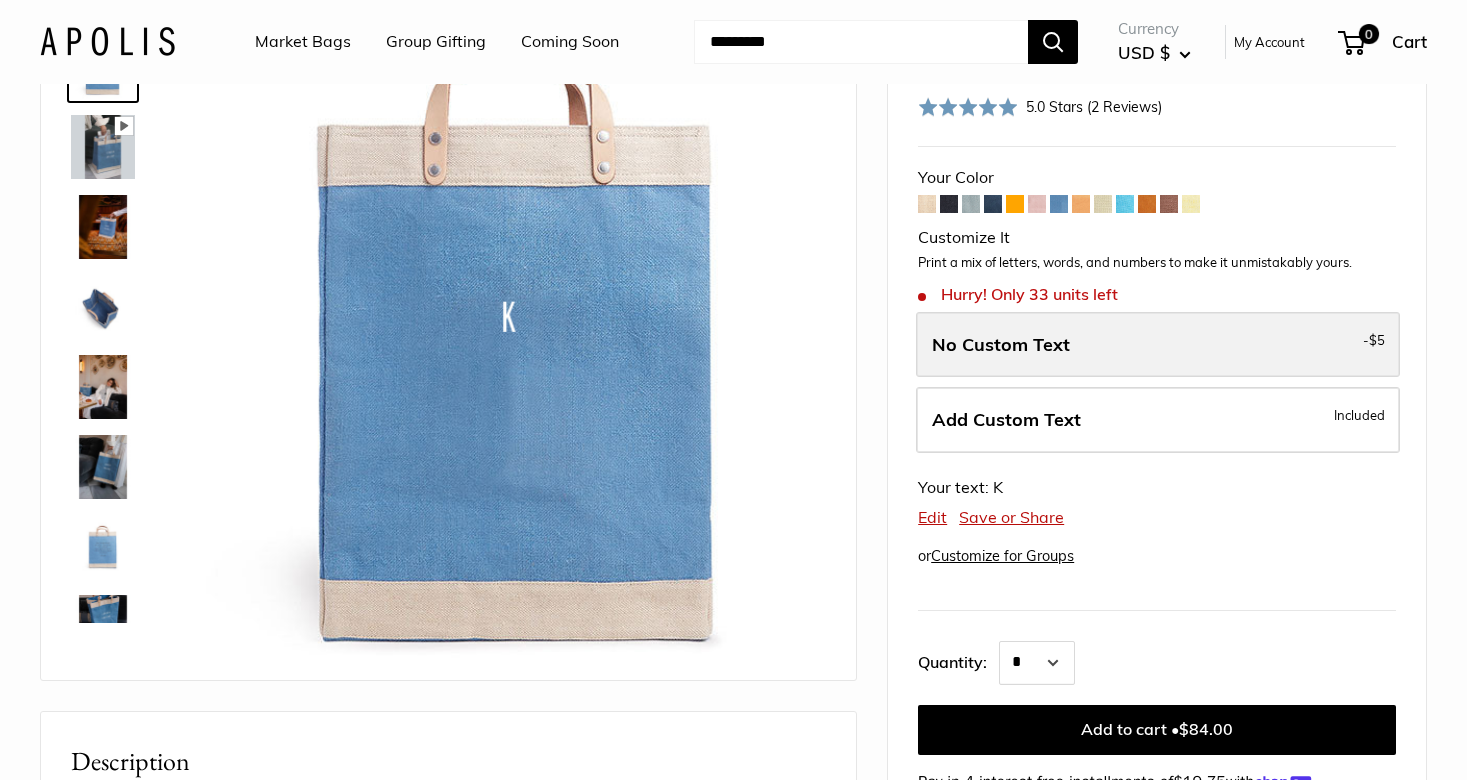 click on "No Custom Text
- $5" at bounding box center [1158, 345] 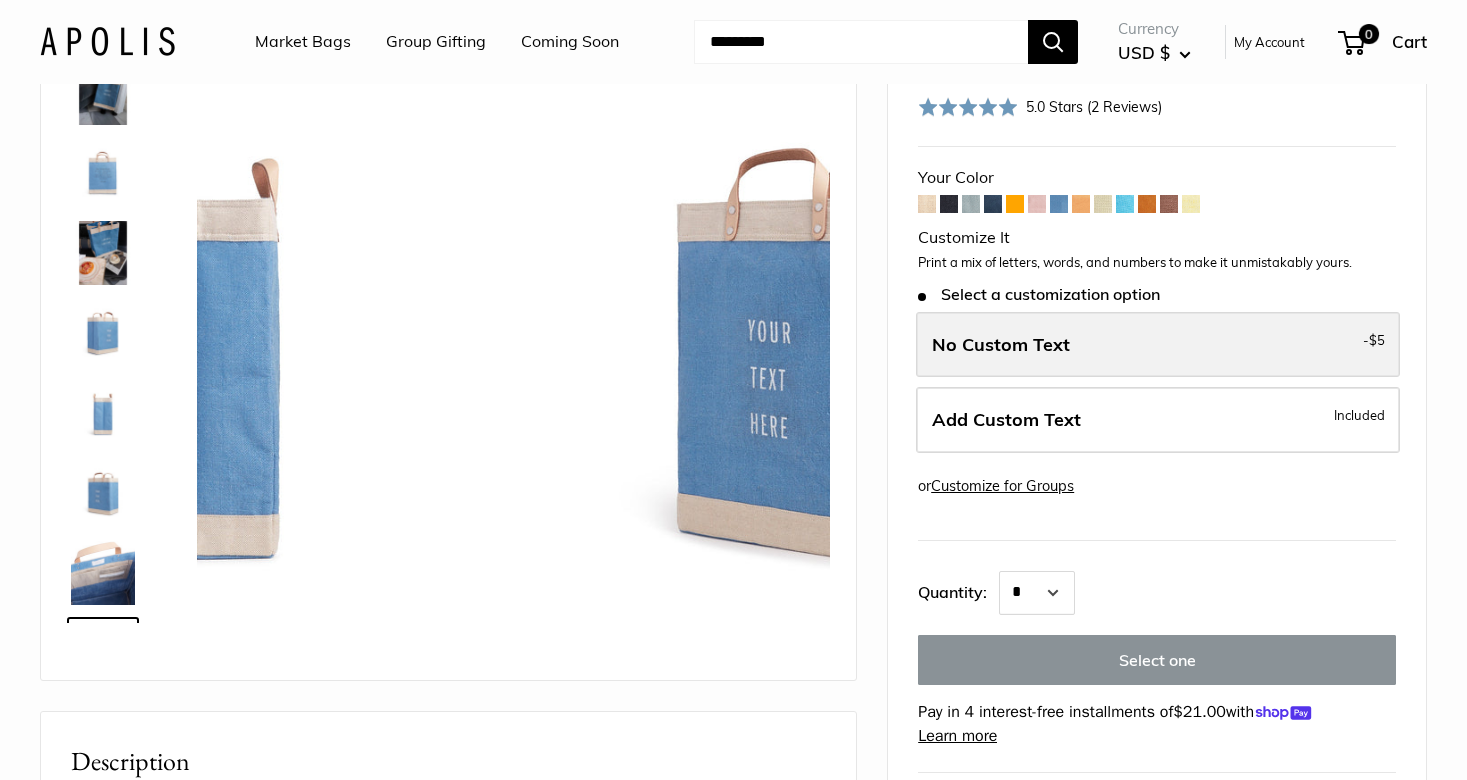 scroll, scrollTop: 448, scrollLeft: 0, axis: vertical 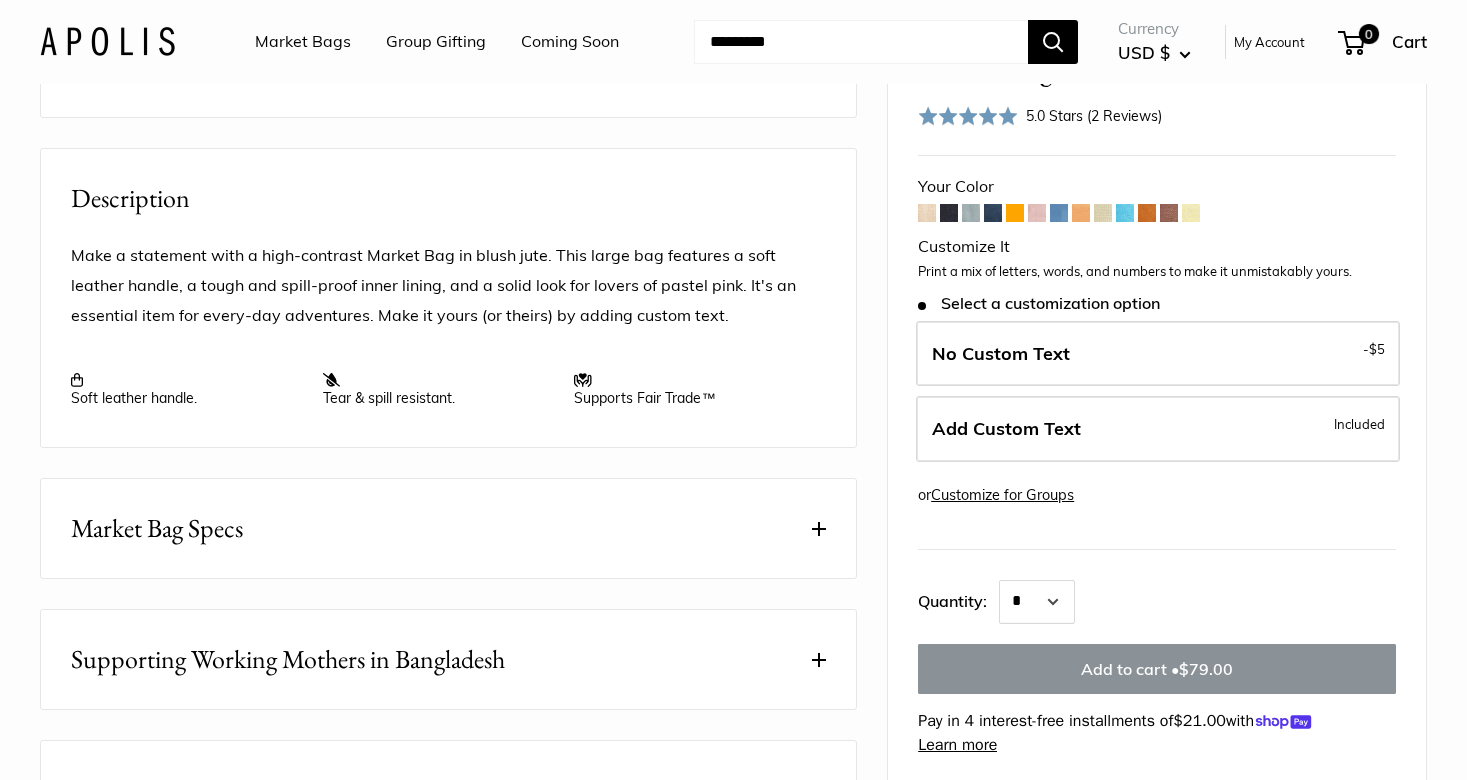 click at bounding box center (1059, 213) 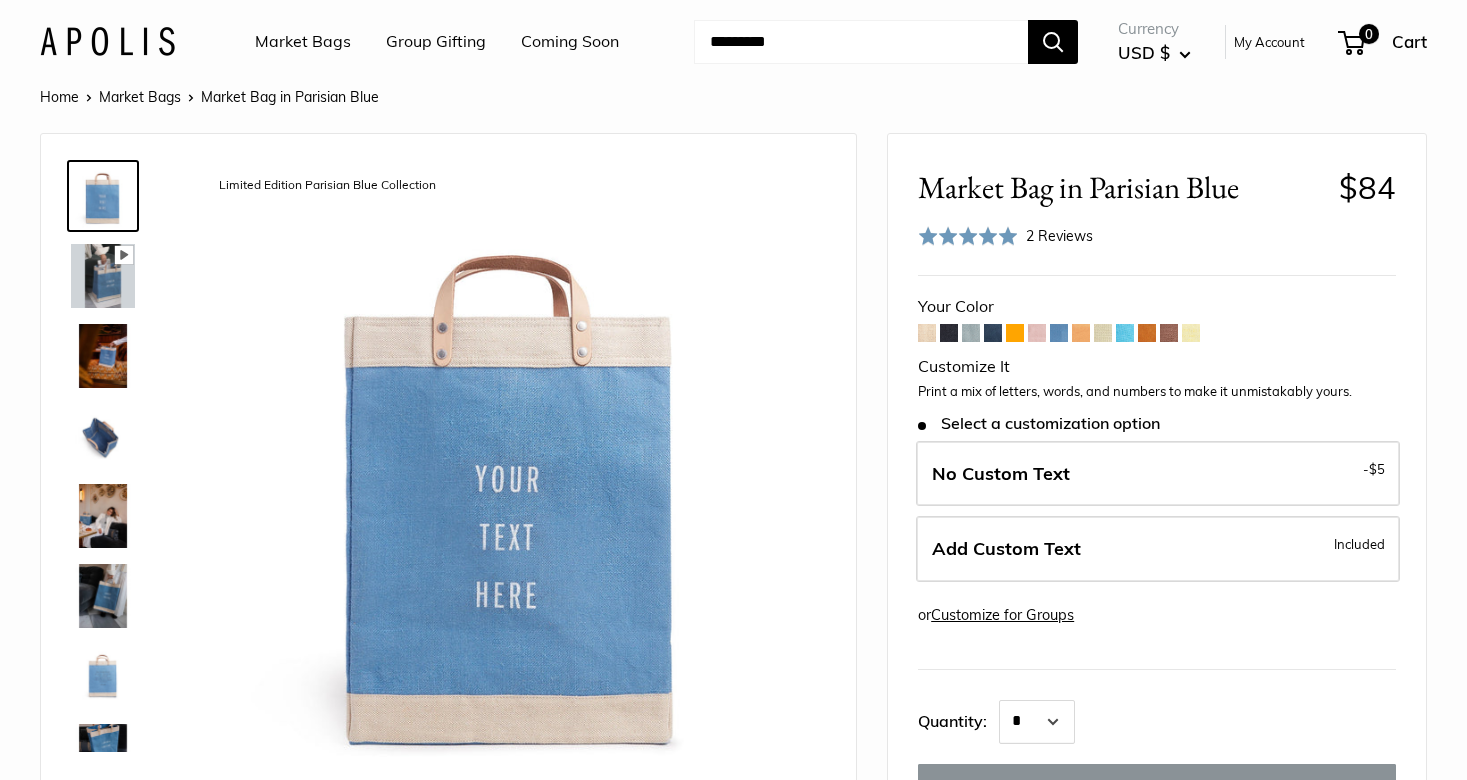 scroll, scrollTop: 0, scrollLeft: 0, axis: both 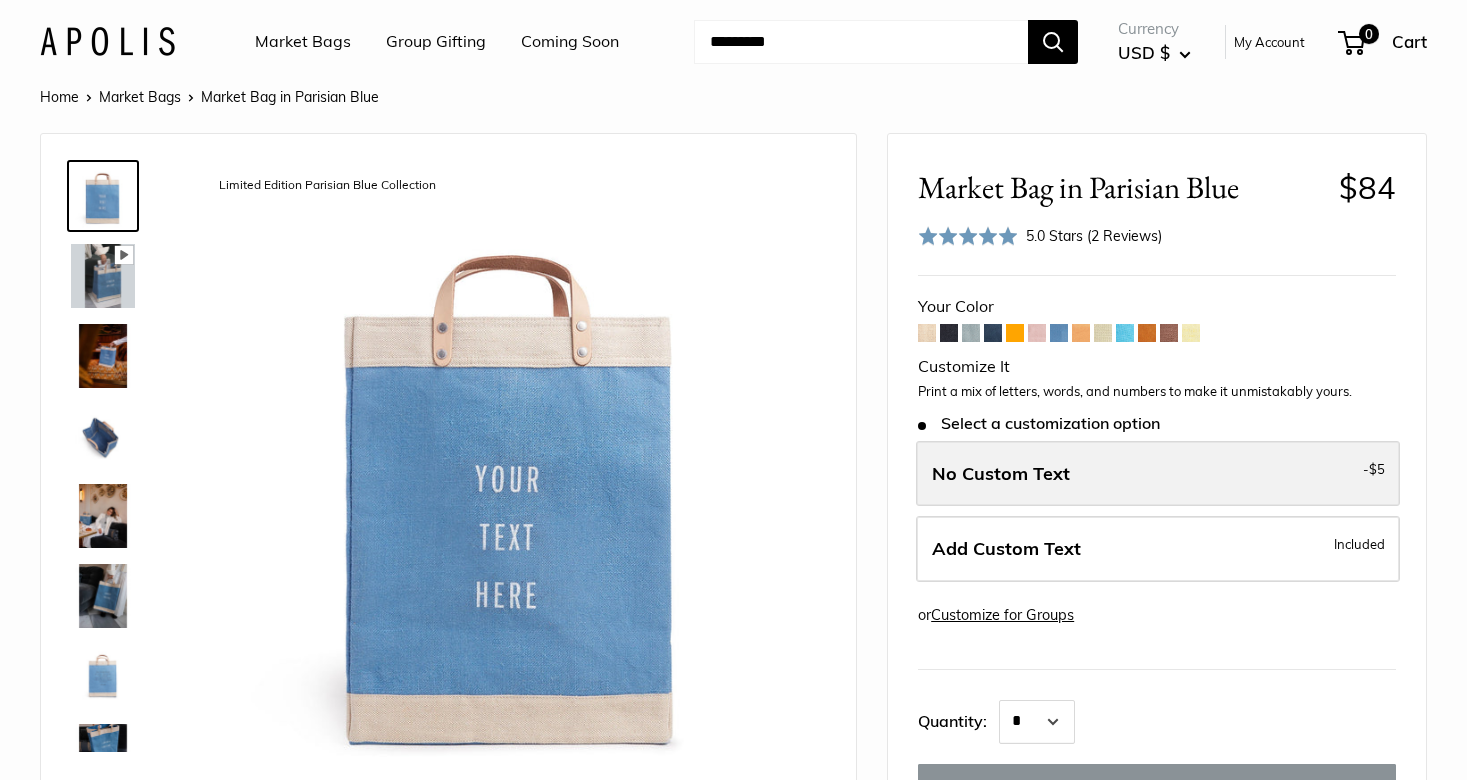 click on "No Custom Text" at bounding box center (1001, 473) 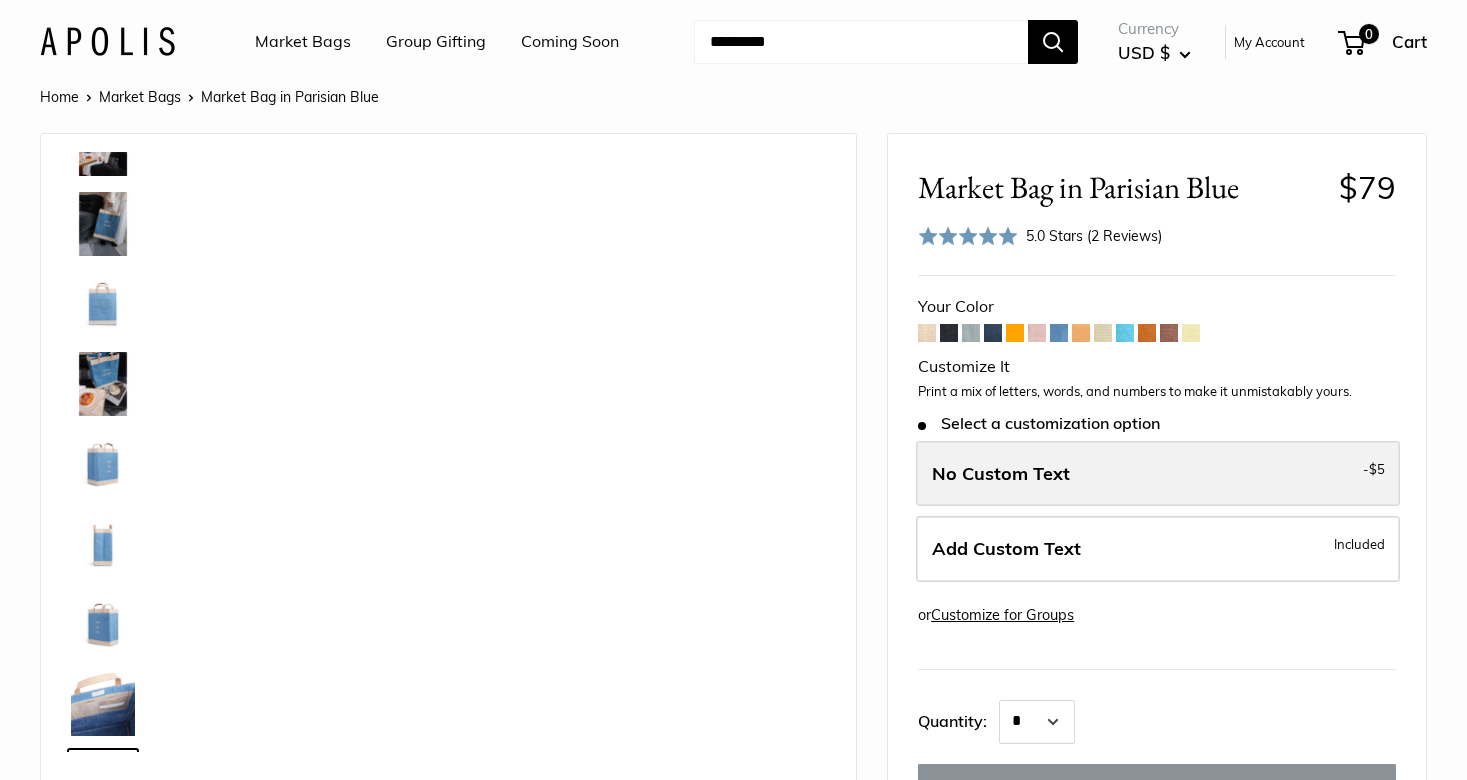 scroll, scrollTop: 448, scrollLeft: 0, axis: vertical 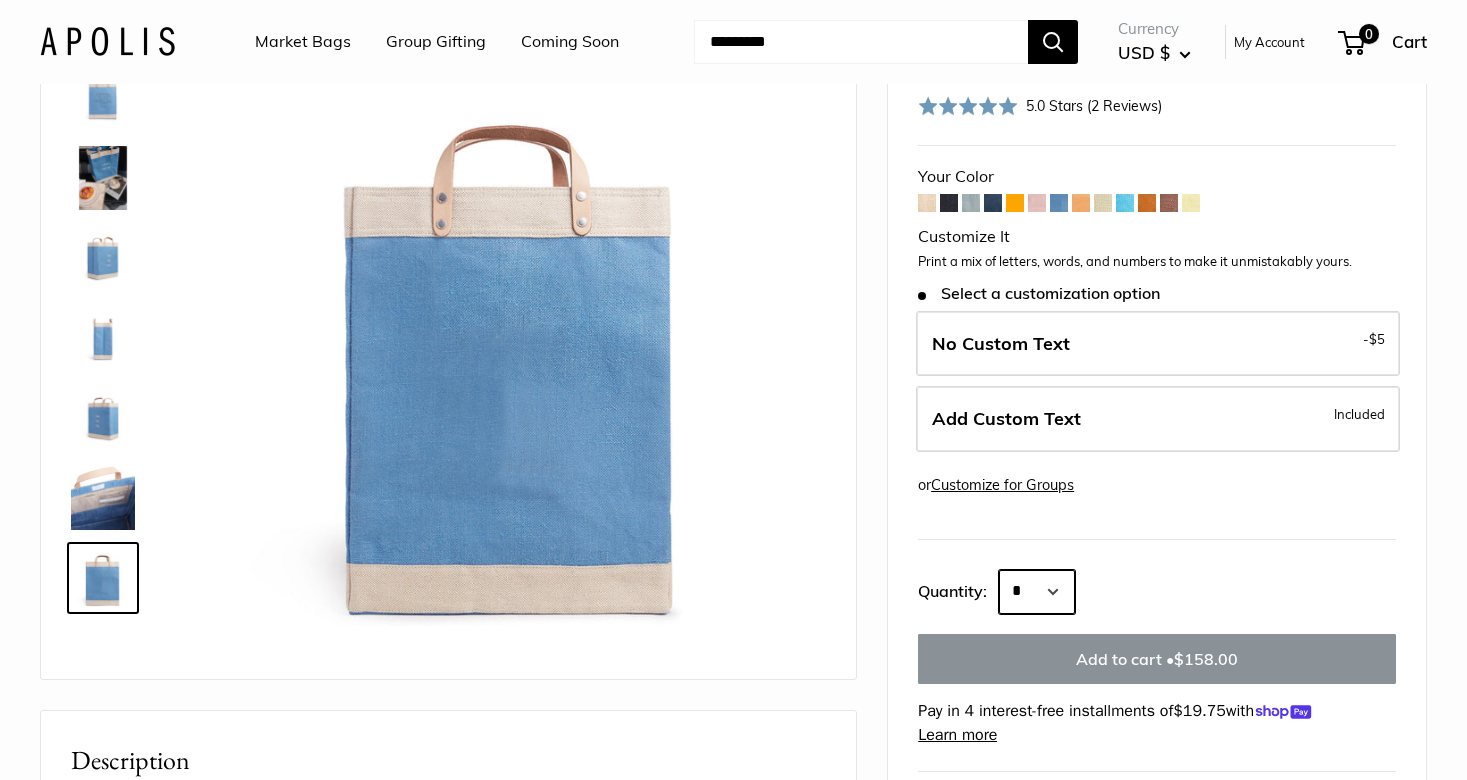 select on "*" 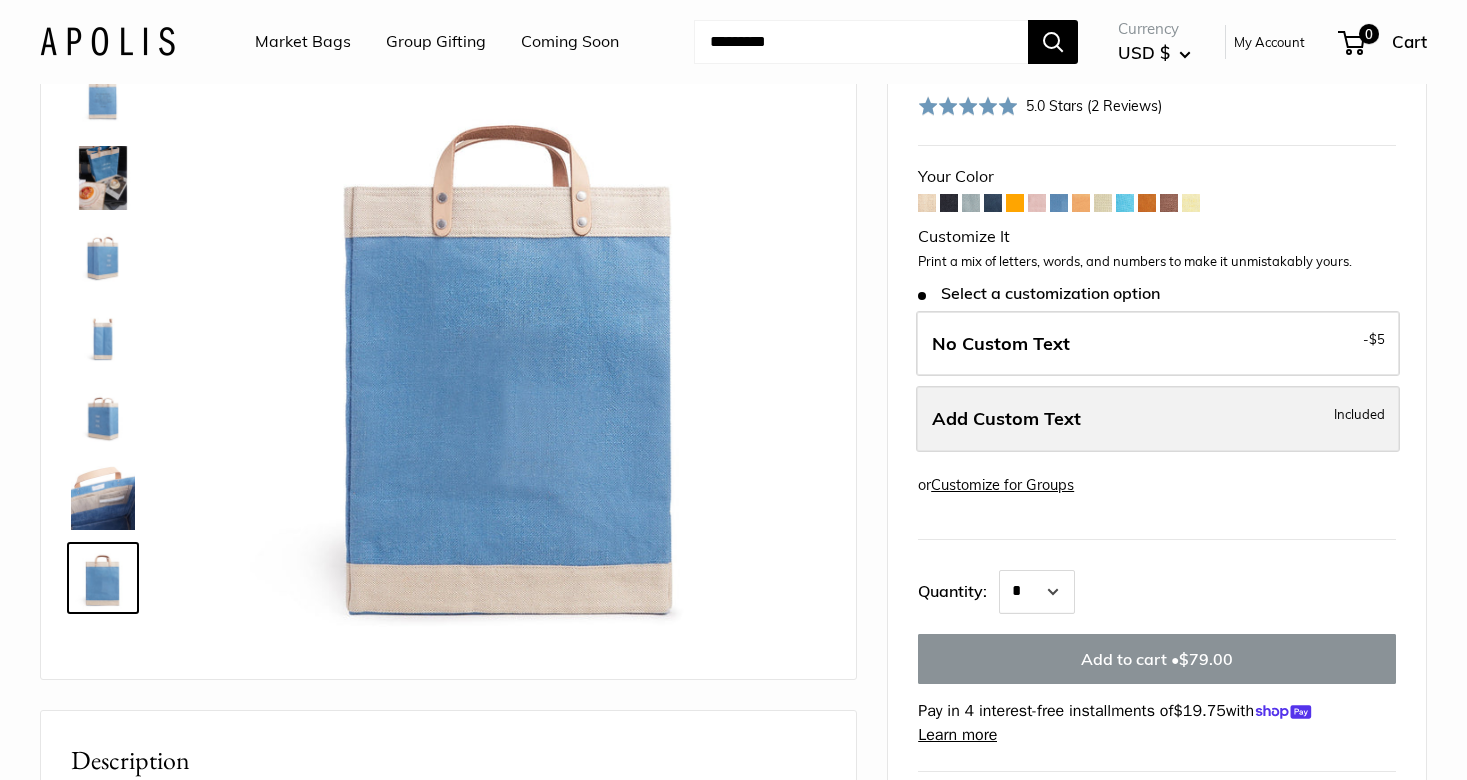 click on "Add Custom Text
Included" at bounding box center [1158, 419] 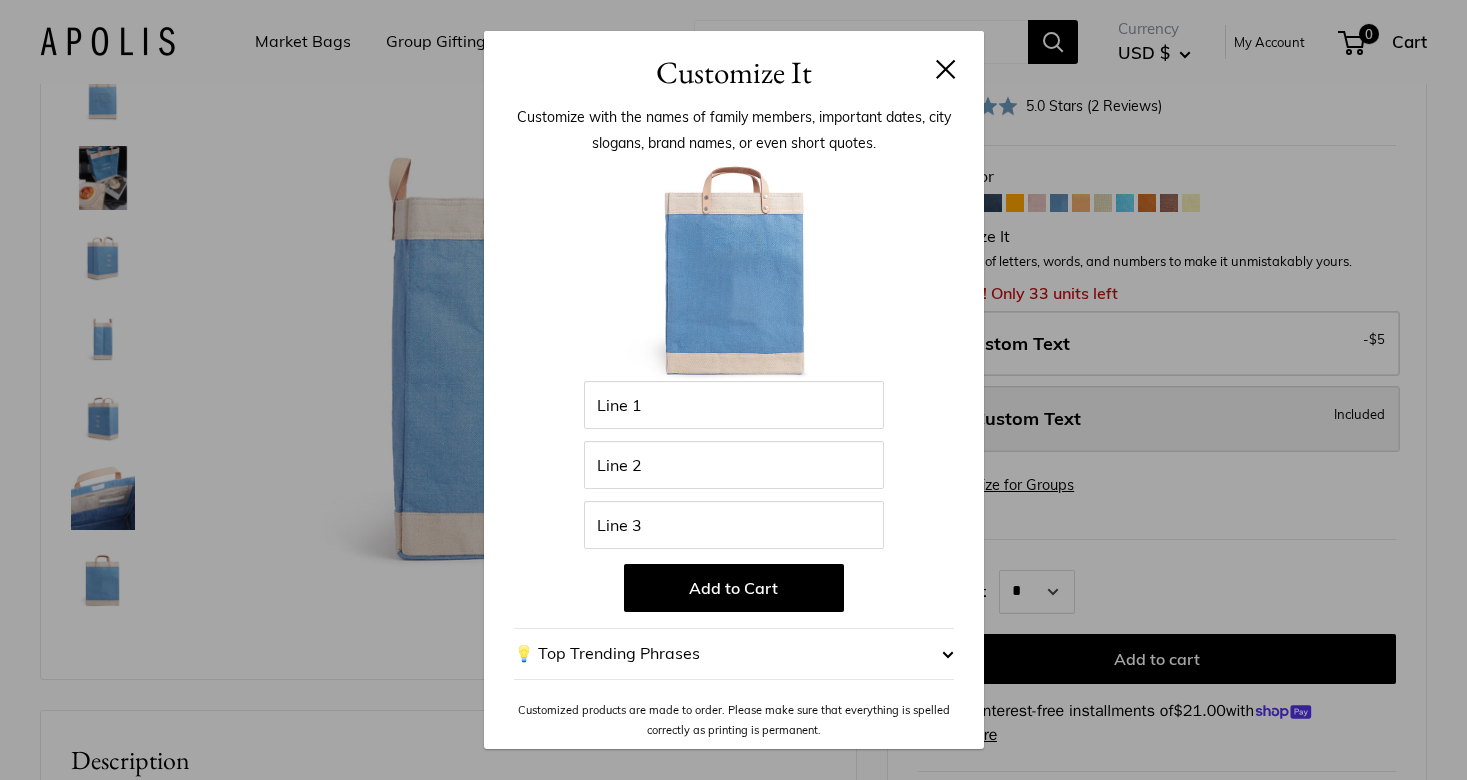 scroll, scrollTop: 0, scrollLeft: 0, axis: both 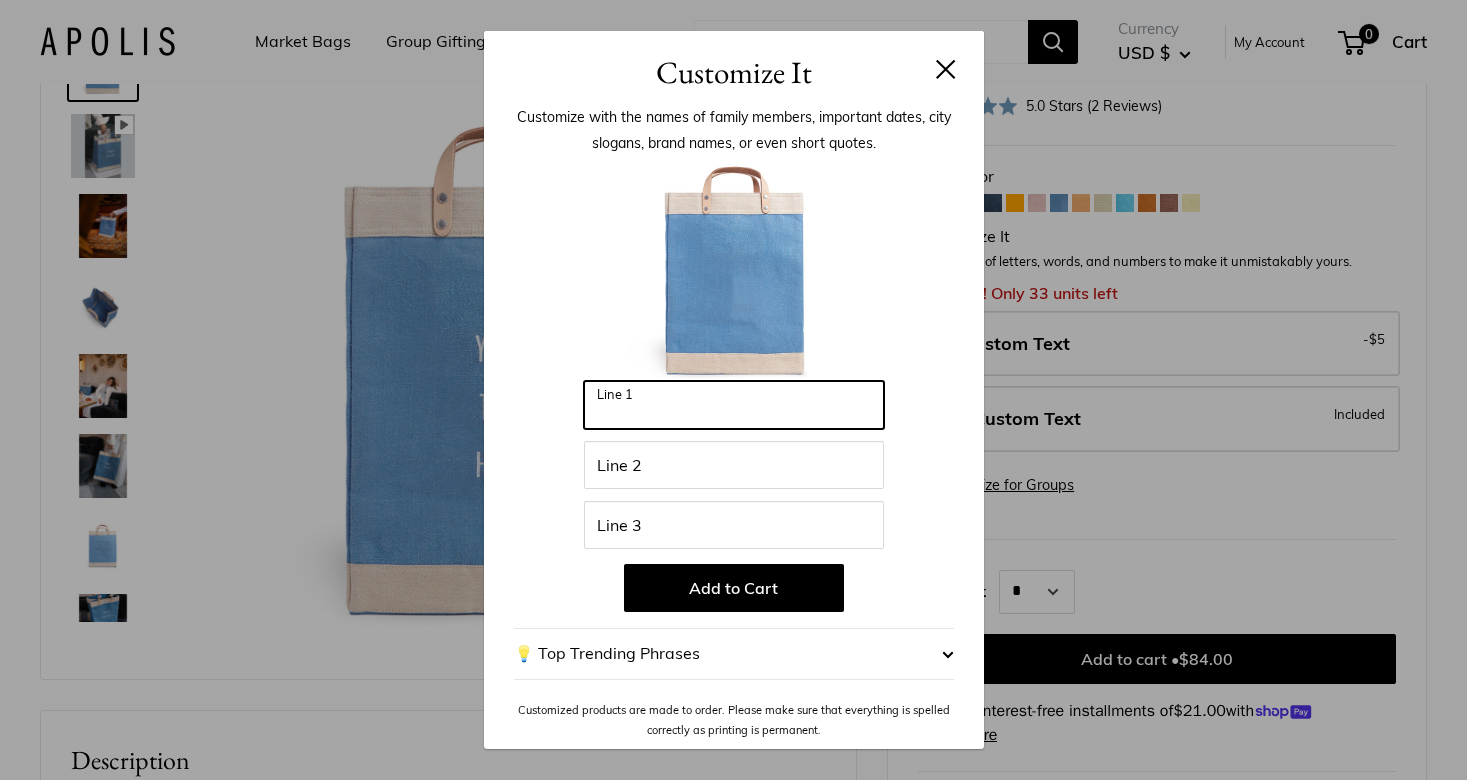 click on "Line 1" at bounding box center [734, 405] 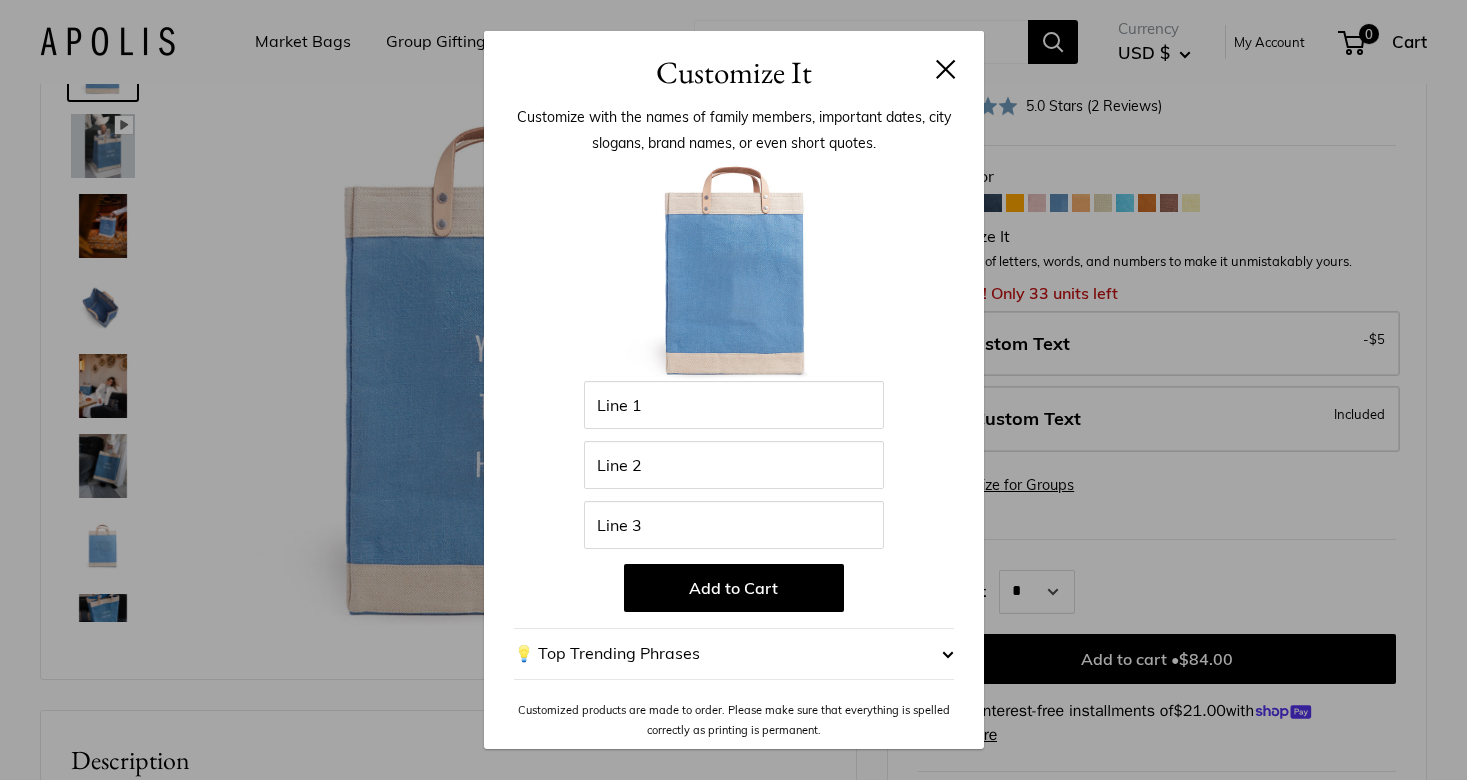 click on "💡 Top Trending Phrases" at bounding box center (734, 654) 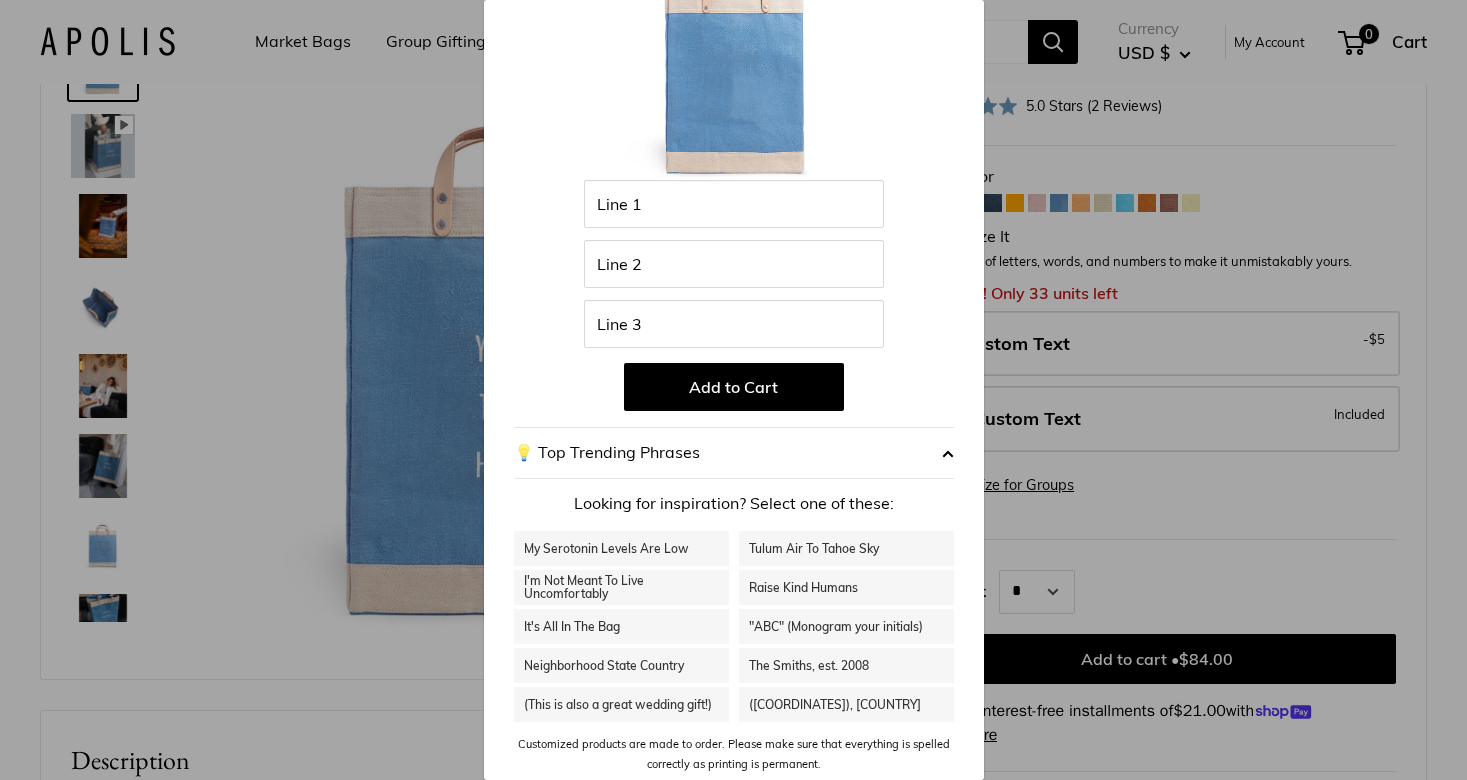 scroll, scrollTop: 169, scrollLeft: 0, axis: vertical 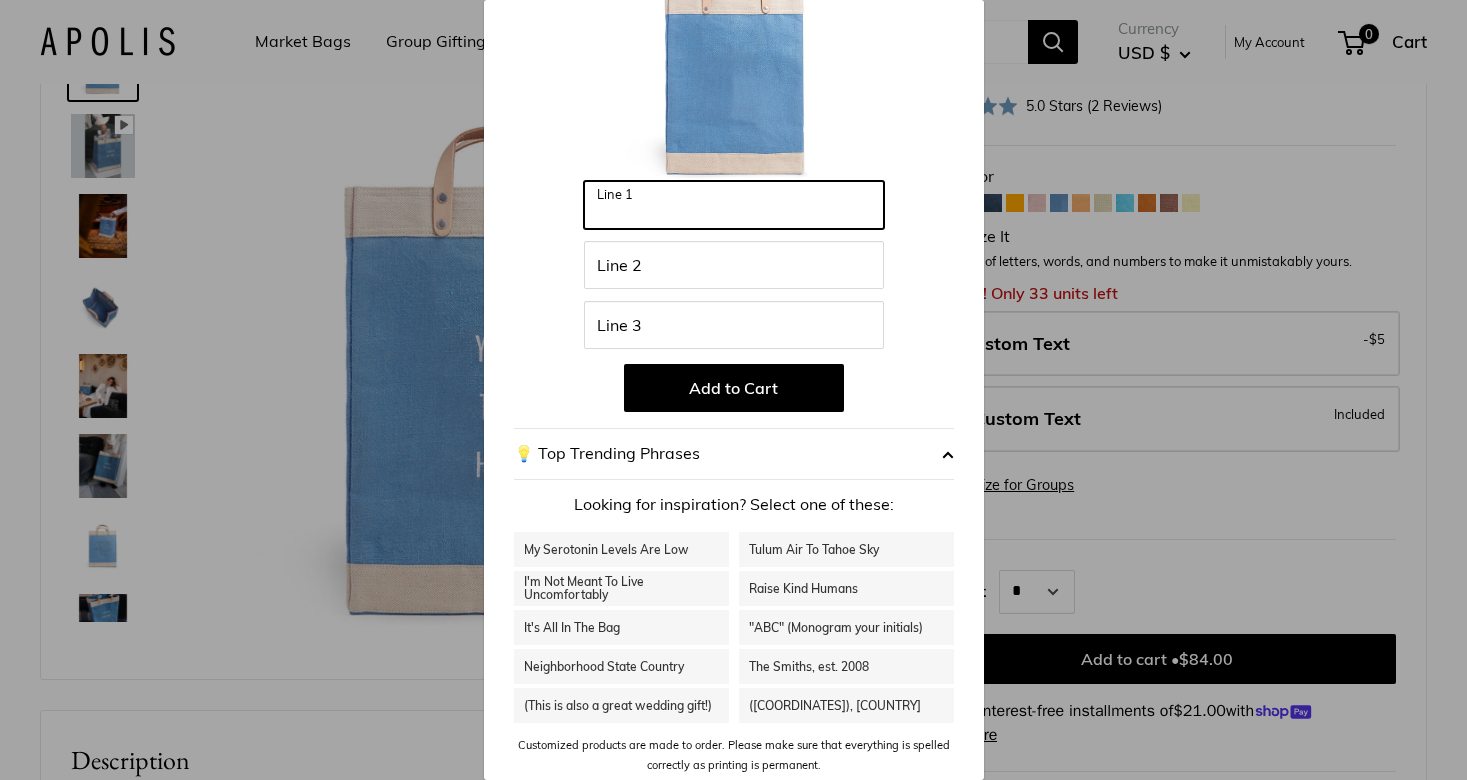 click on "Line 1" at bounding box center [734, 205] 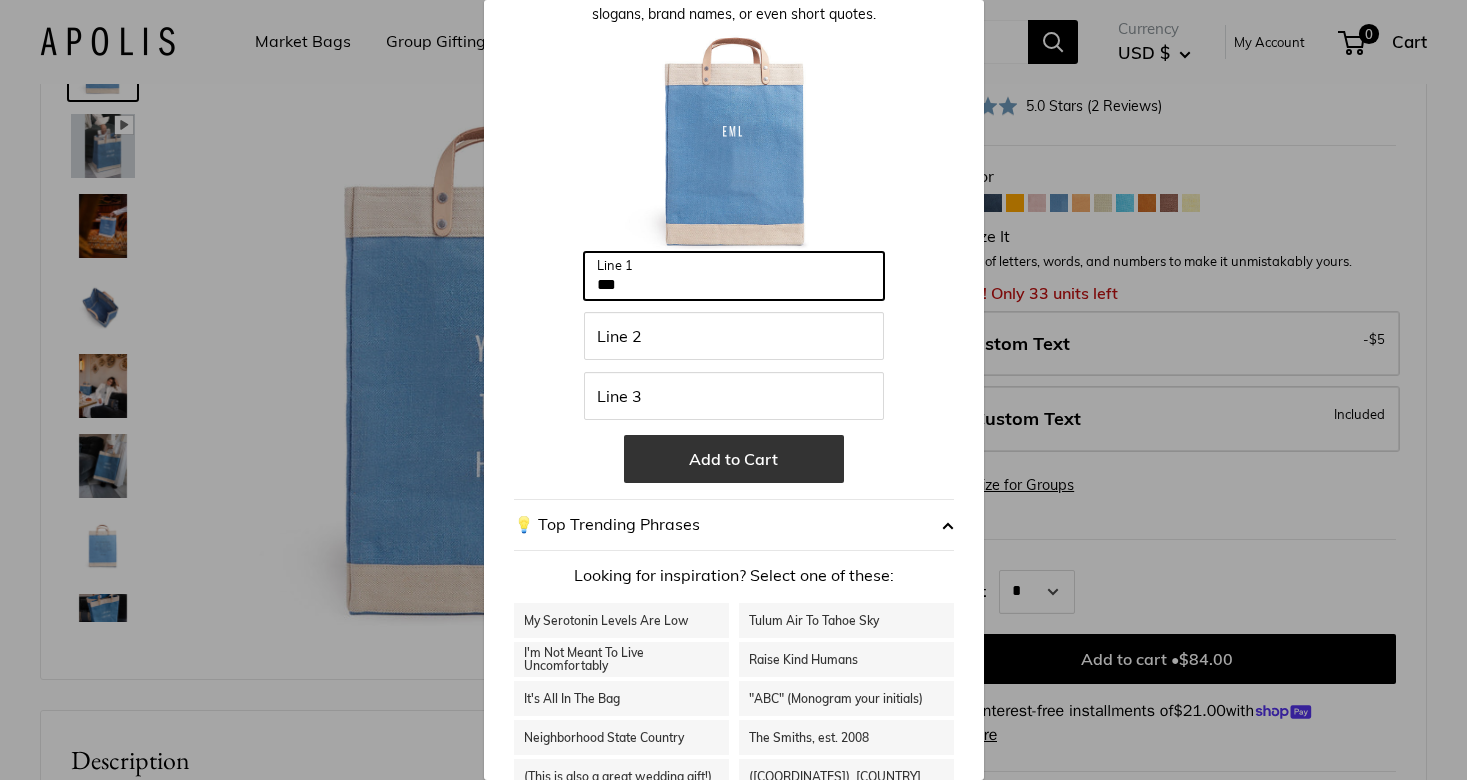 scroll, scrollTop: 96, scrollLeft: 0, axis: vertical 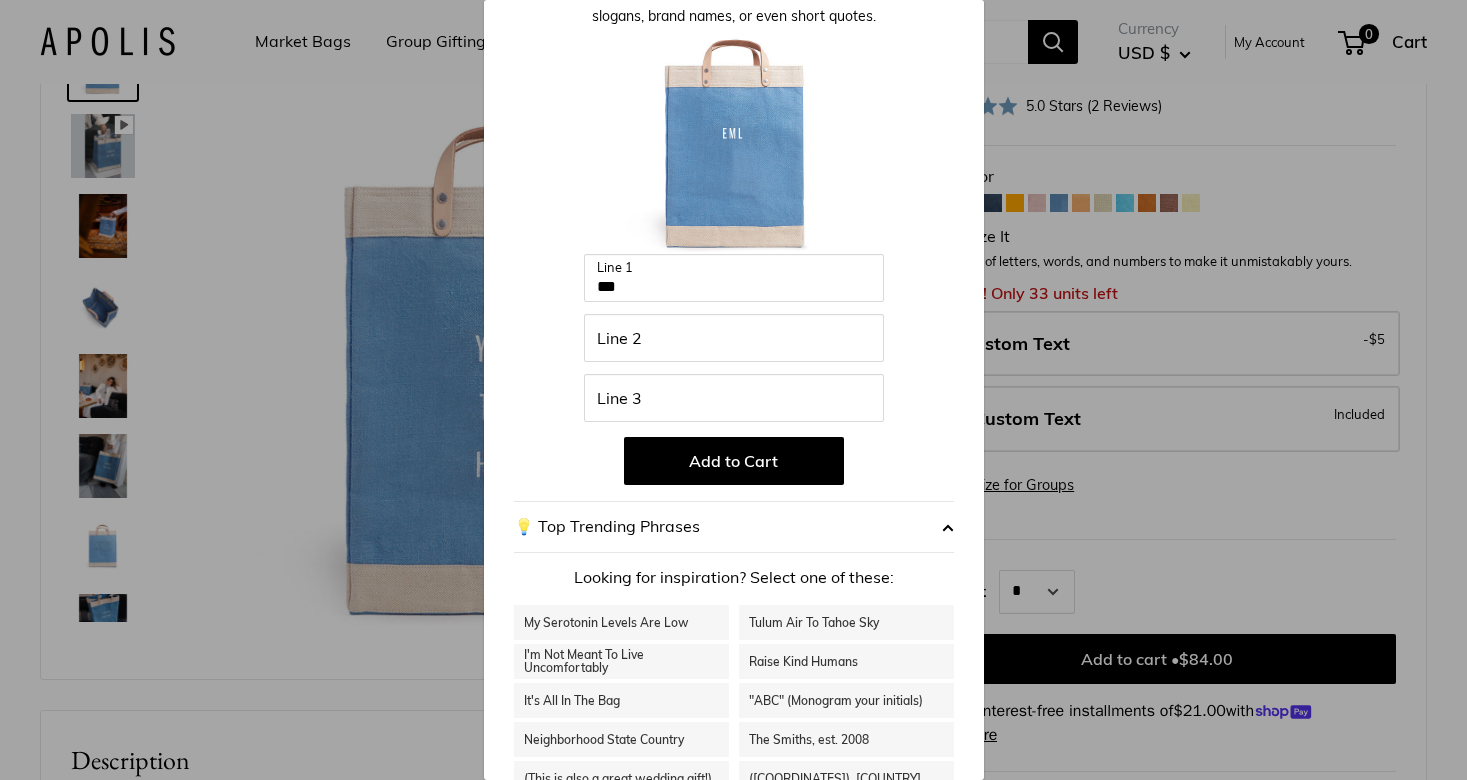 click on "Customize It
Customize with the names of family members, important dates, city slogans, brand names, or even short quotes.
Enter 42 letters
***
Line 1
Line 2
Line 3
Add to Cart
💡 Top Trending Phrases
Looking for inspiration? Select one of these: My Serotonin Levels Are Low" at bounding box center [733, 390] 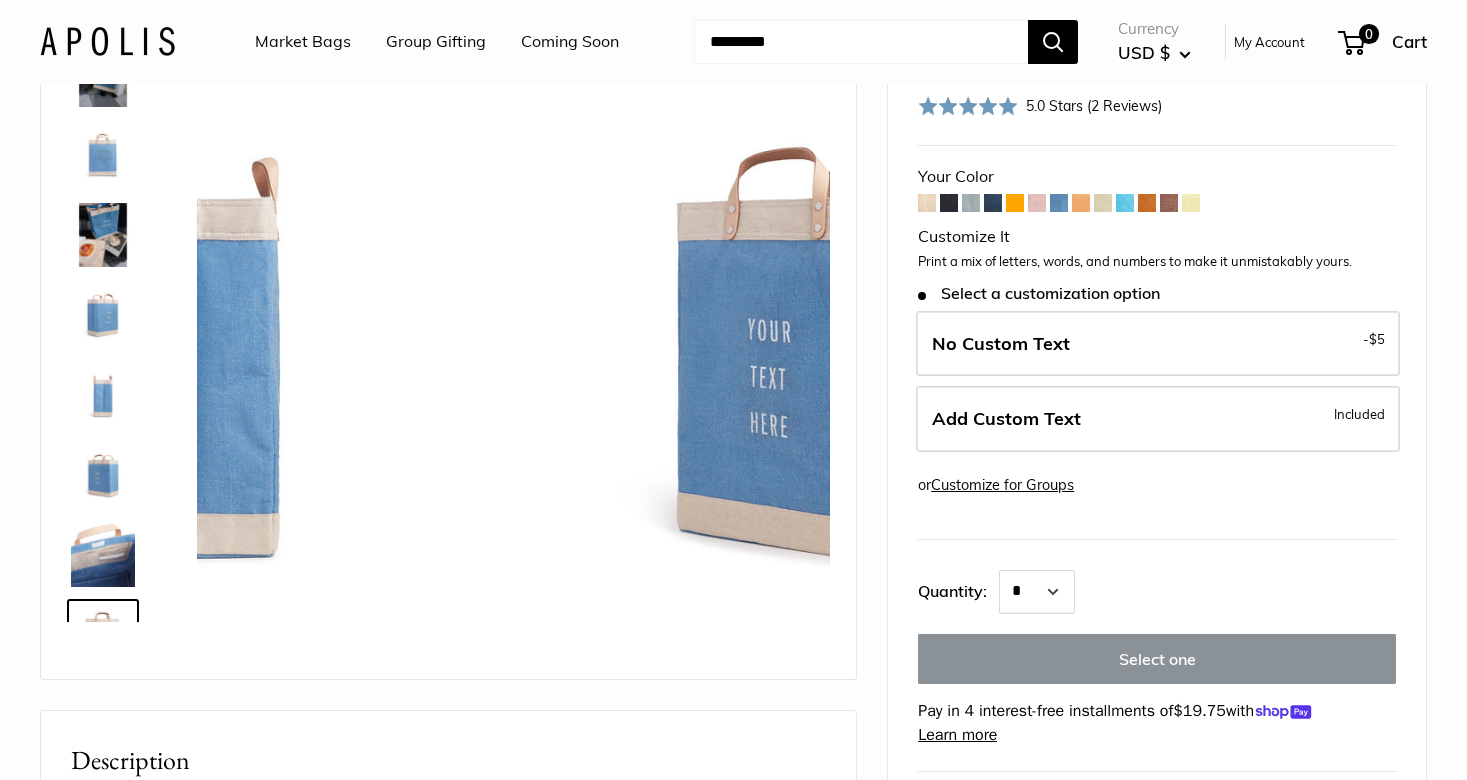 scroll, scrollTop: 448, scrollLeft: 0, axis: vertical 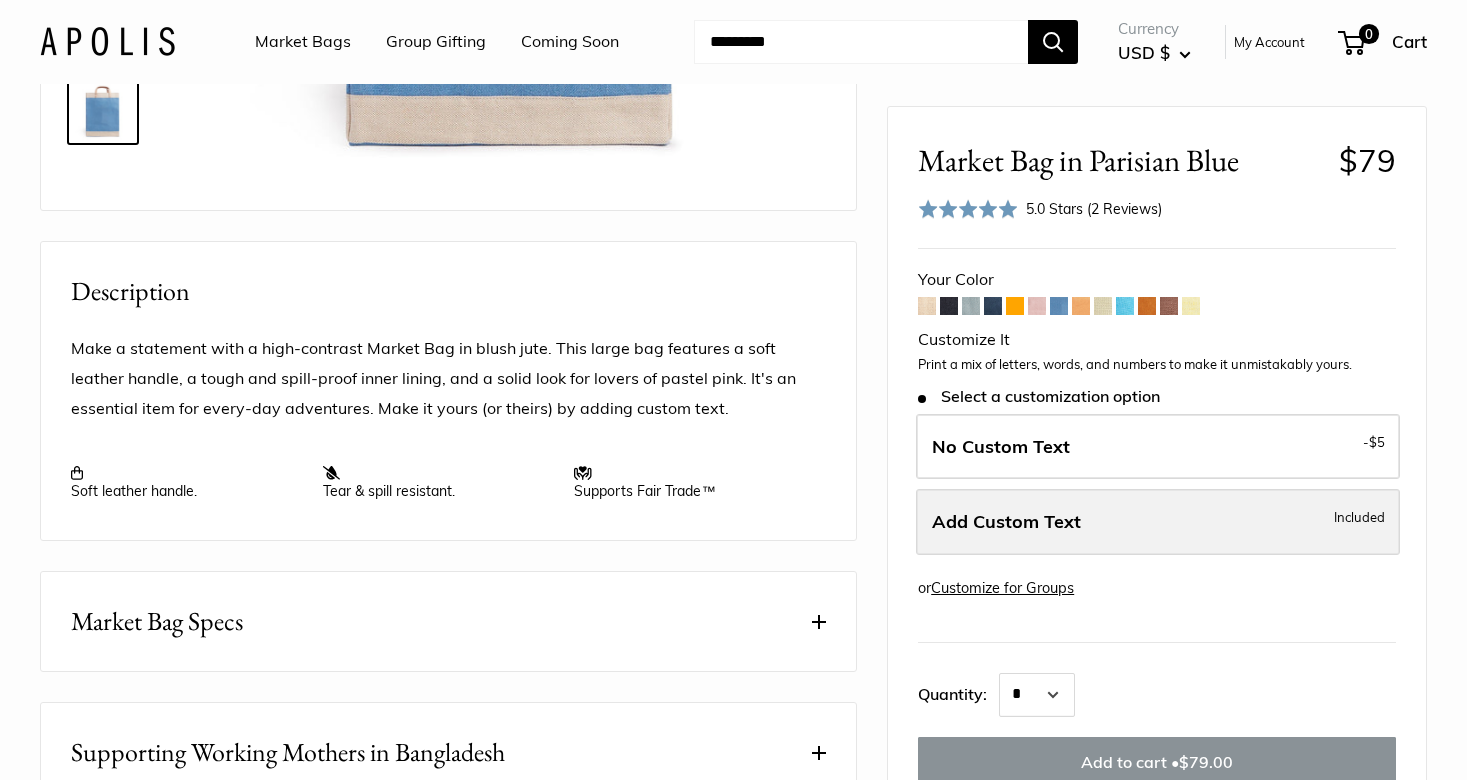 click on "Add Custom Text" at bounding box center (1006, 521) 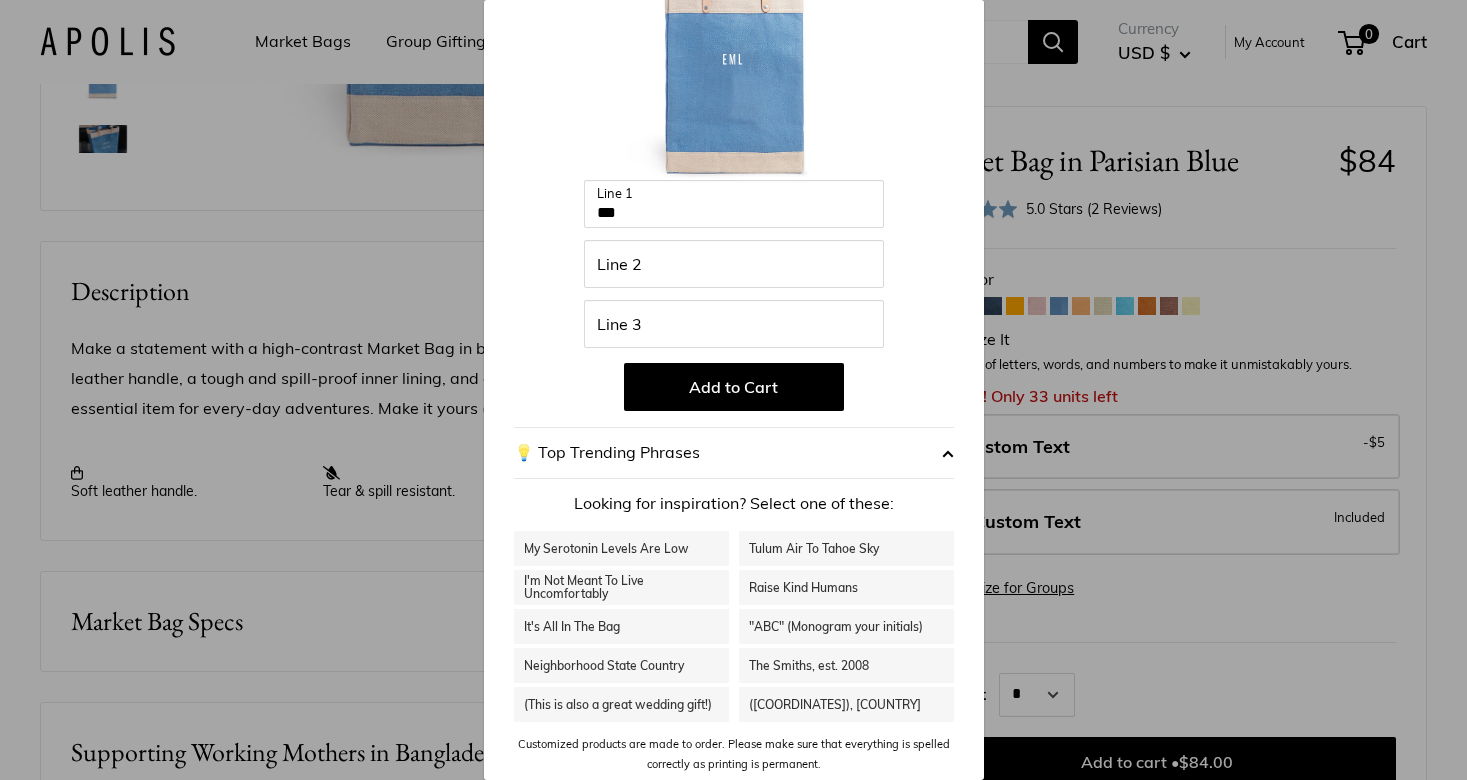 scroll, scrollTop: 169, scrollLeft: 0, axis: vertical 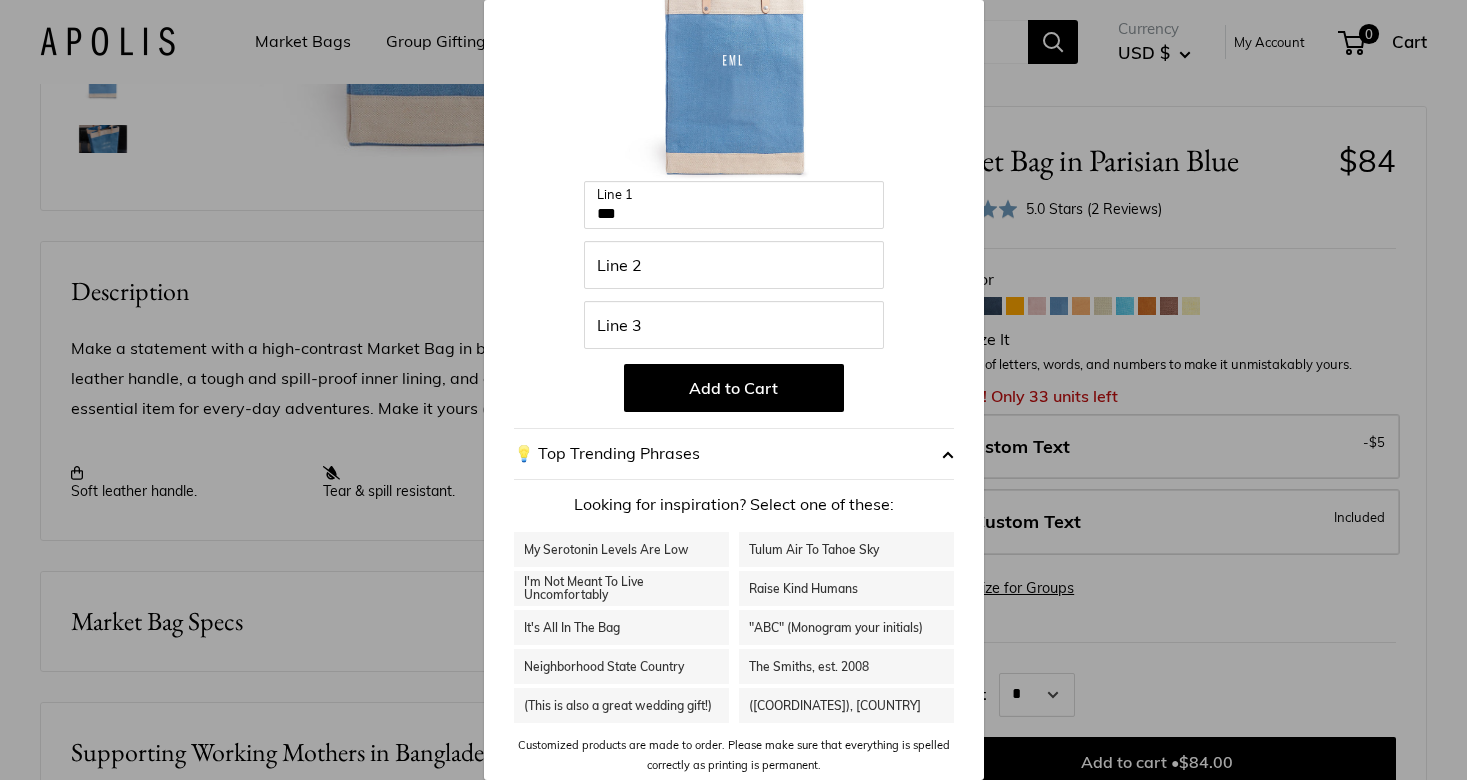 click on "(This is also a great wedding gift!)" at bounding box center [621, 705] 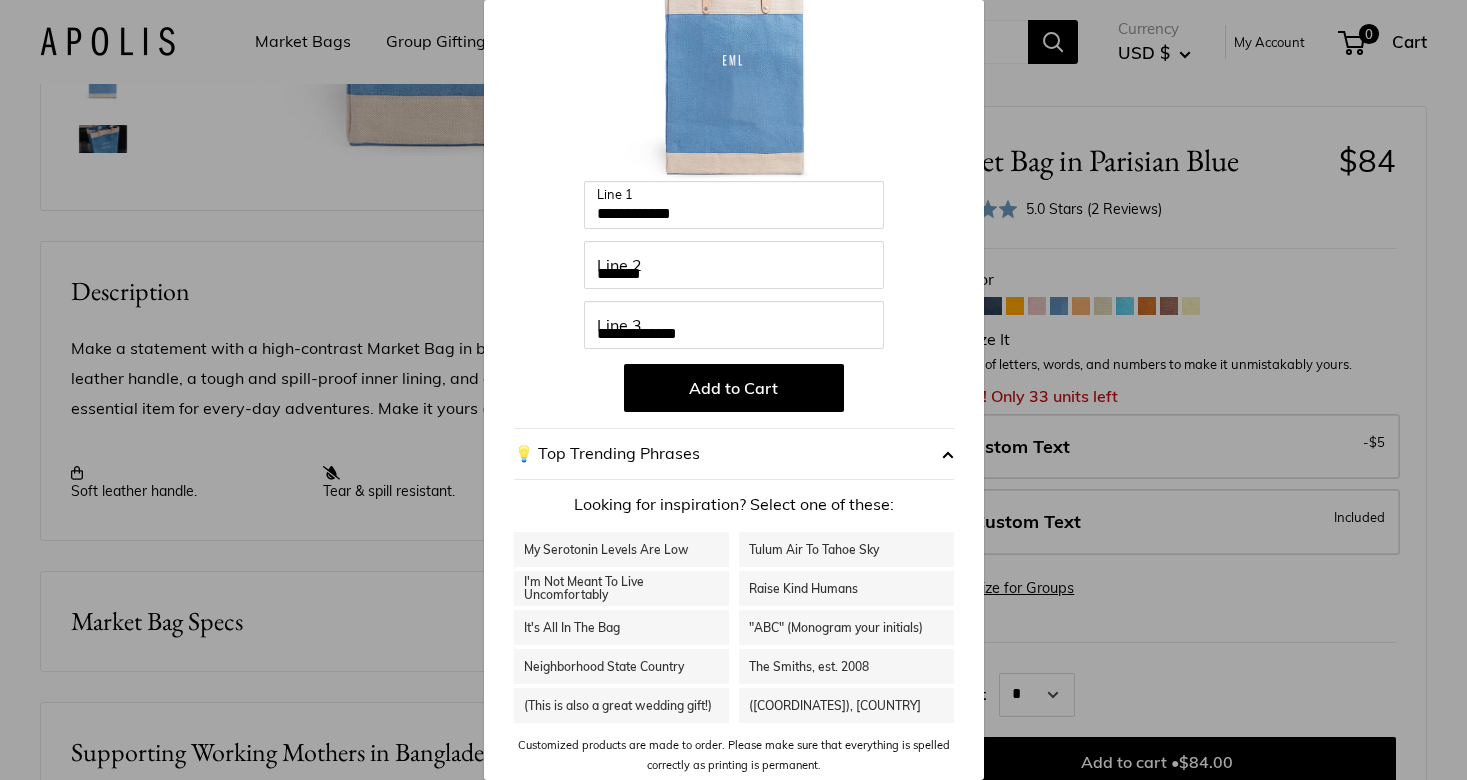scroll, scrollTop: 129, scrollLeft: 0, axis: vertical 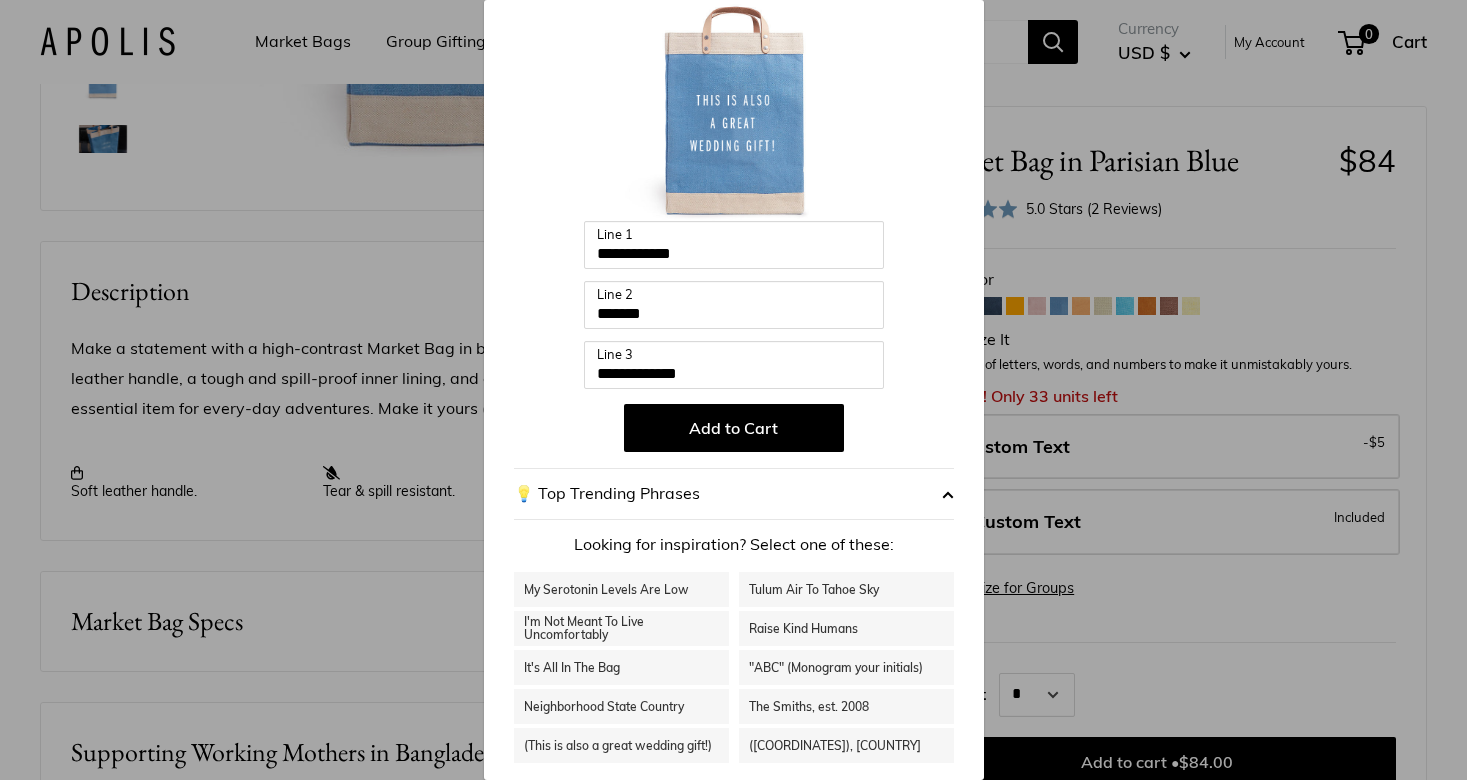 click on ""ABC" (Monogram your initials)" at bounding box center (846, 667) 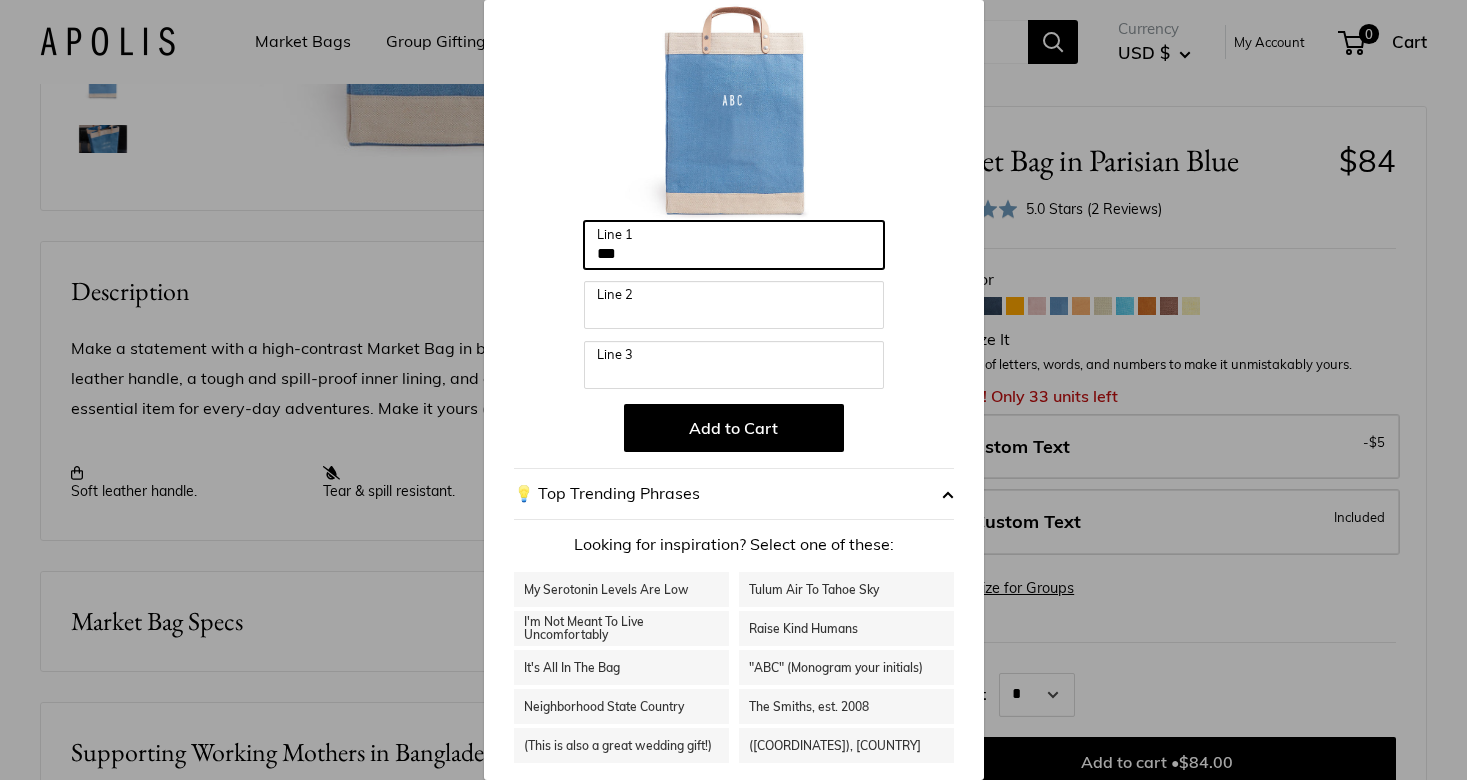 click on "***" at bounding box center [734, 245] 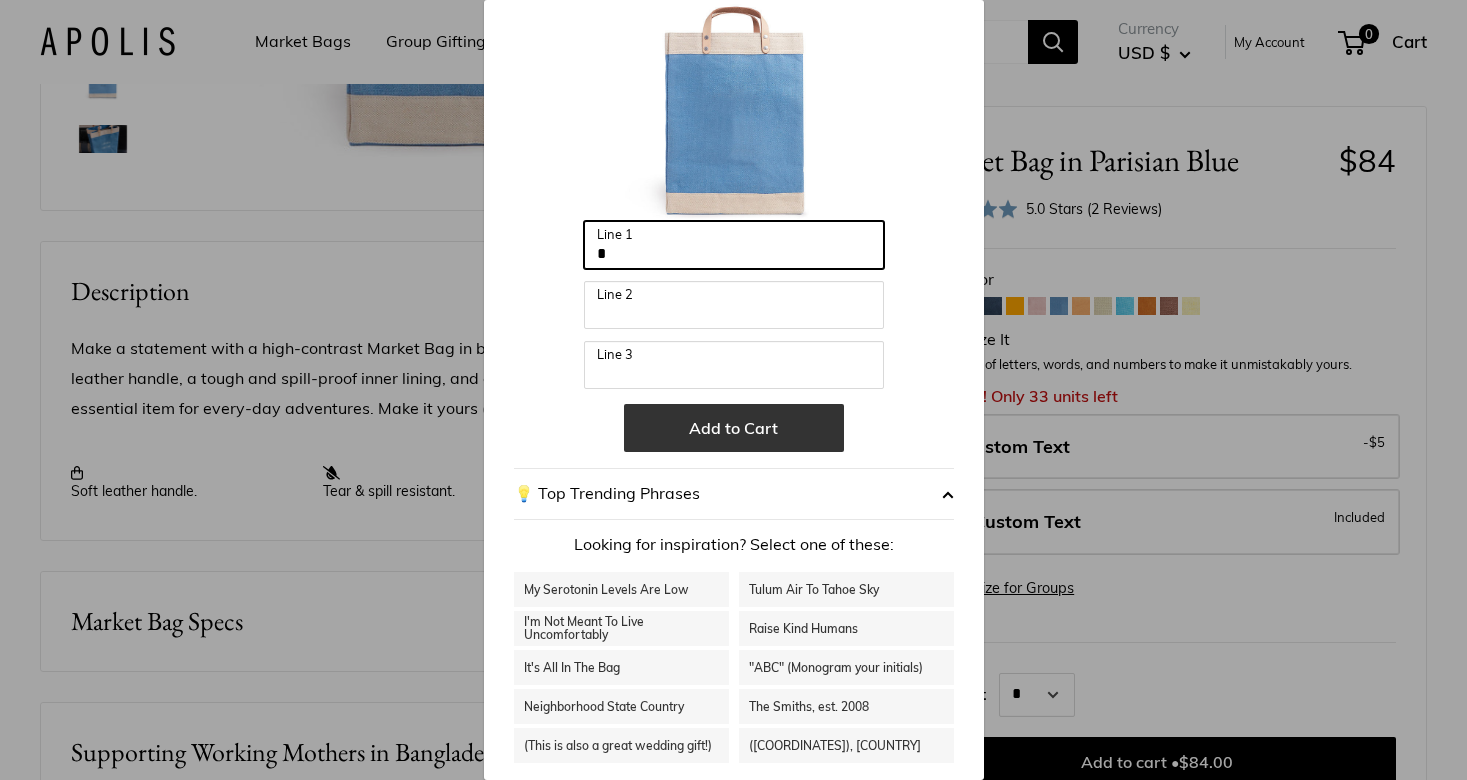 type 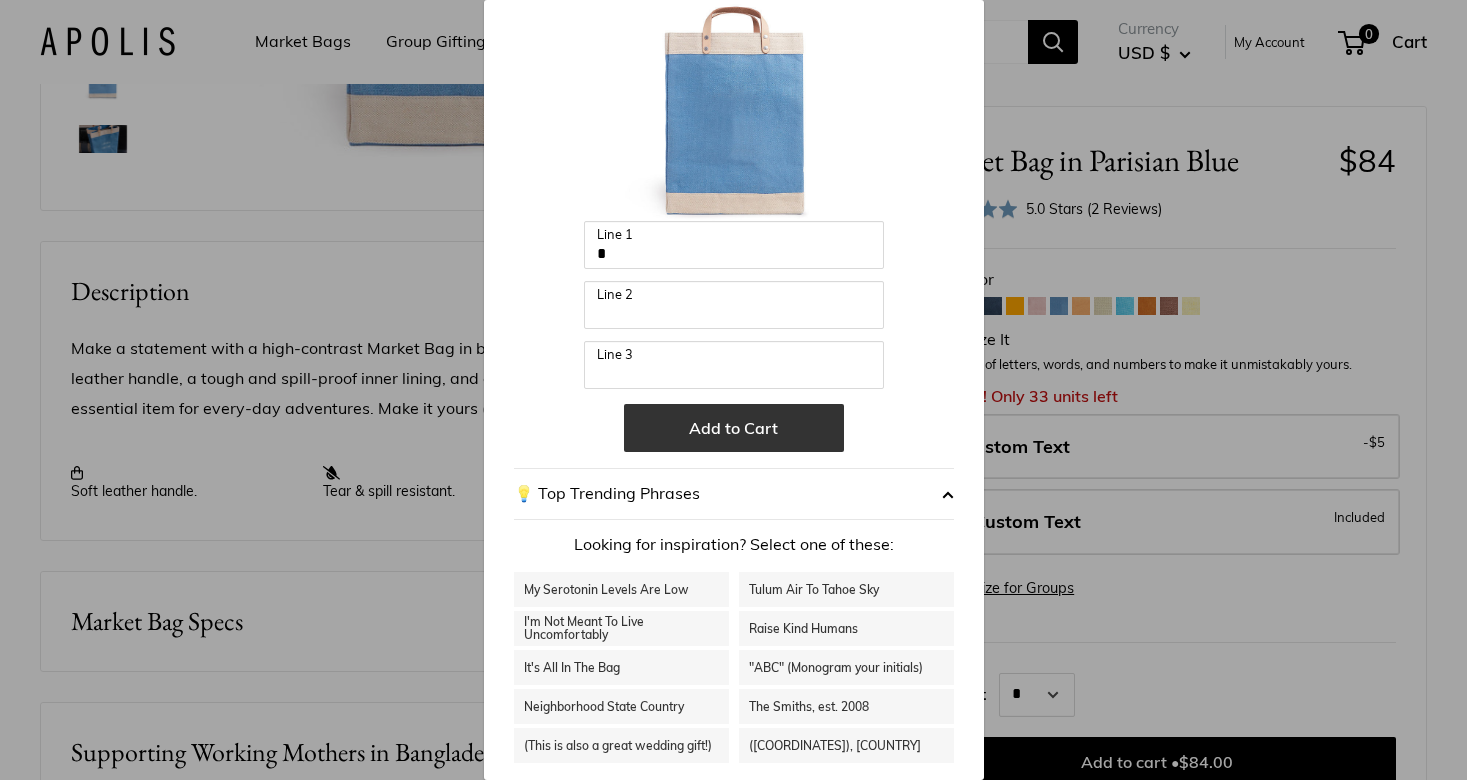 click on "Add to Cart" at bounding box center (734, 428) 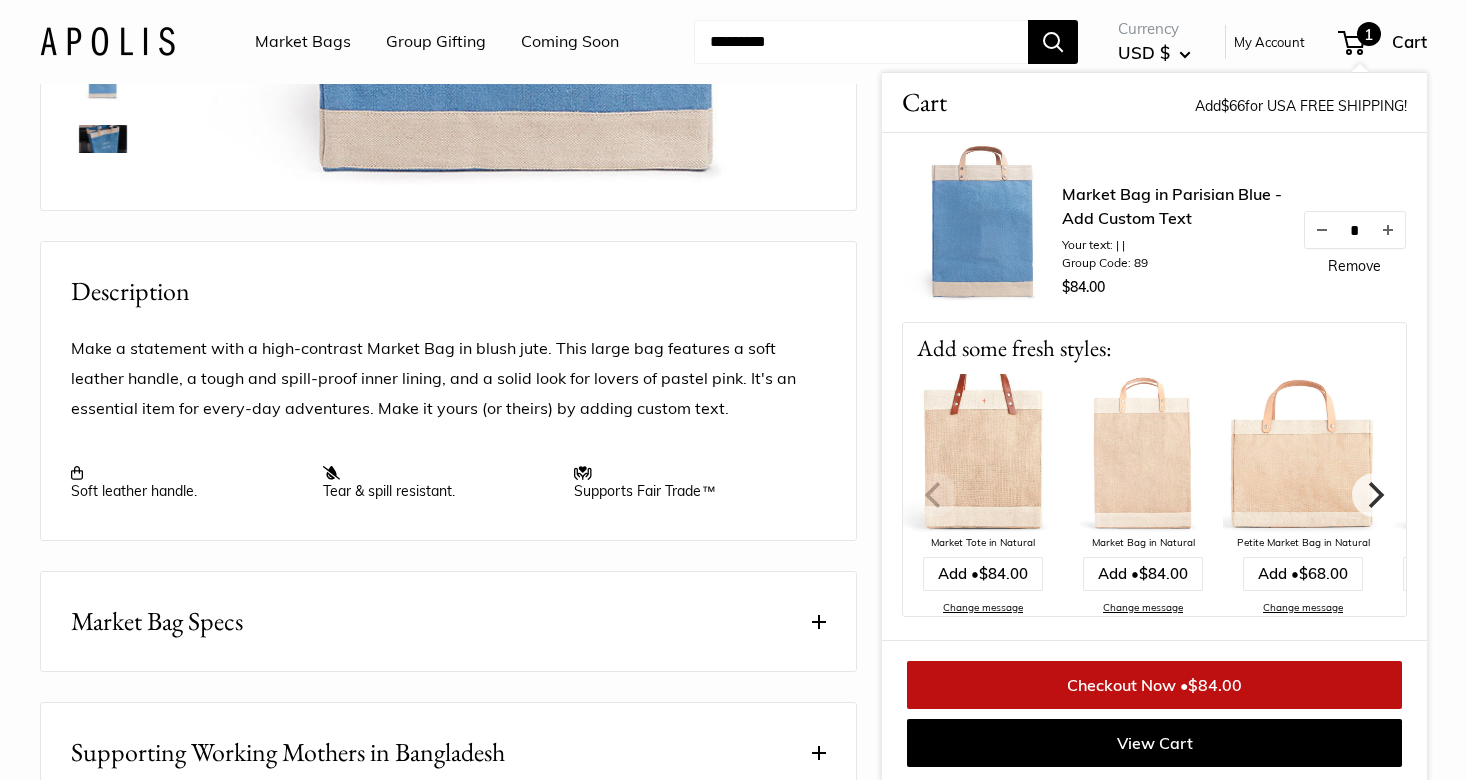 scroll, scrollTop: 12, scrollLeft: 0, axis: vertical 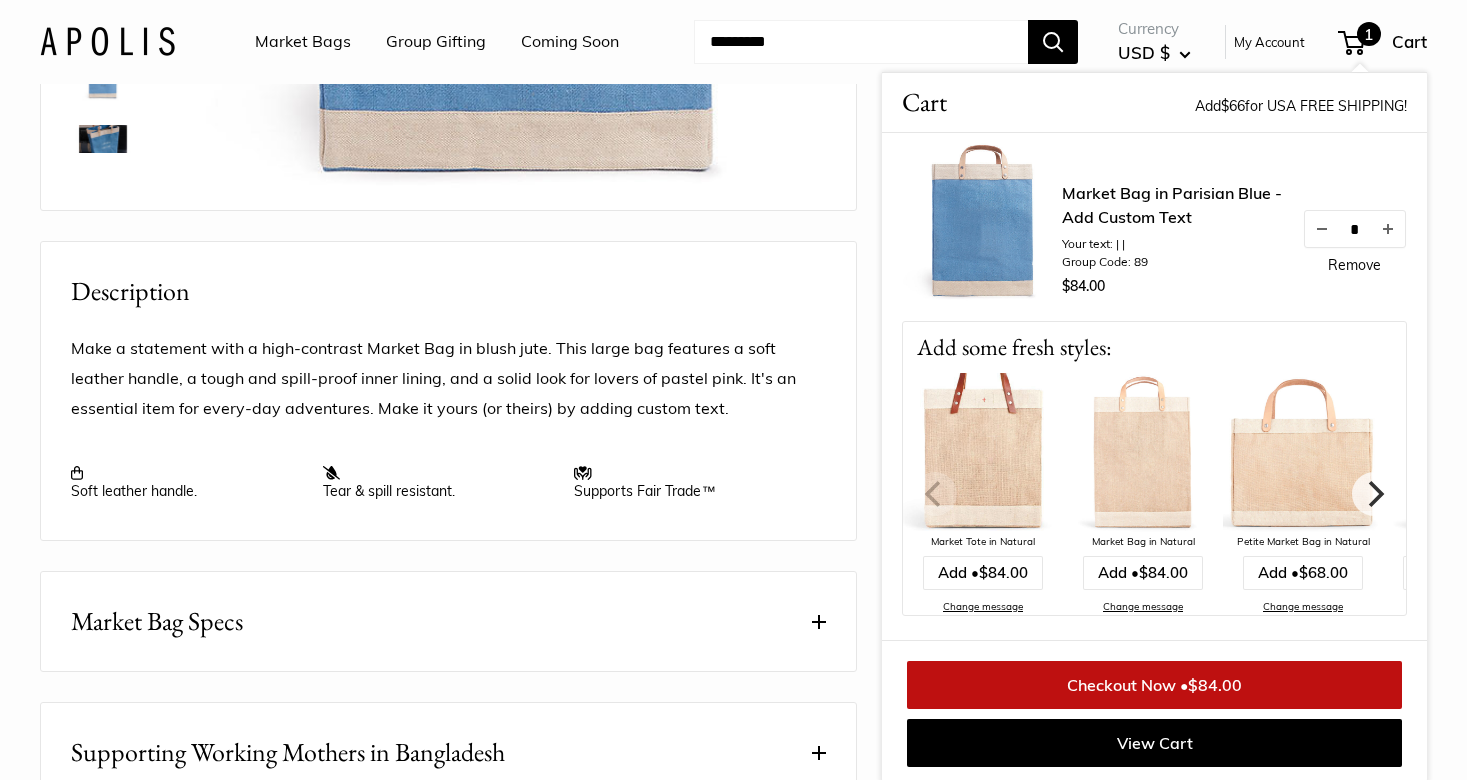 click on "Remove" at bounding box center [1354, 265] 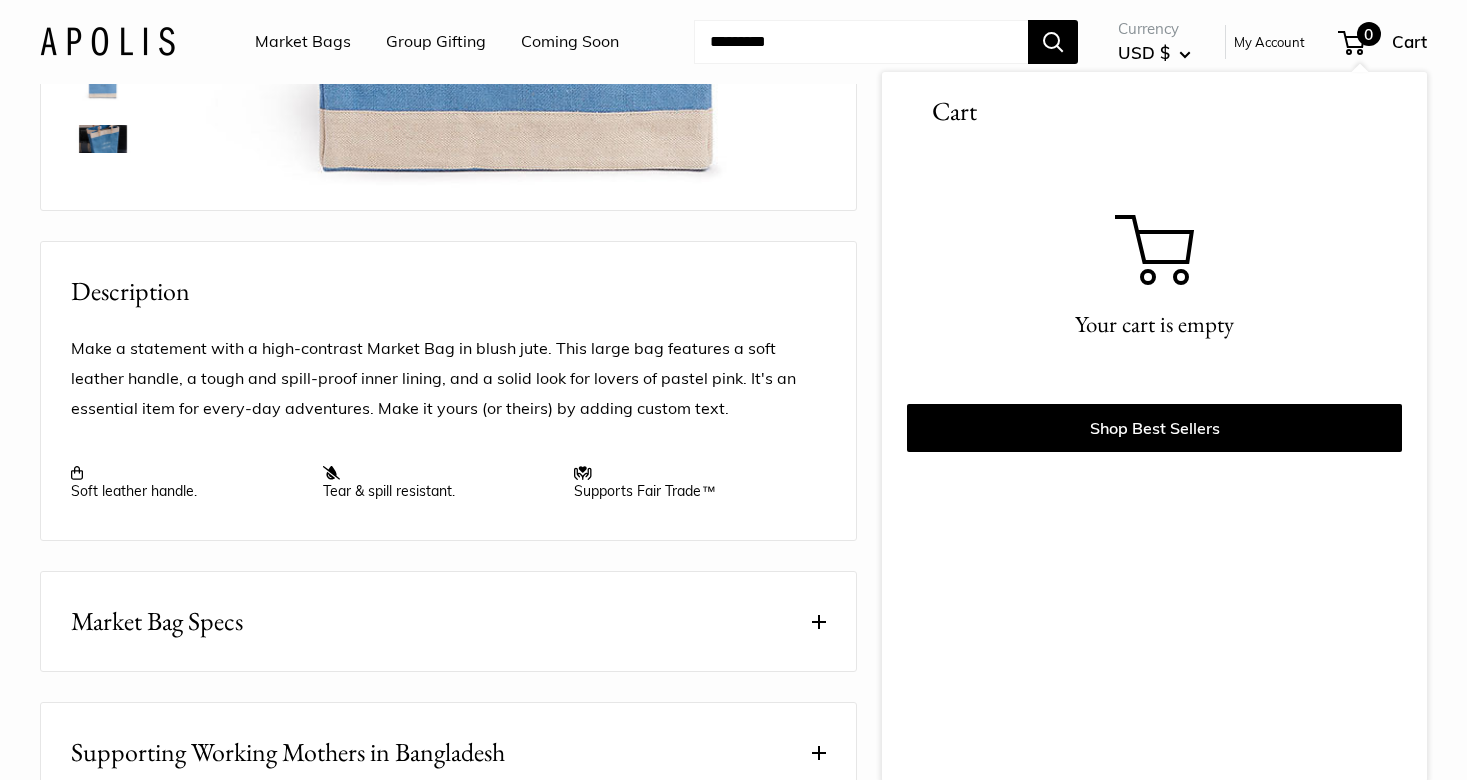 click on "Pause Play % buffered 00:00 Unmute Mute Exit fullscreen Enter fullscreen Play
Super soft and durable leather handles.
Bird's eye view of your new favorite carry-all
Seal of authenticity printed on the backside of every bag." at bounding box center (733, 365) 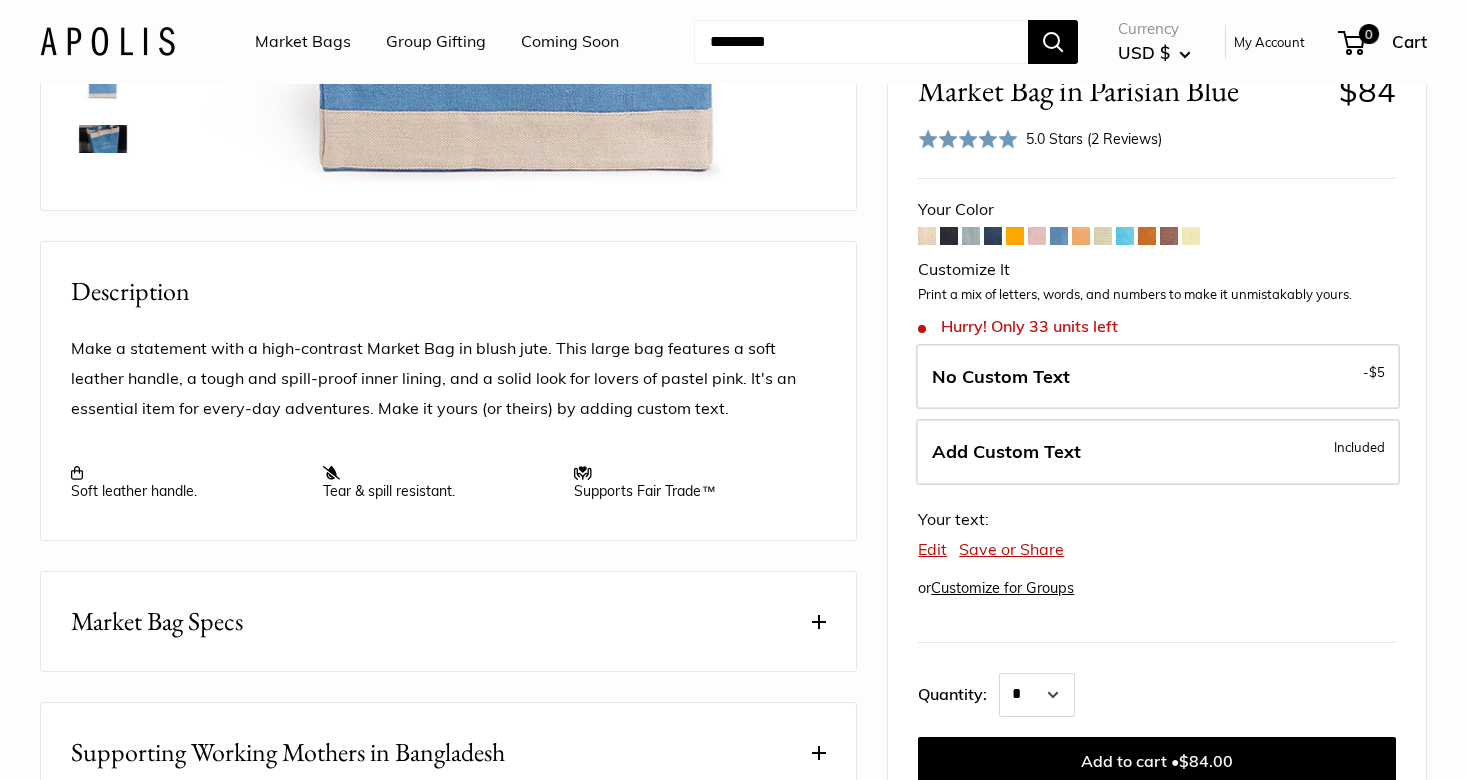 click at bounding box center (1059, 236) 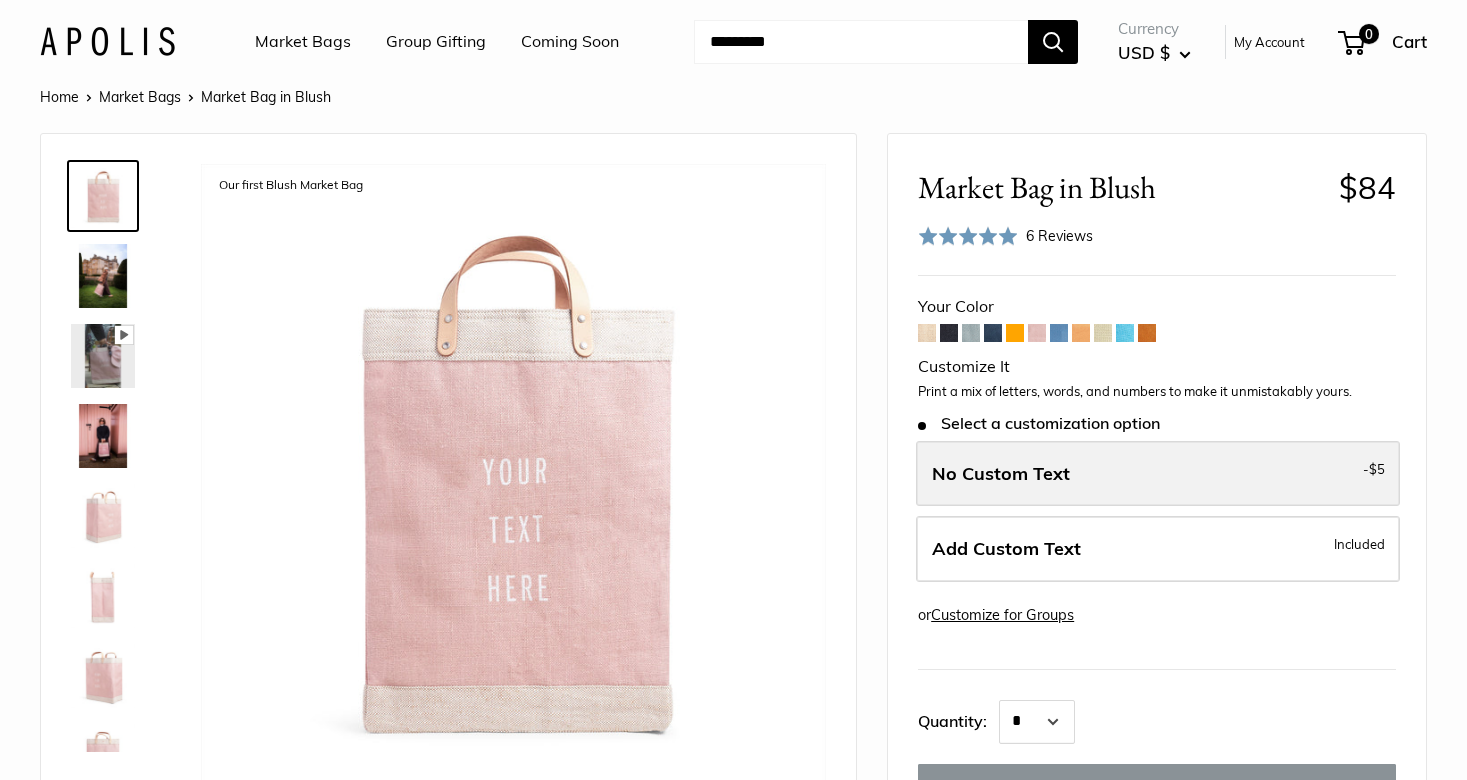 scroll, scrollTop: 0, scrollLeft: 0, axis: both 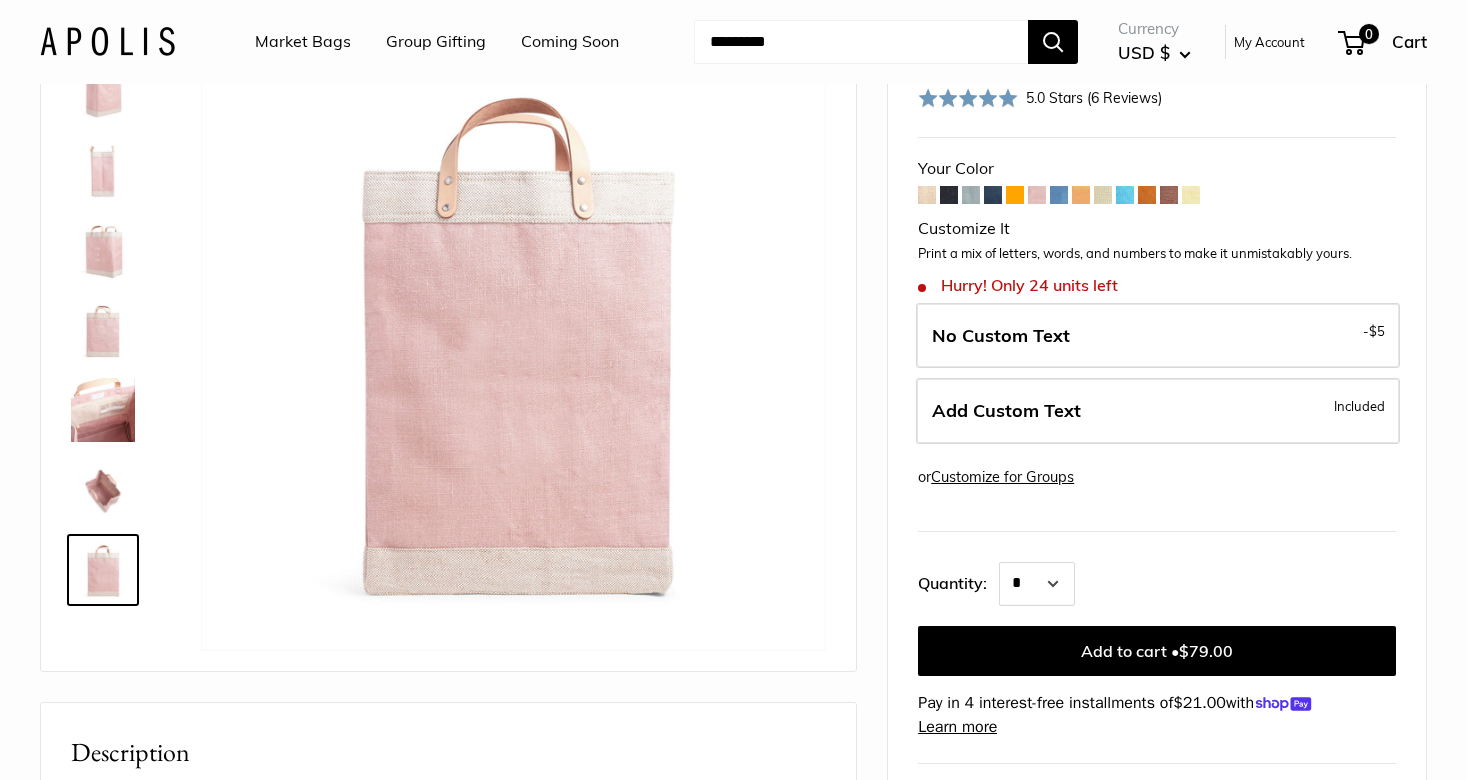click at bounding box center [1059, 195] 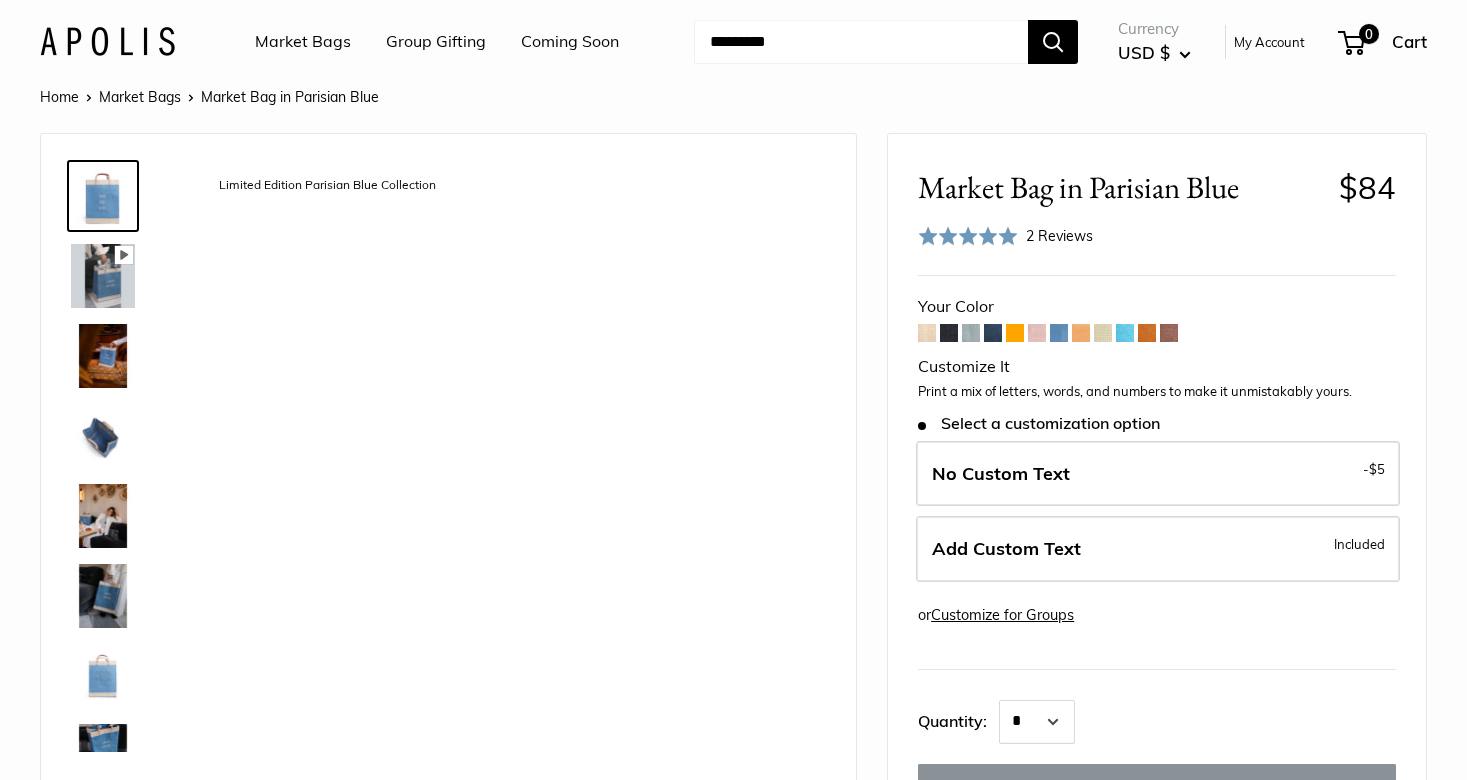 scroll, scrollTop: 0, scrollLeft: 0, axis: both 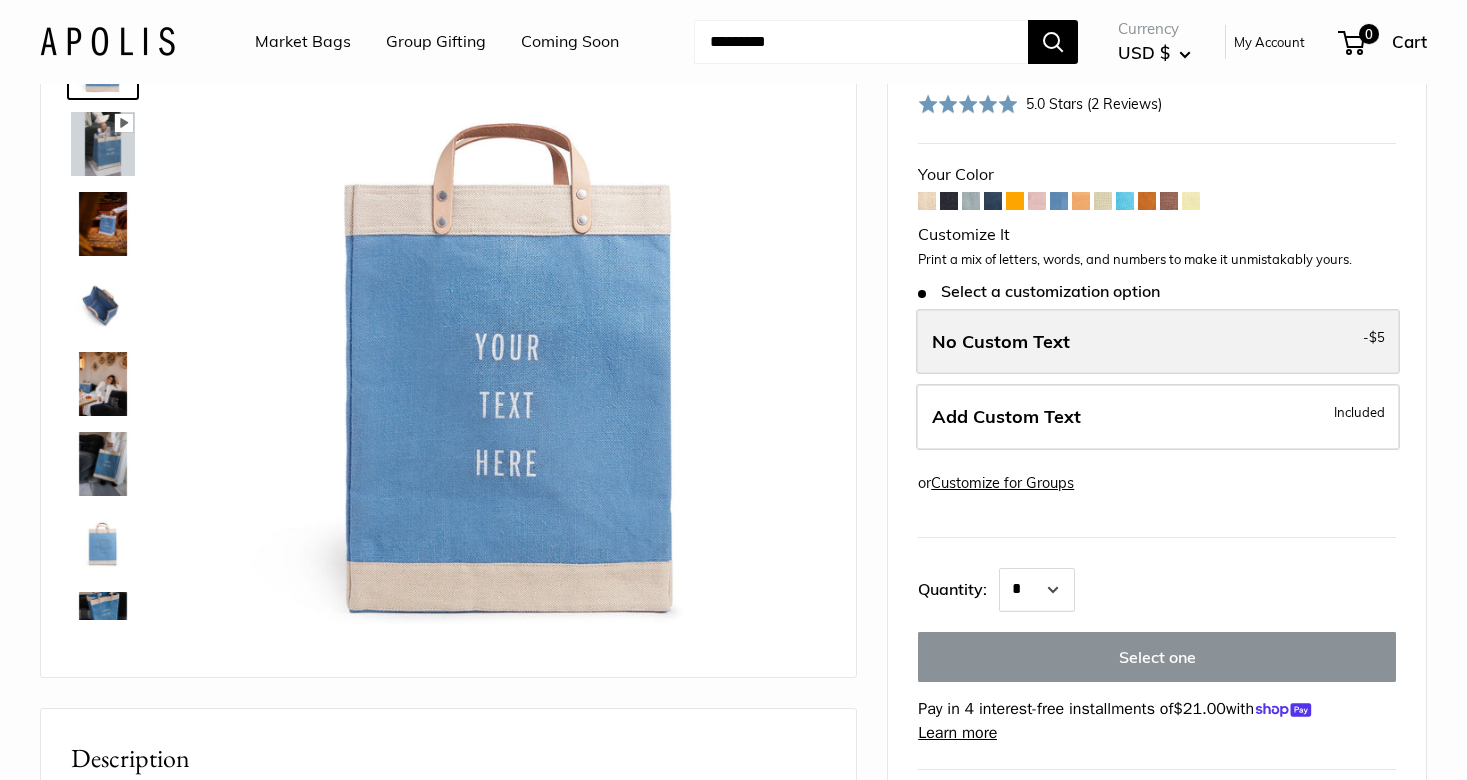 click on "No Custom Text
- $5" at bounding box center (1158, 342) 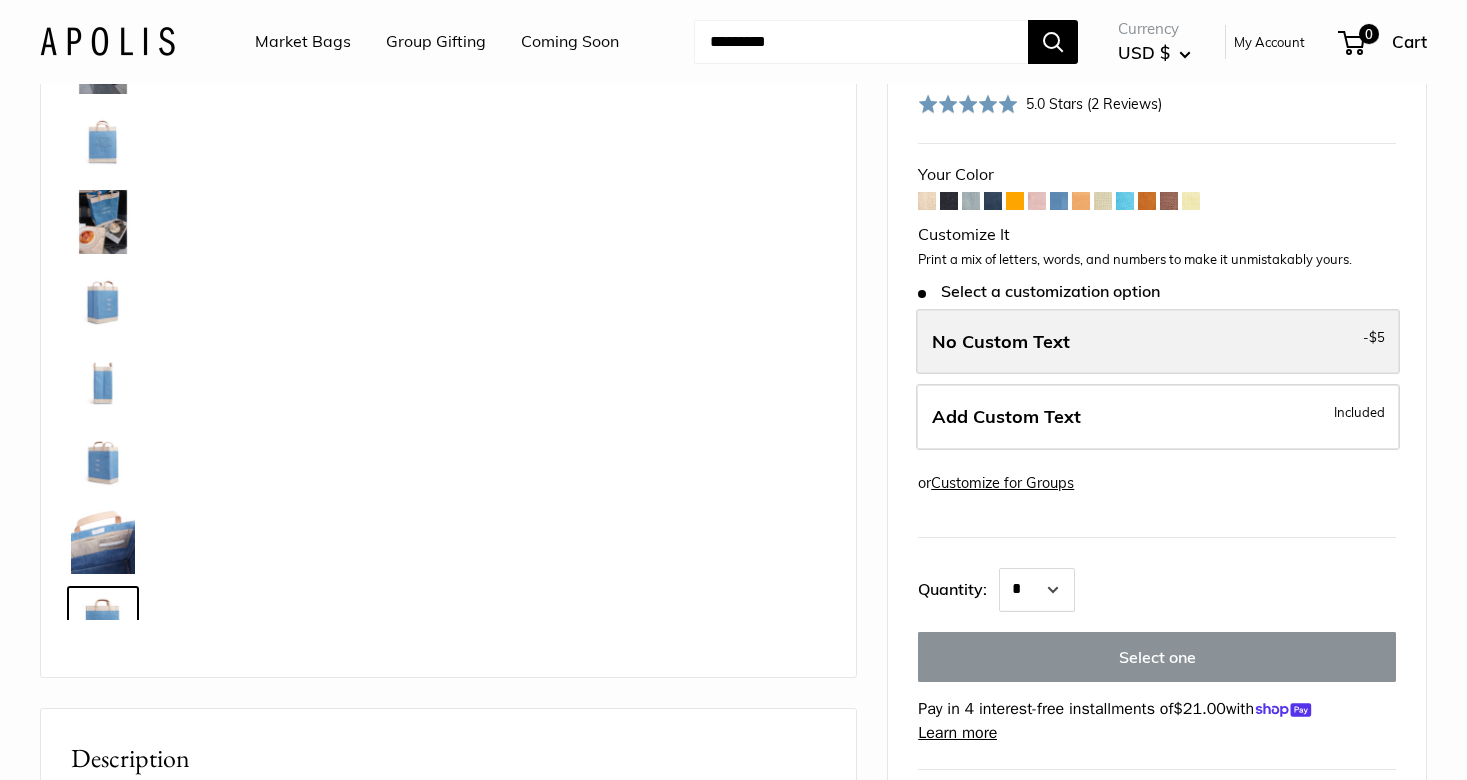 scroll, scrollTop: 448, scrollLeft: 0, axis: vertical 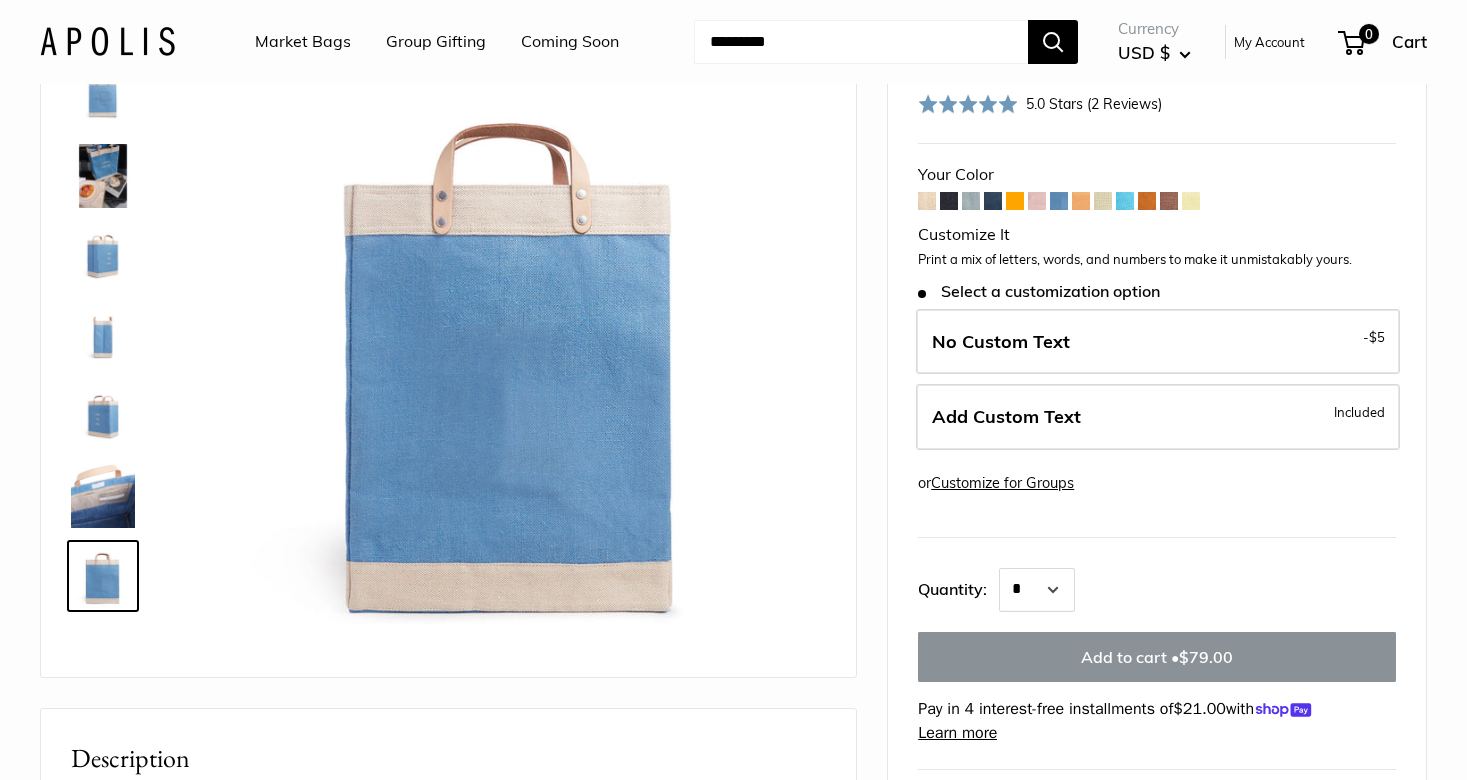 click at bounding box center [1191, 201] 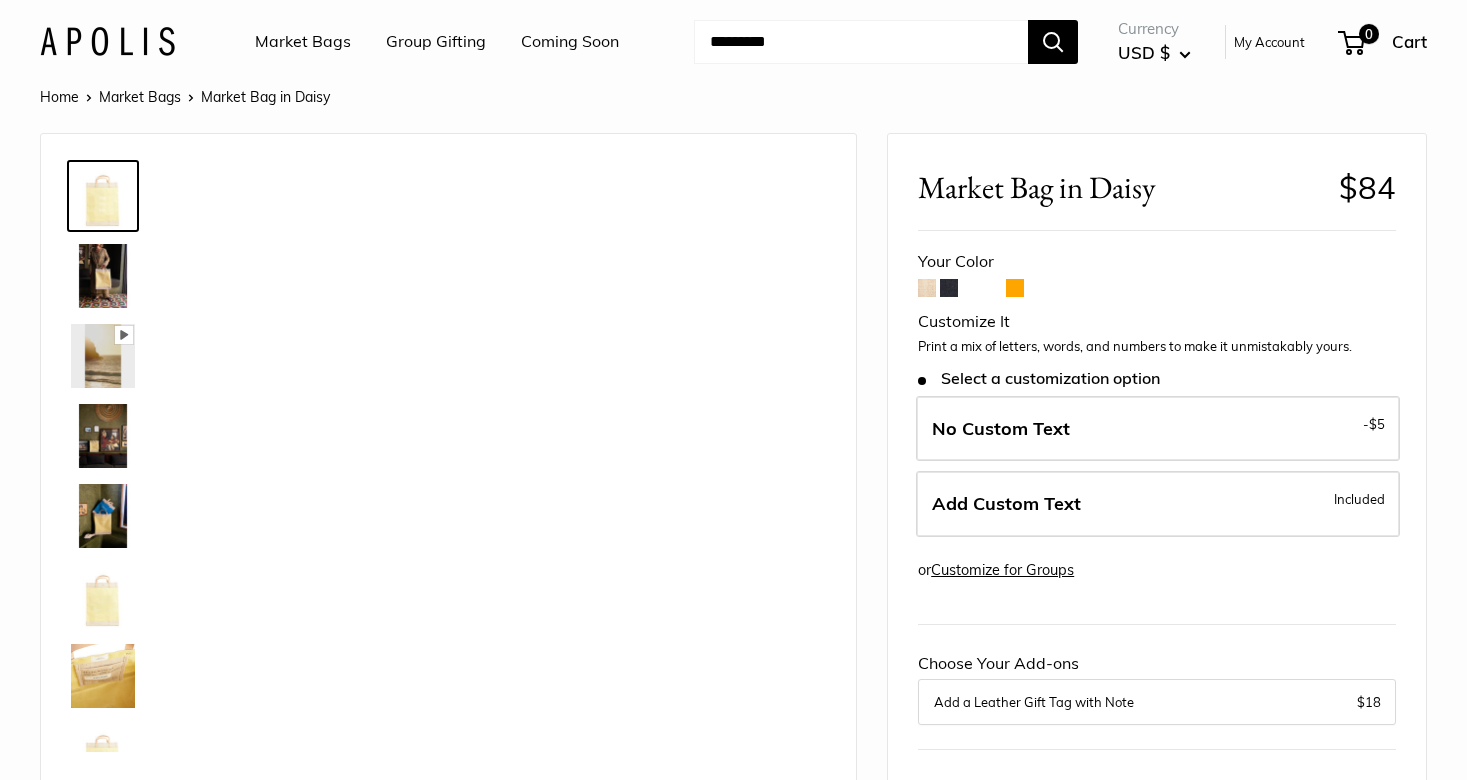 scroll, scrollTop: 0, scrollLeft: 0, axis: both 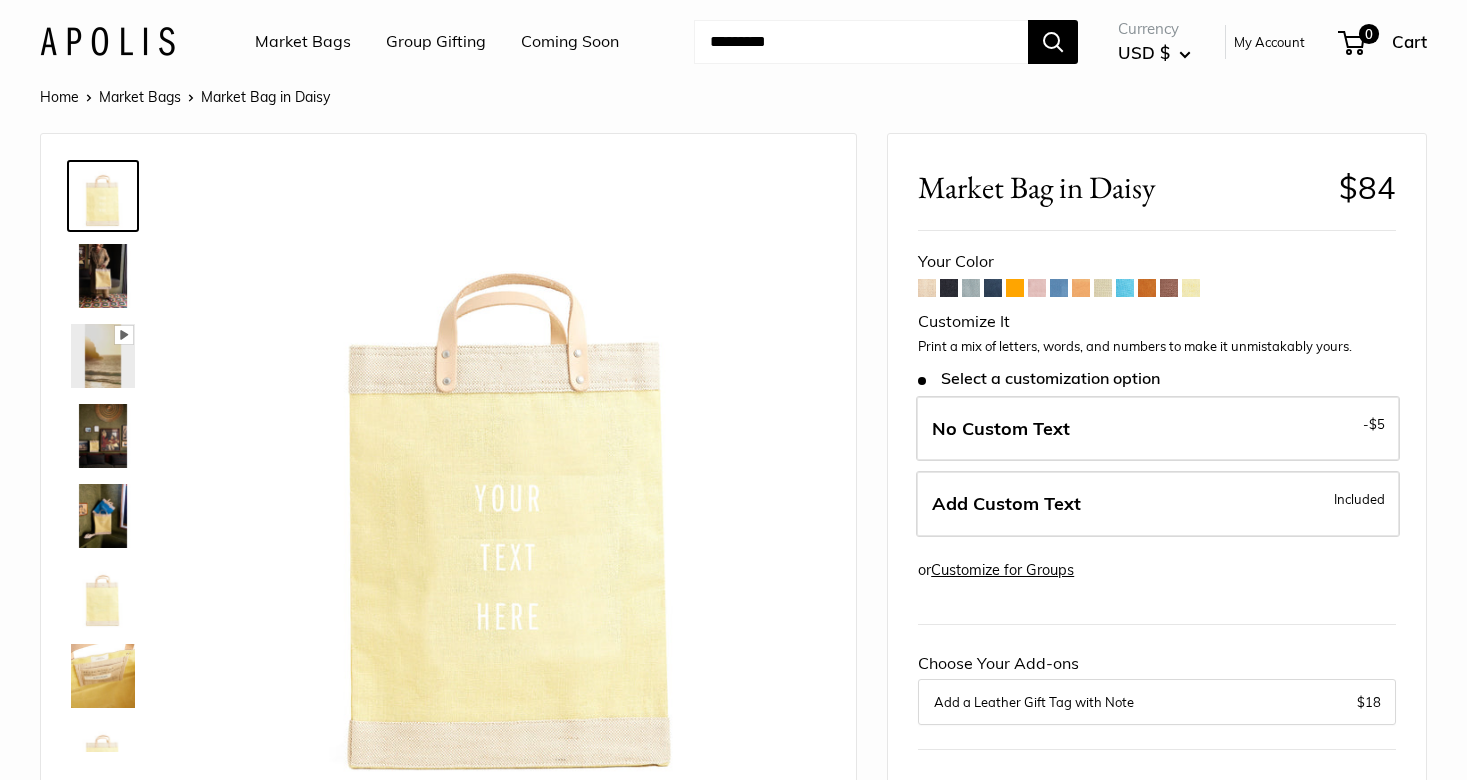 click at bounding box center (1059, 288) 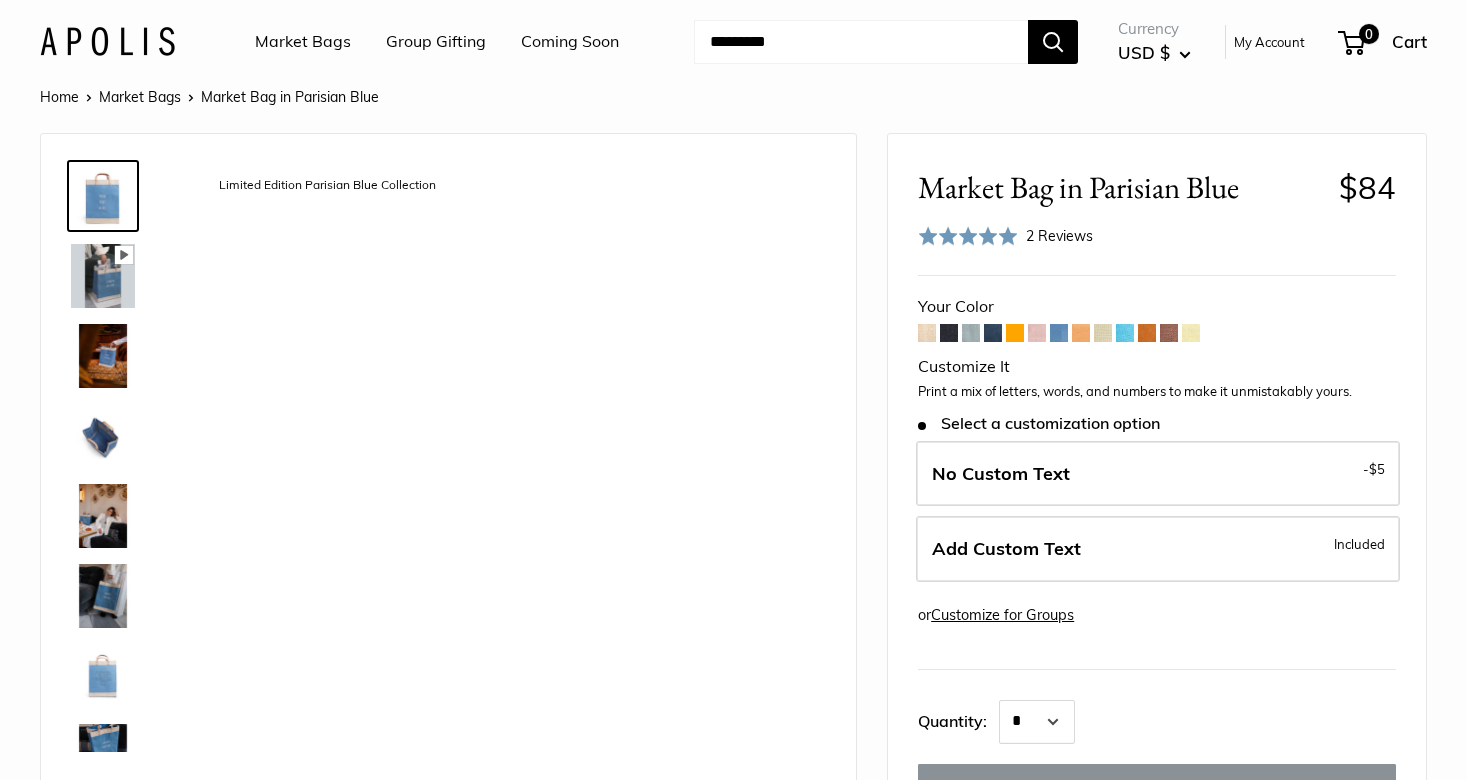 scroll, scrollTop: 0, scrollLeft: 0, axis: both 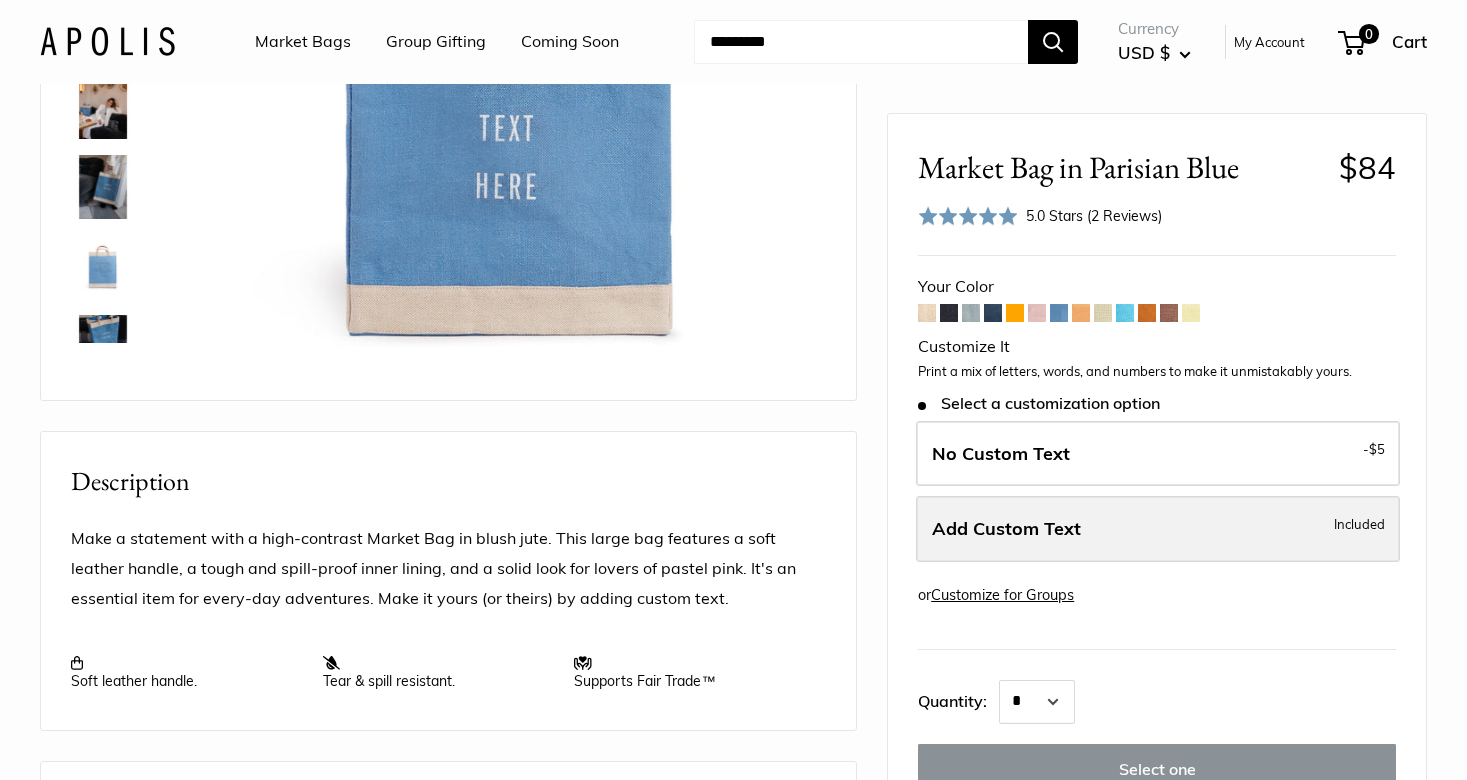 click on "Add Custom Text
Included" at bounding box center (1158, 529) 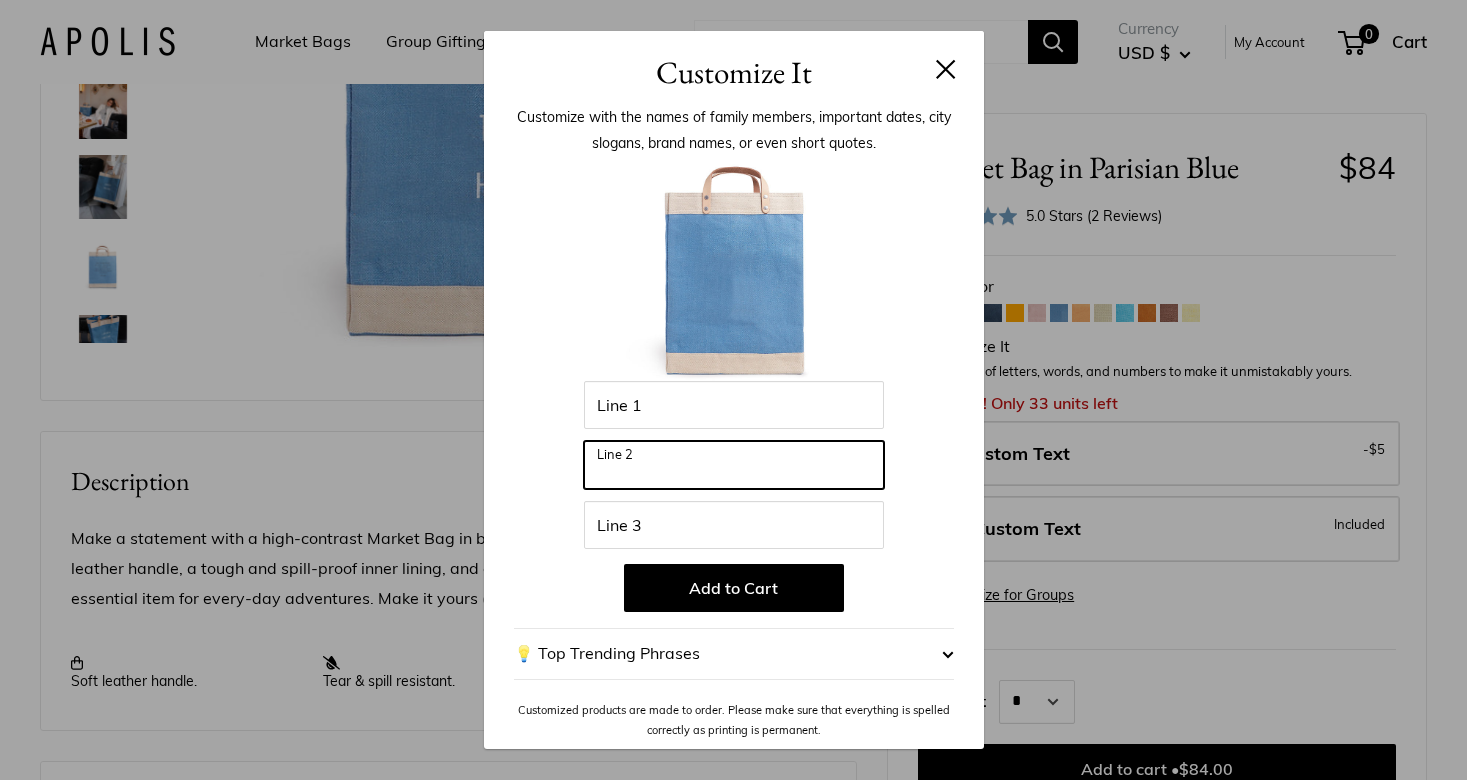 click on "Line 2" at bounding box center (734, 465) 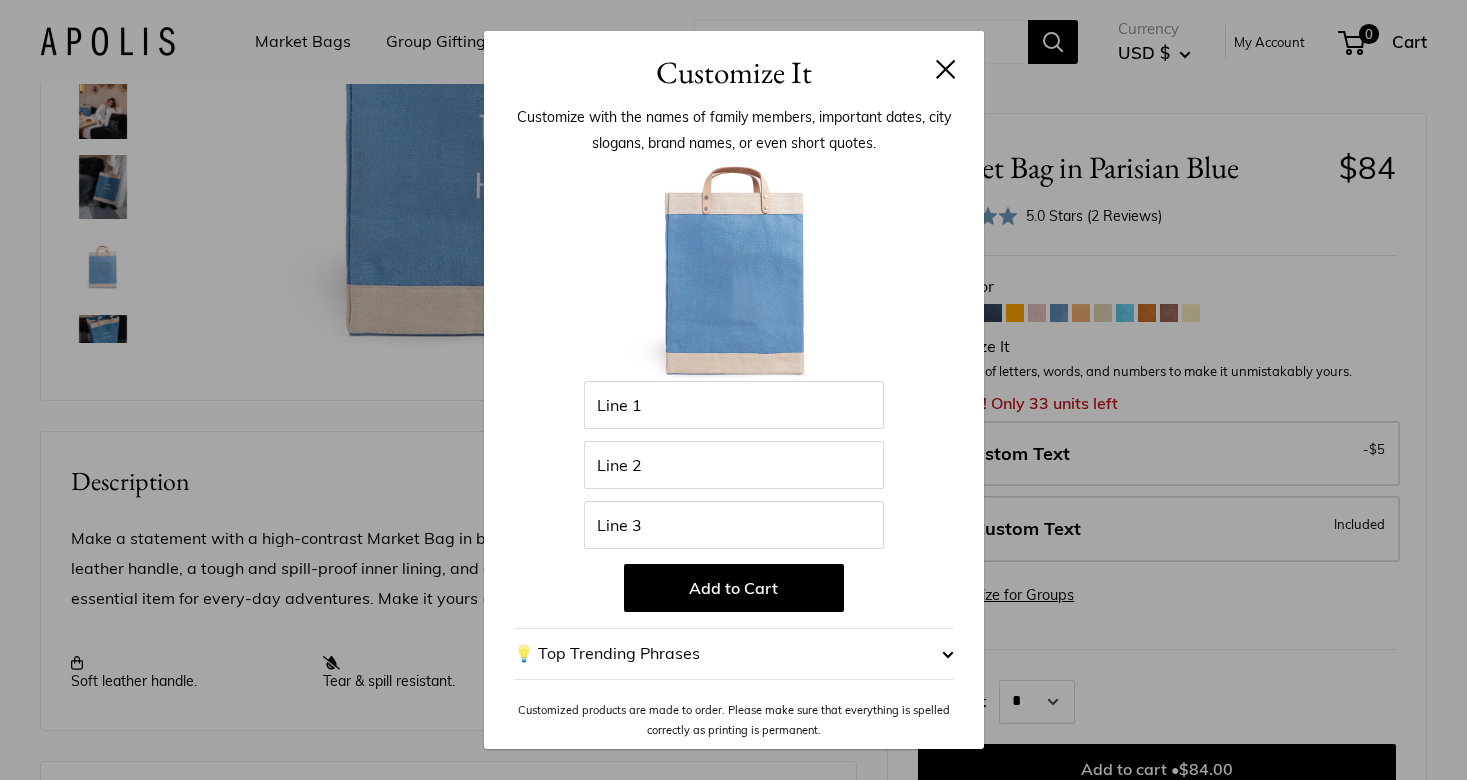 click on "💡 Top Trending Phrases" at bounding box center [734, 654] 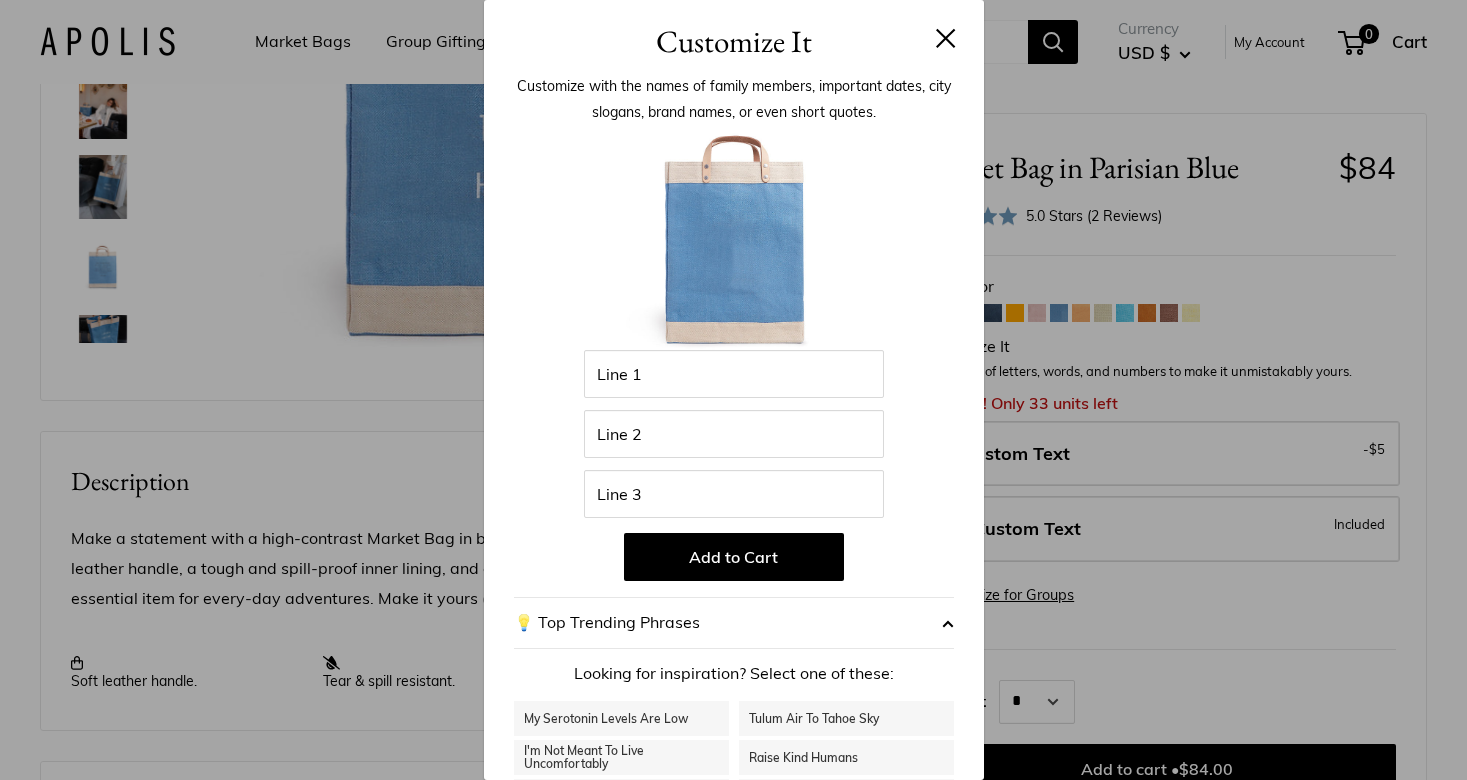 click on "💡 Top Trending Phrases" at bounding box center [734, 623] 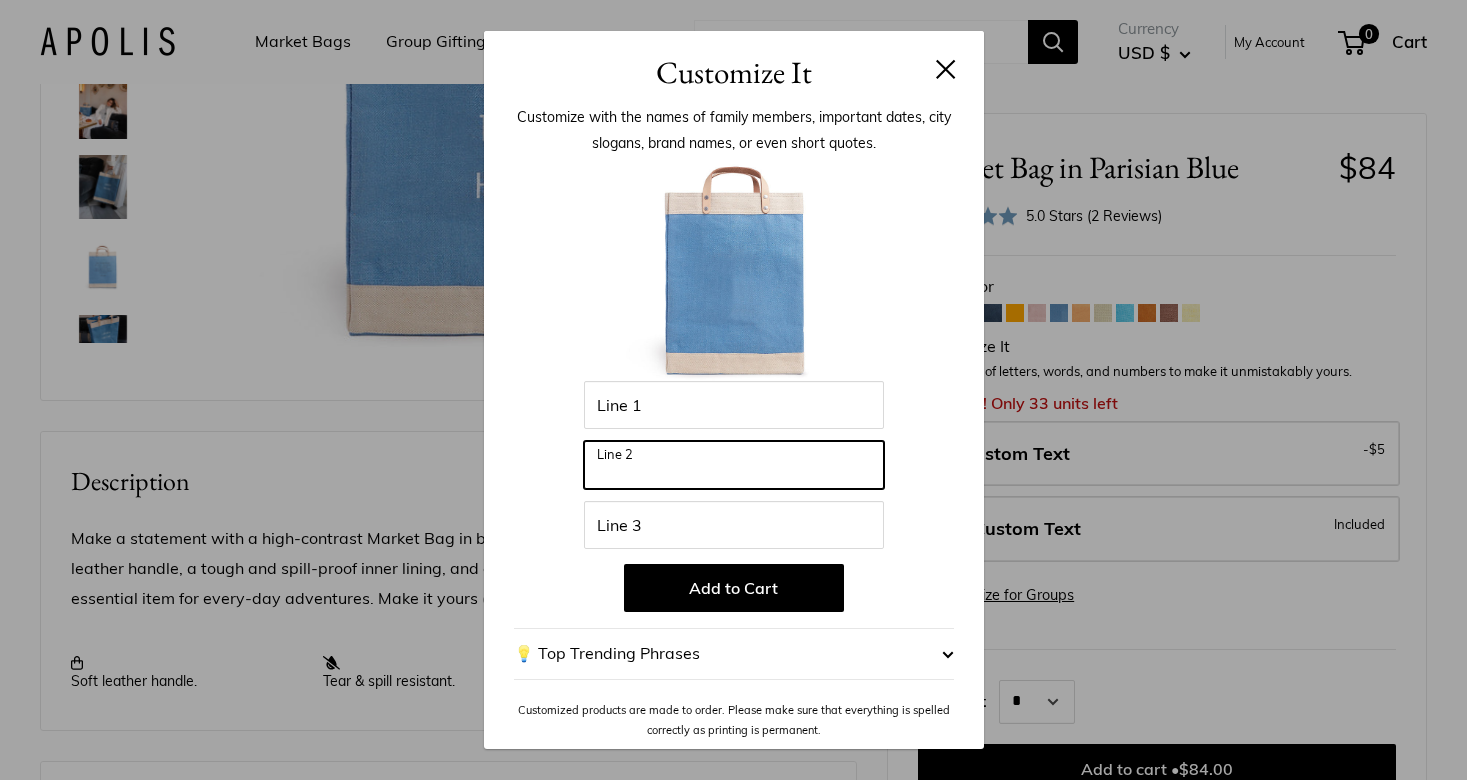 click on "Line 2" at bounding box center [734, 465] 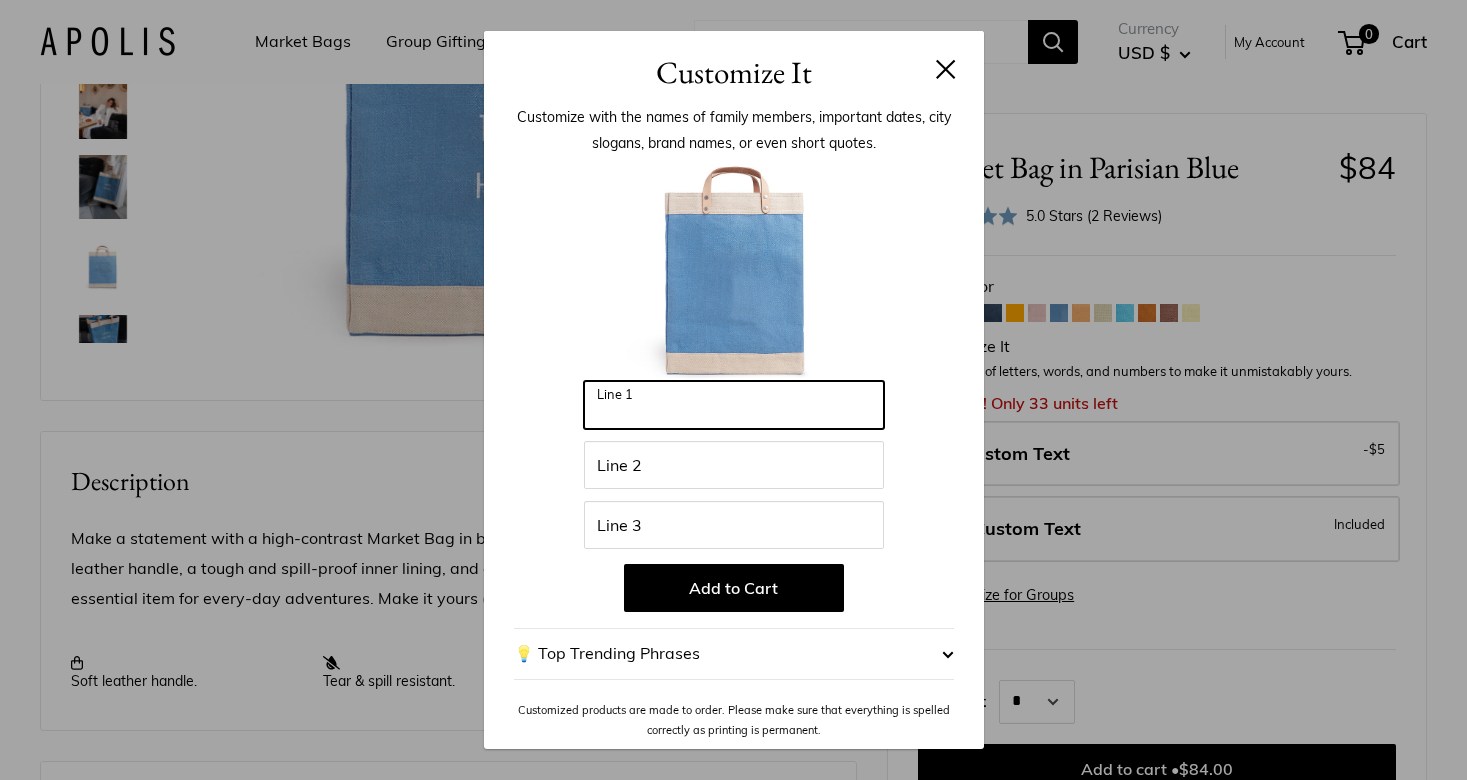 click on "Line 1" at bounding box center [734, 405] 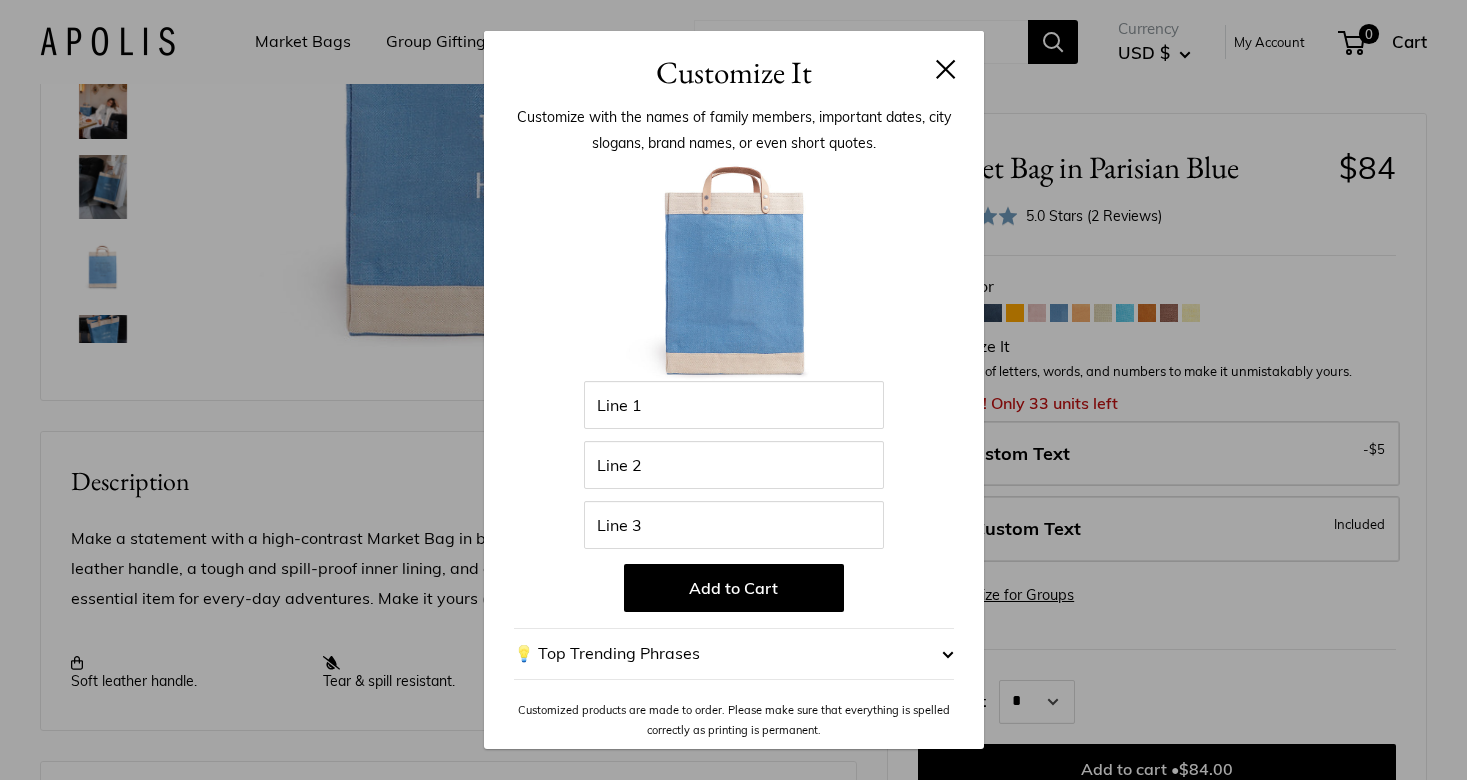 click at bounding box center [946, 69] 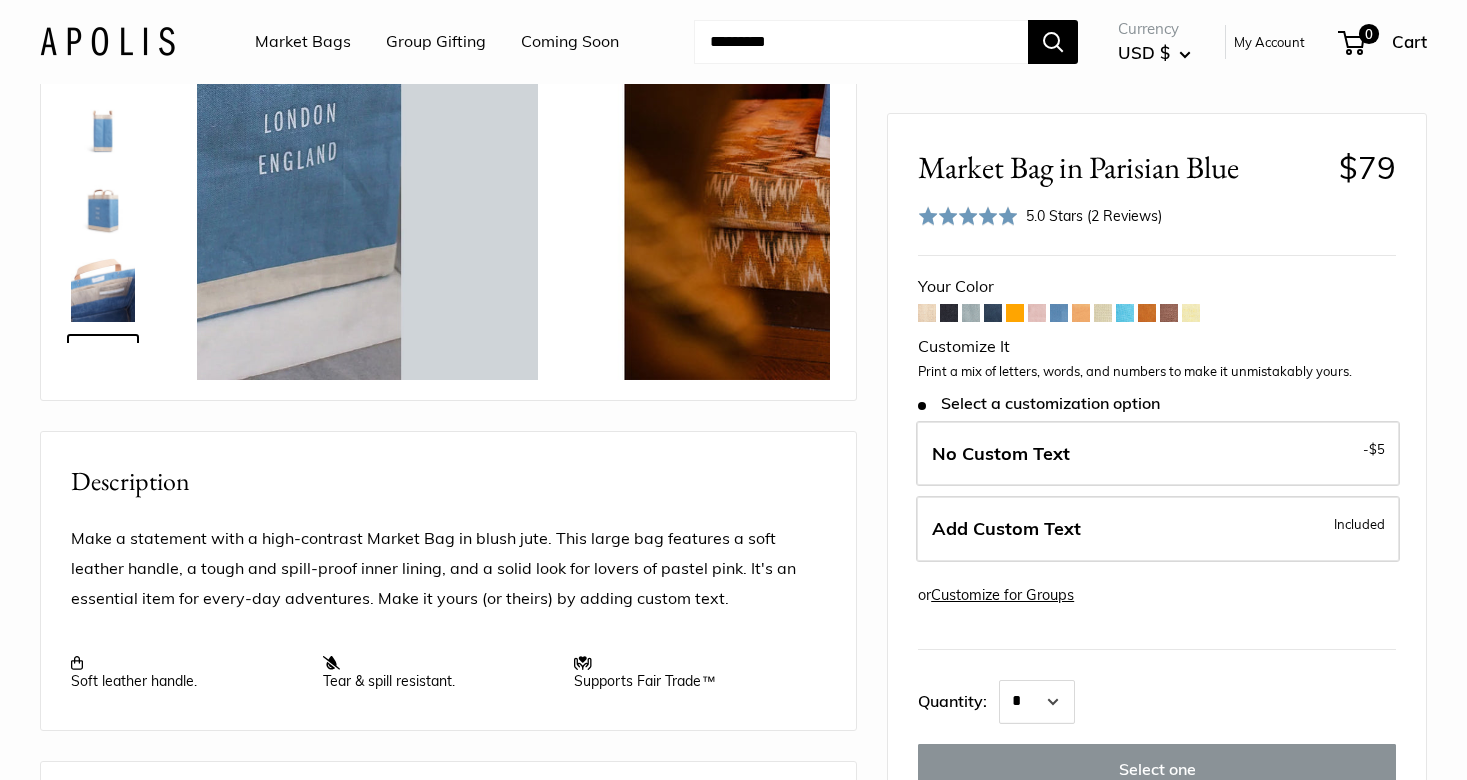 scroll, scrollTop: 448, scrollLeft: 0, axis: vertical 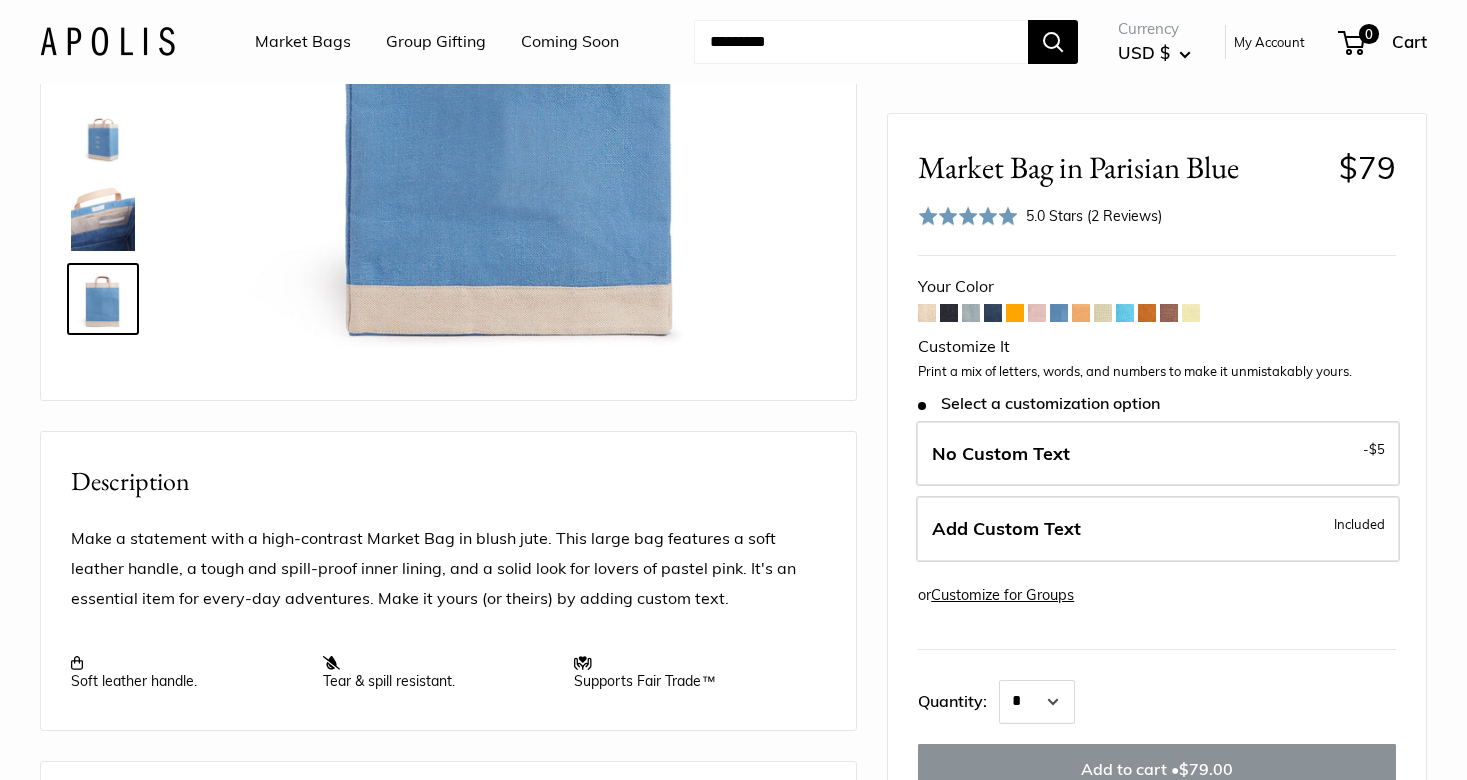 click at bounding box center [103, 219] 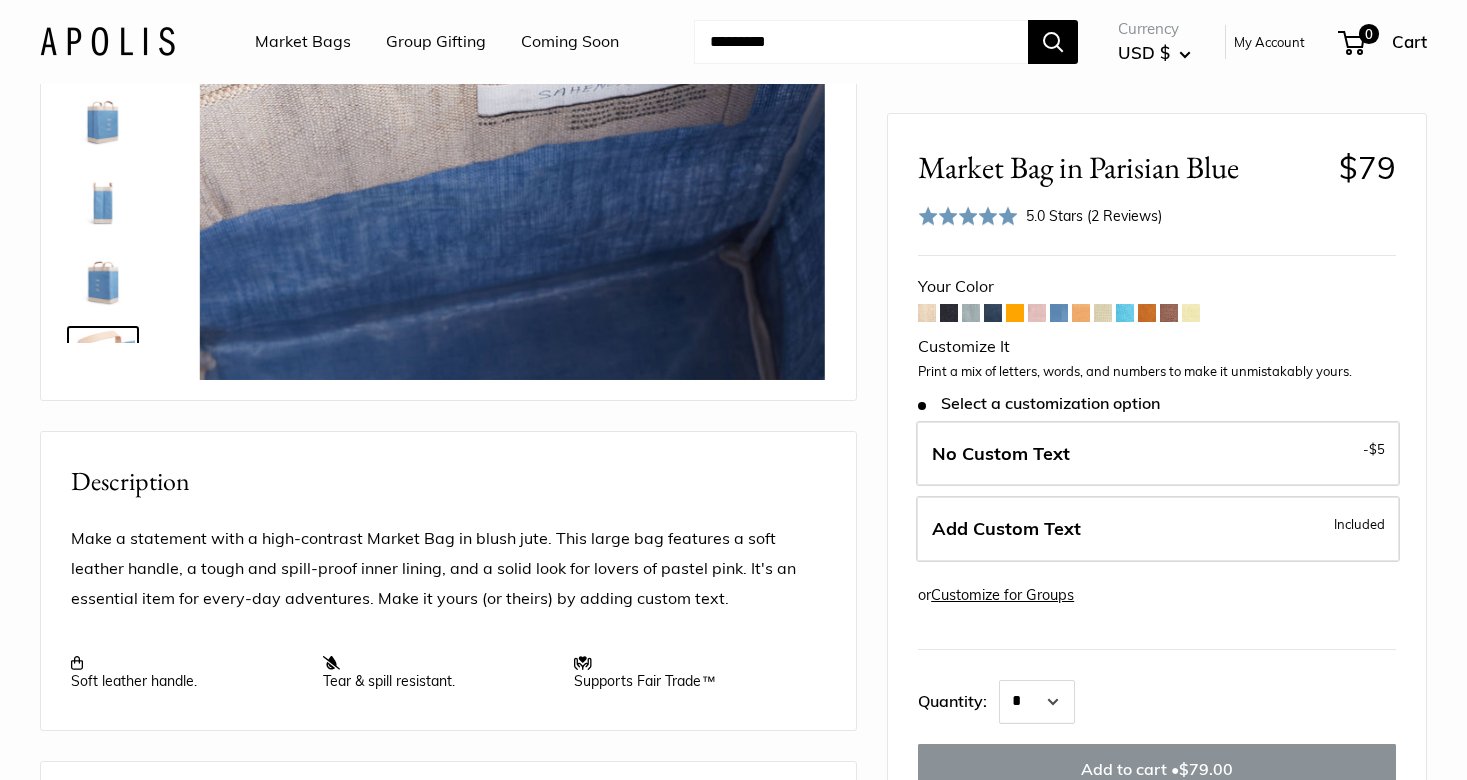 scroll, scrollTop: 243, scrollLeft: 0, axis: vertical 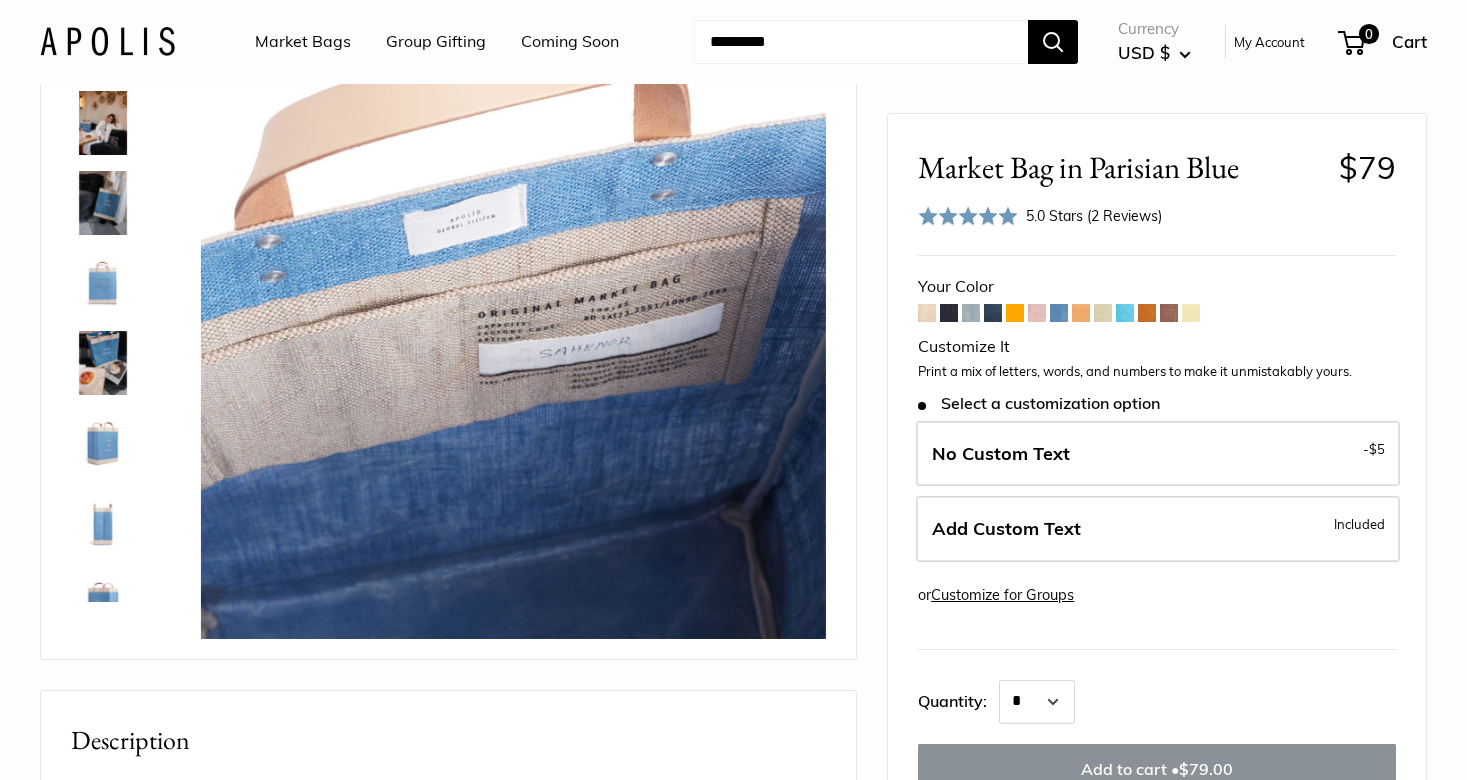 click at bounding box center (103, 363) 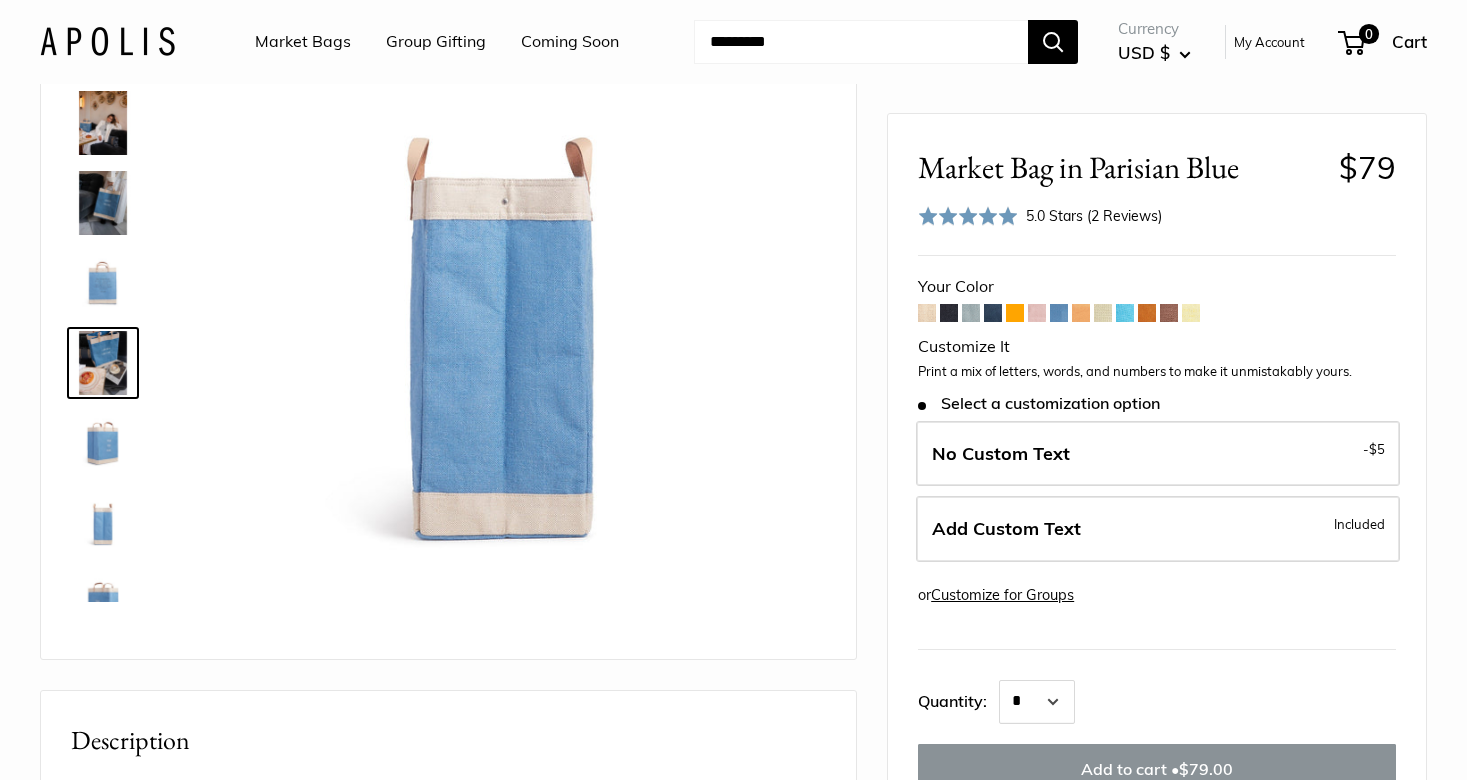 scroll, scrollTop: 302, scrollLeft: 0, axis: vertical 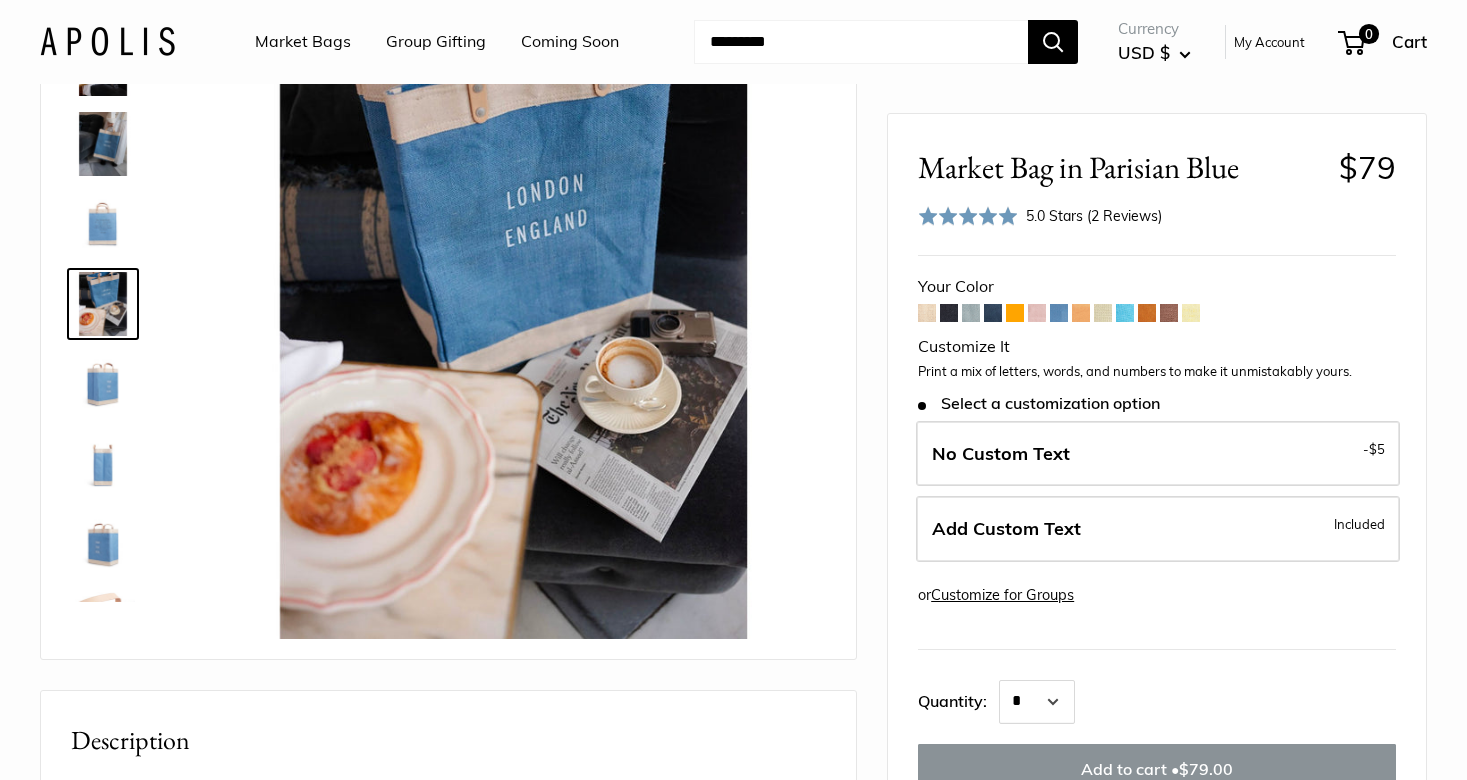 click at bounding box center [103, 304] 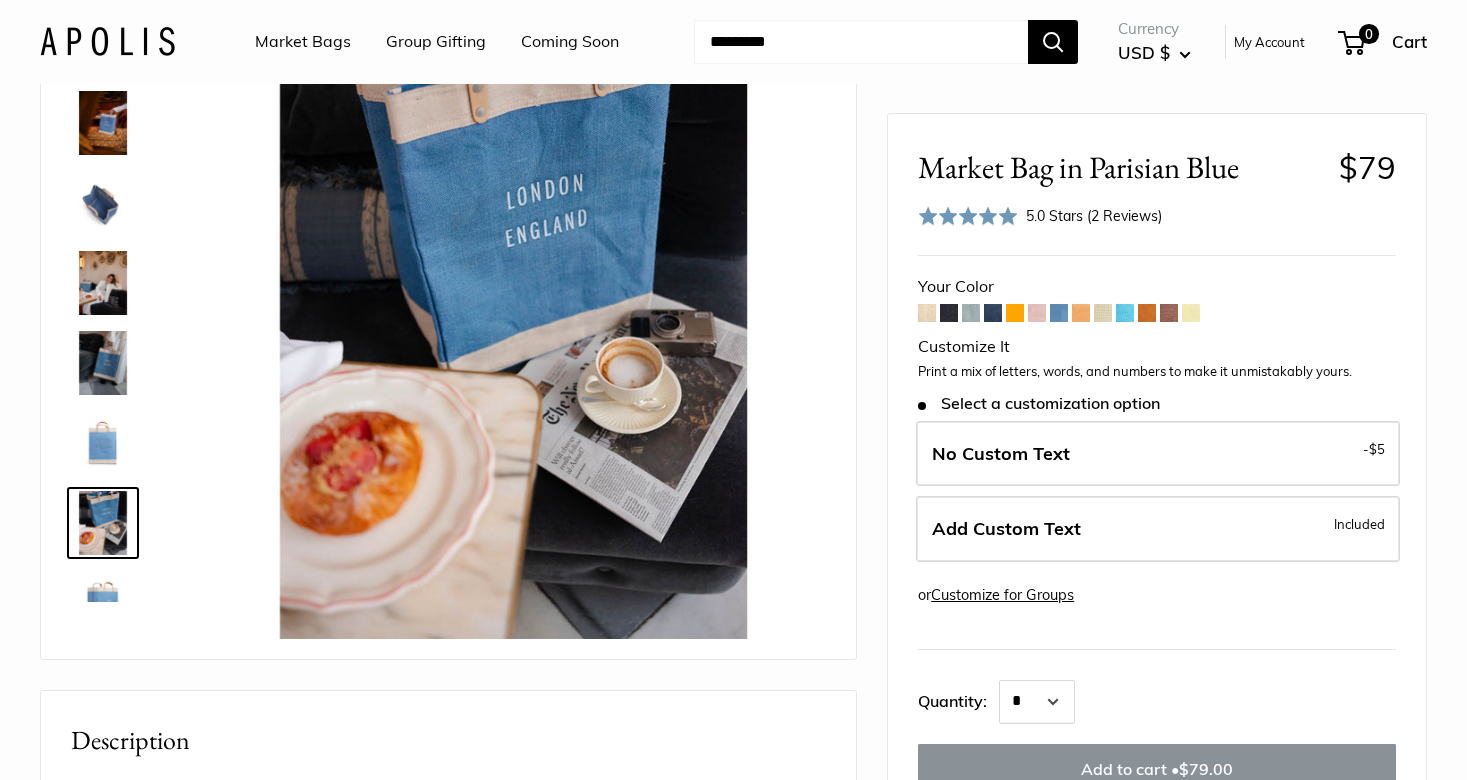 scroll, scrollTop: 0, scrollLeft: 0, axis: both 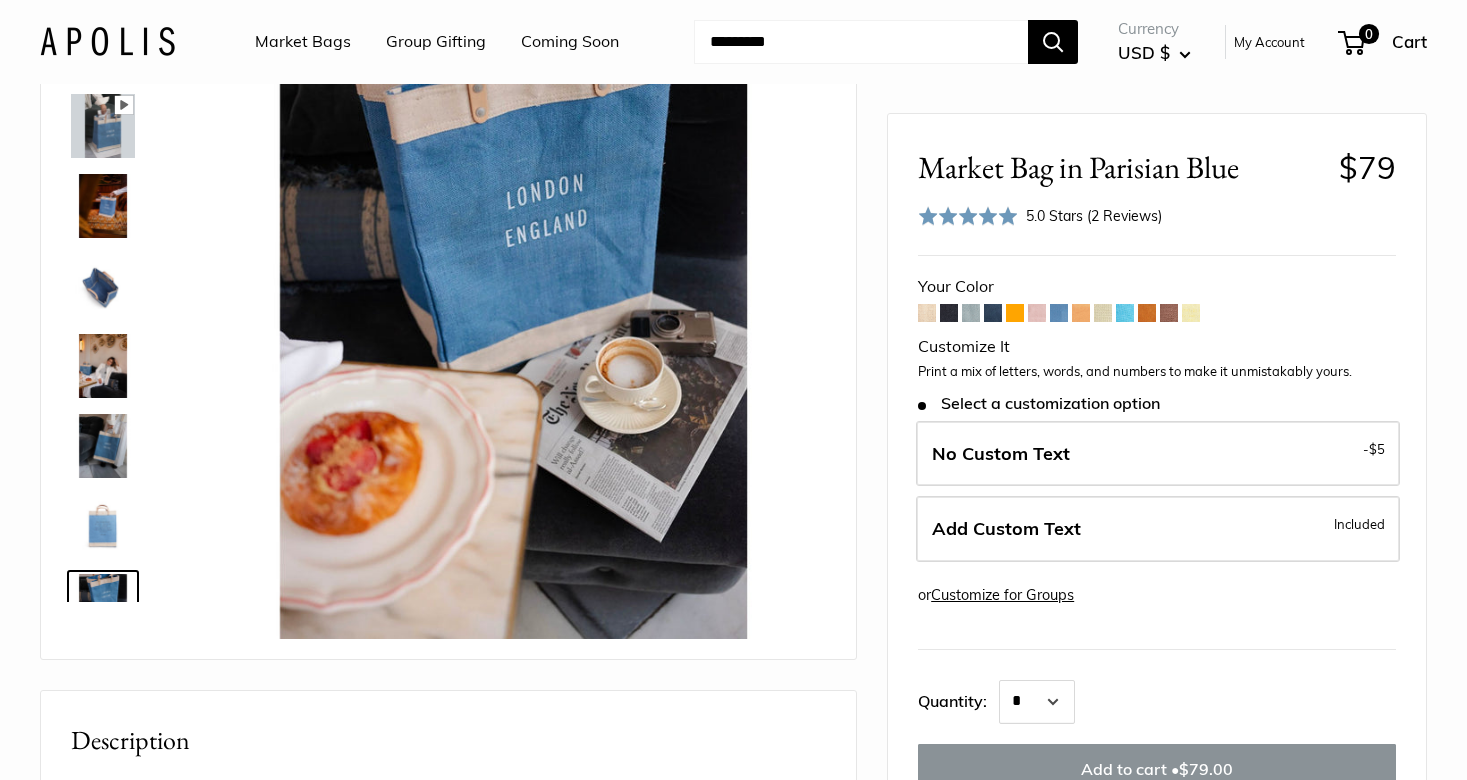 click at bounding box center (103, 286) 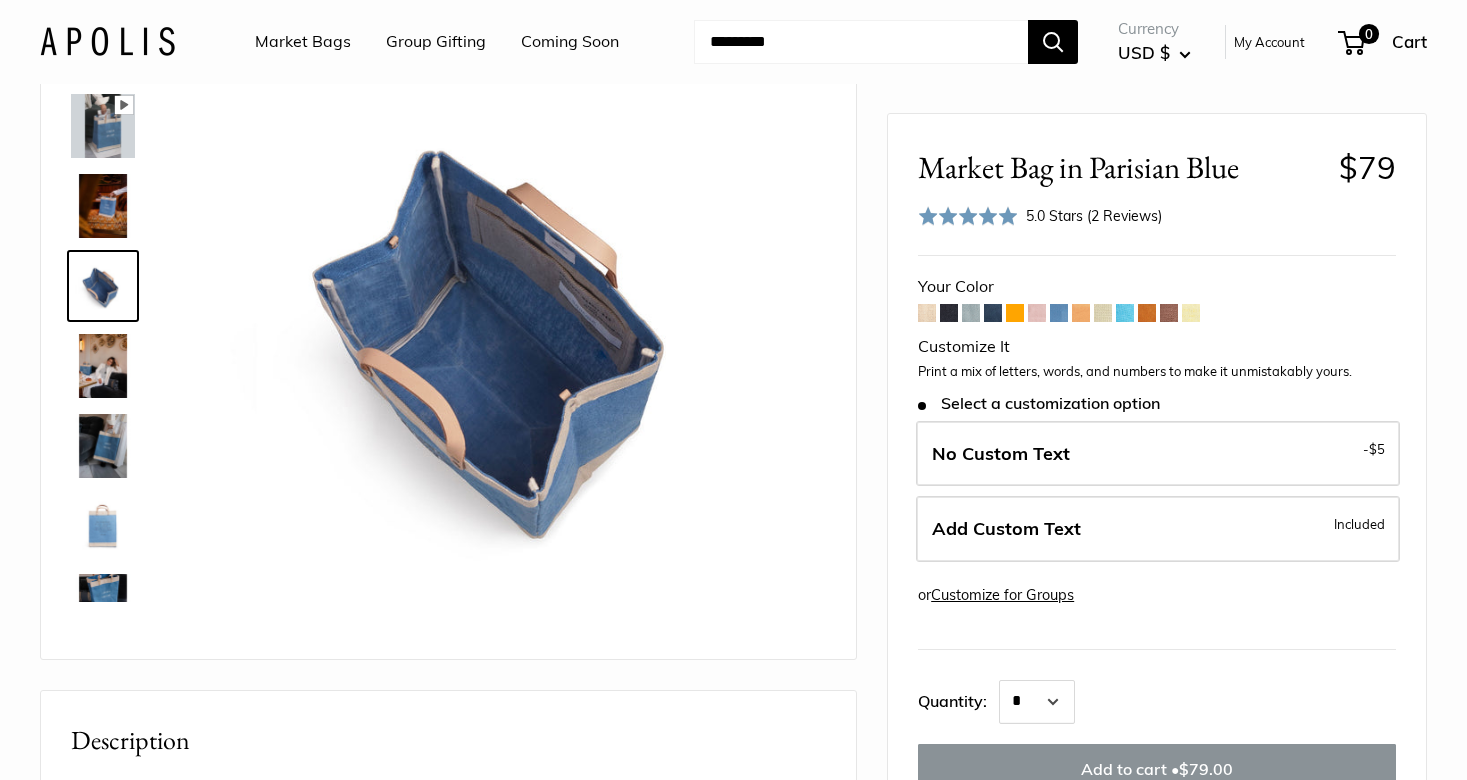 click at bounding box center [103, 206] 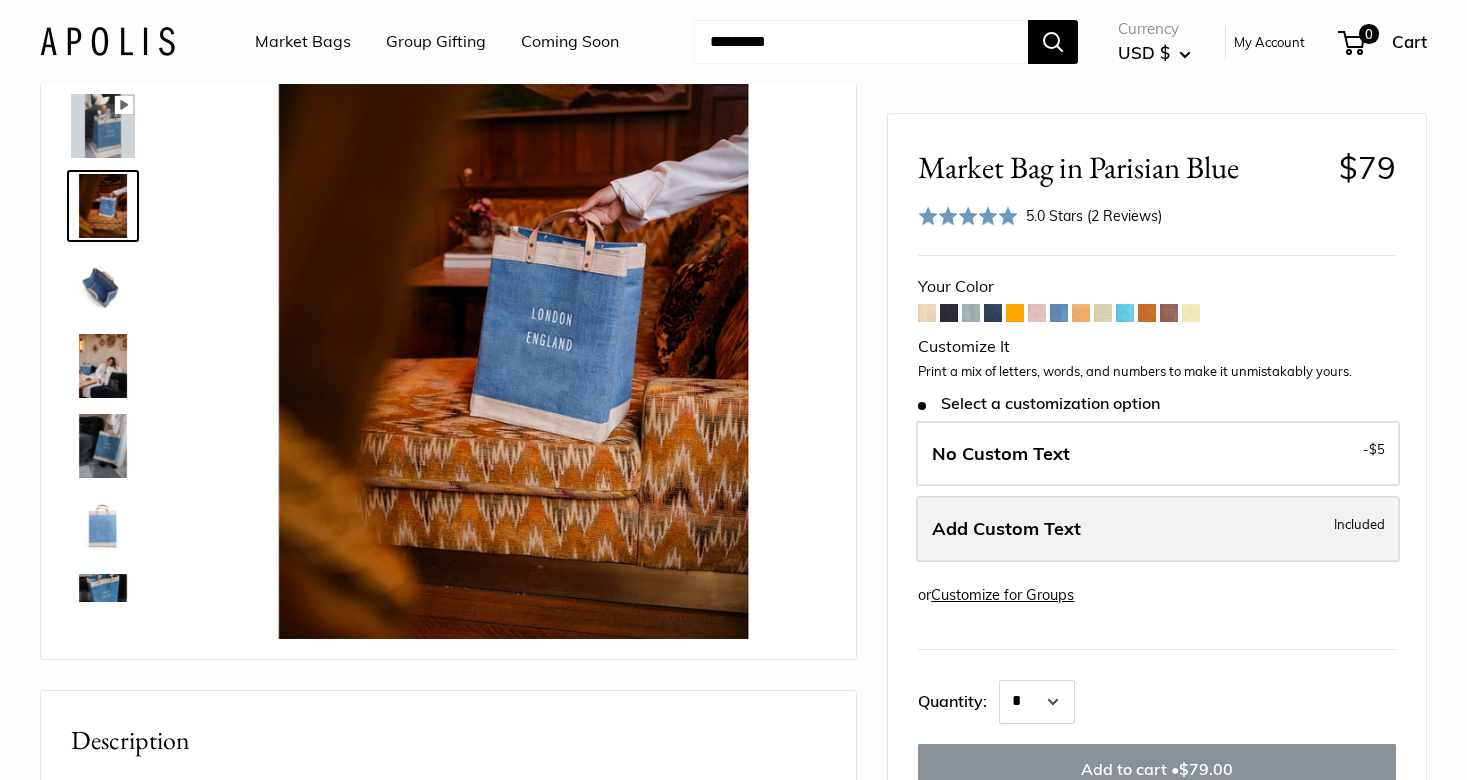 click on "Add Custom Text
Included" at bounding box center [1158, 529] 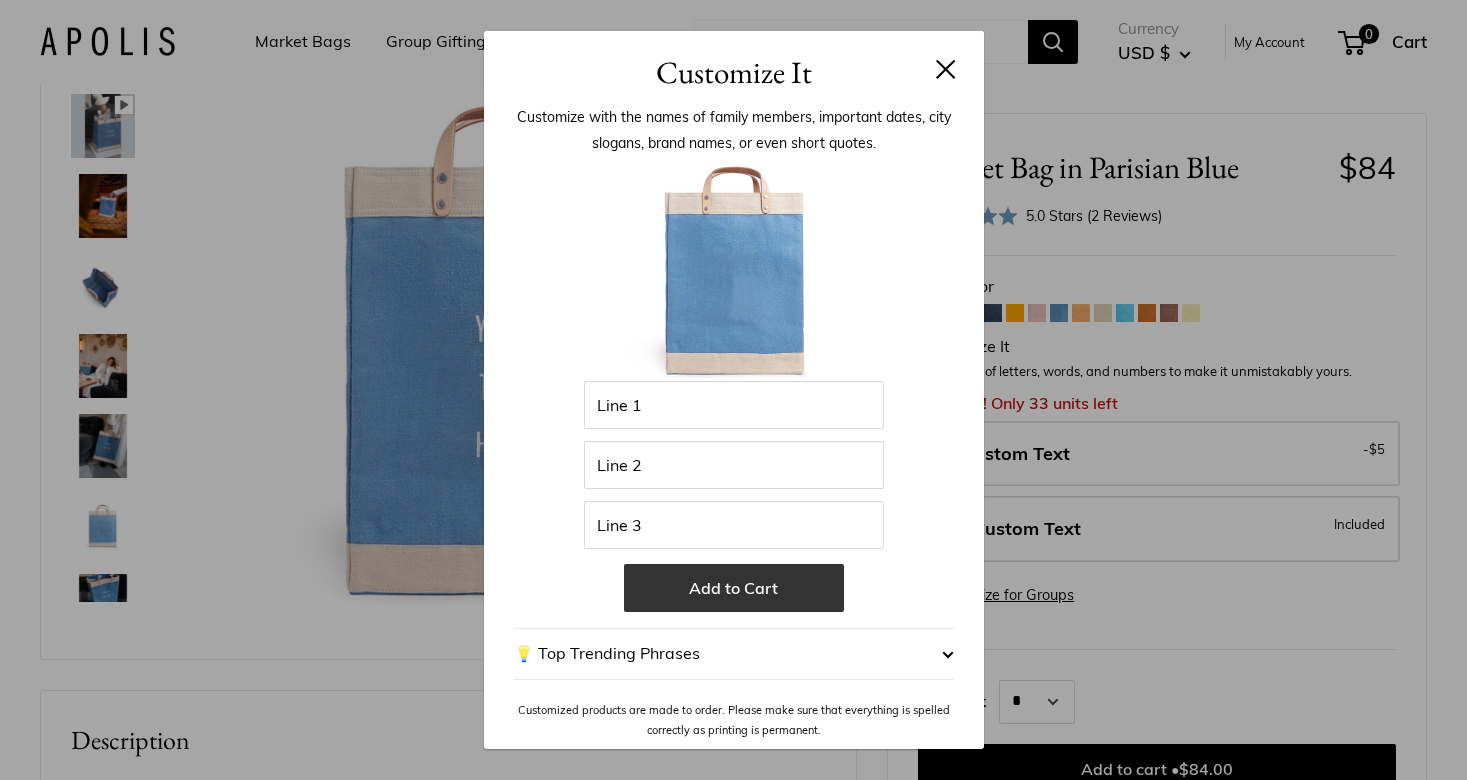 click on "Add to Cart" at bounding box center [734, 588] 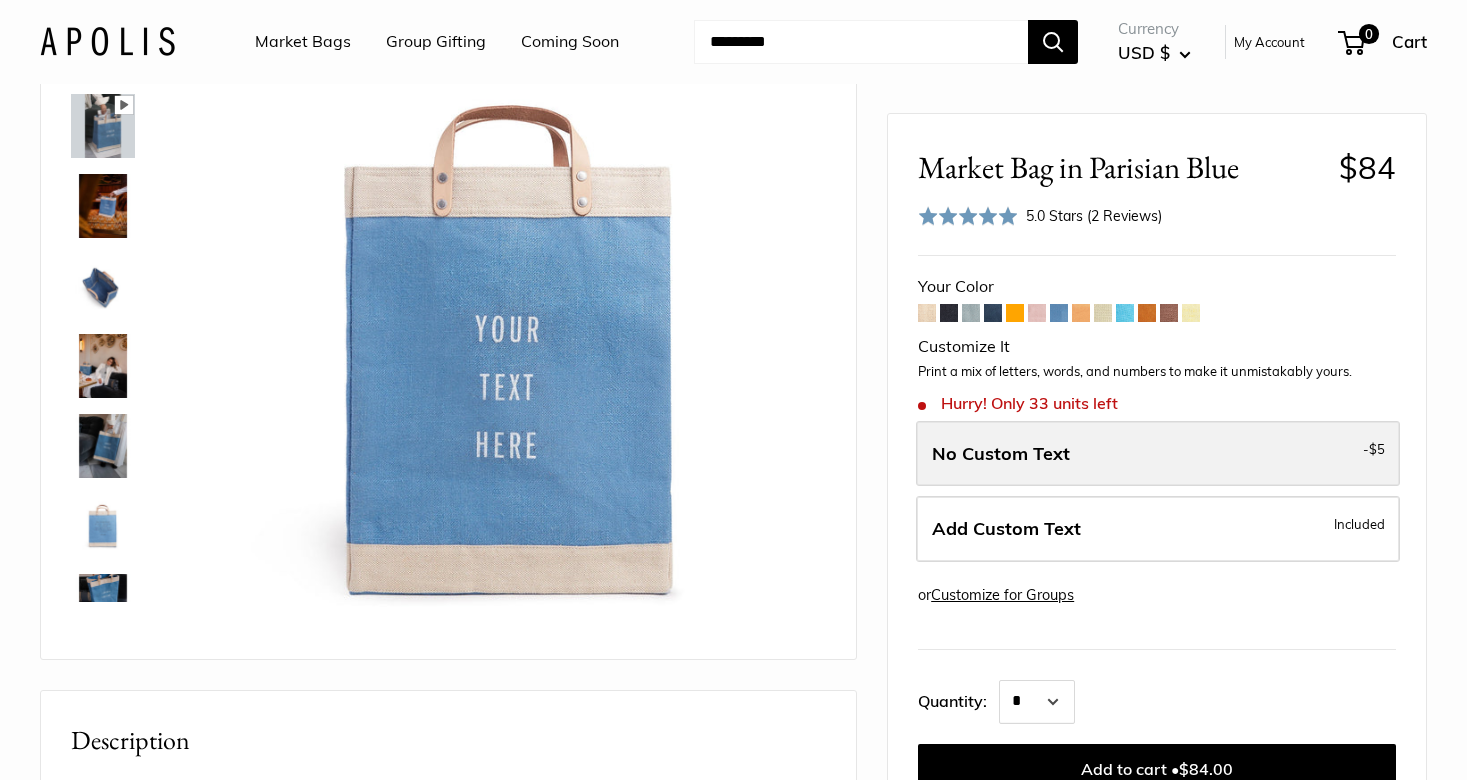 click on "No Custom Text
- $5" at bounding box center [1158, 453] 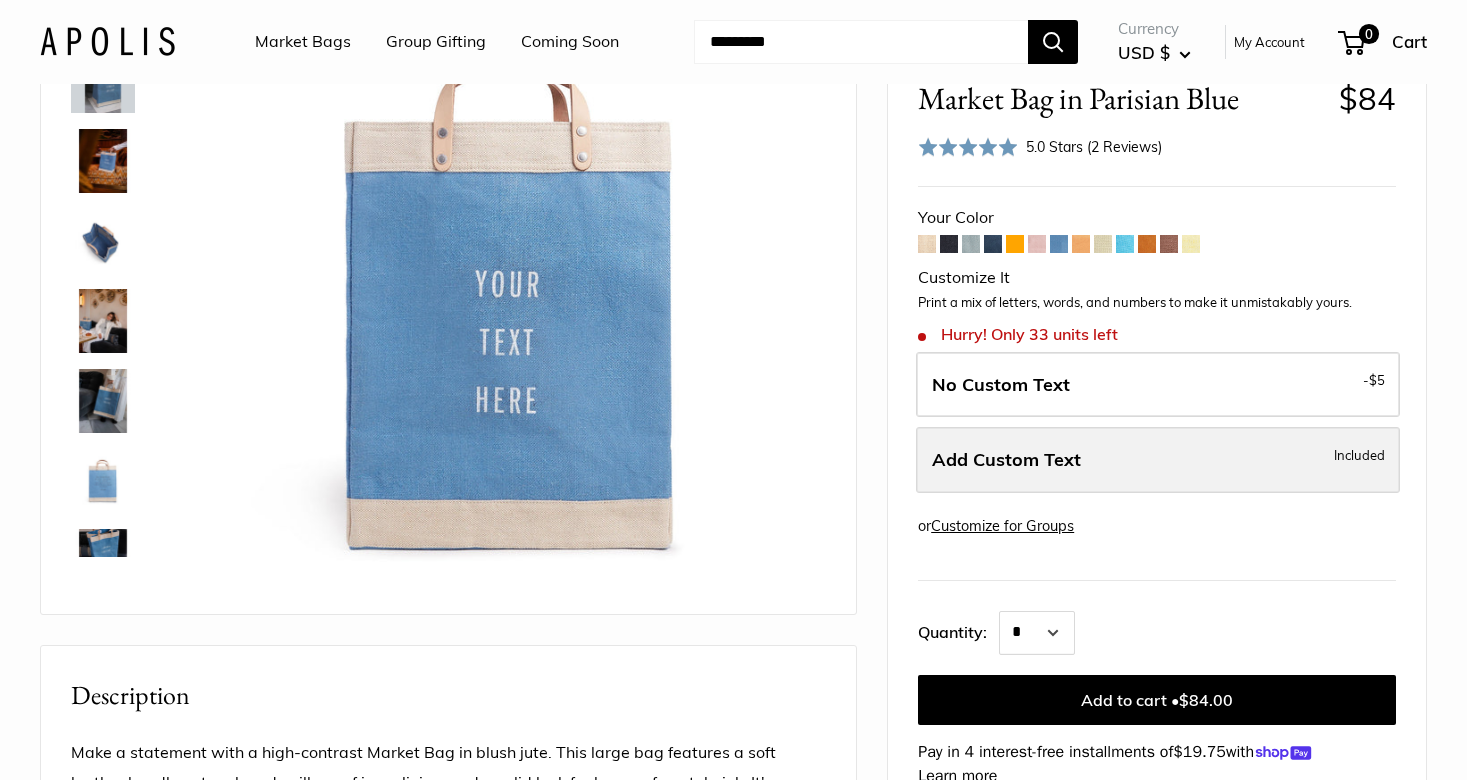scroll, scrollTop: 194, scrollLeft: 0, axis: vertical 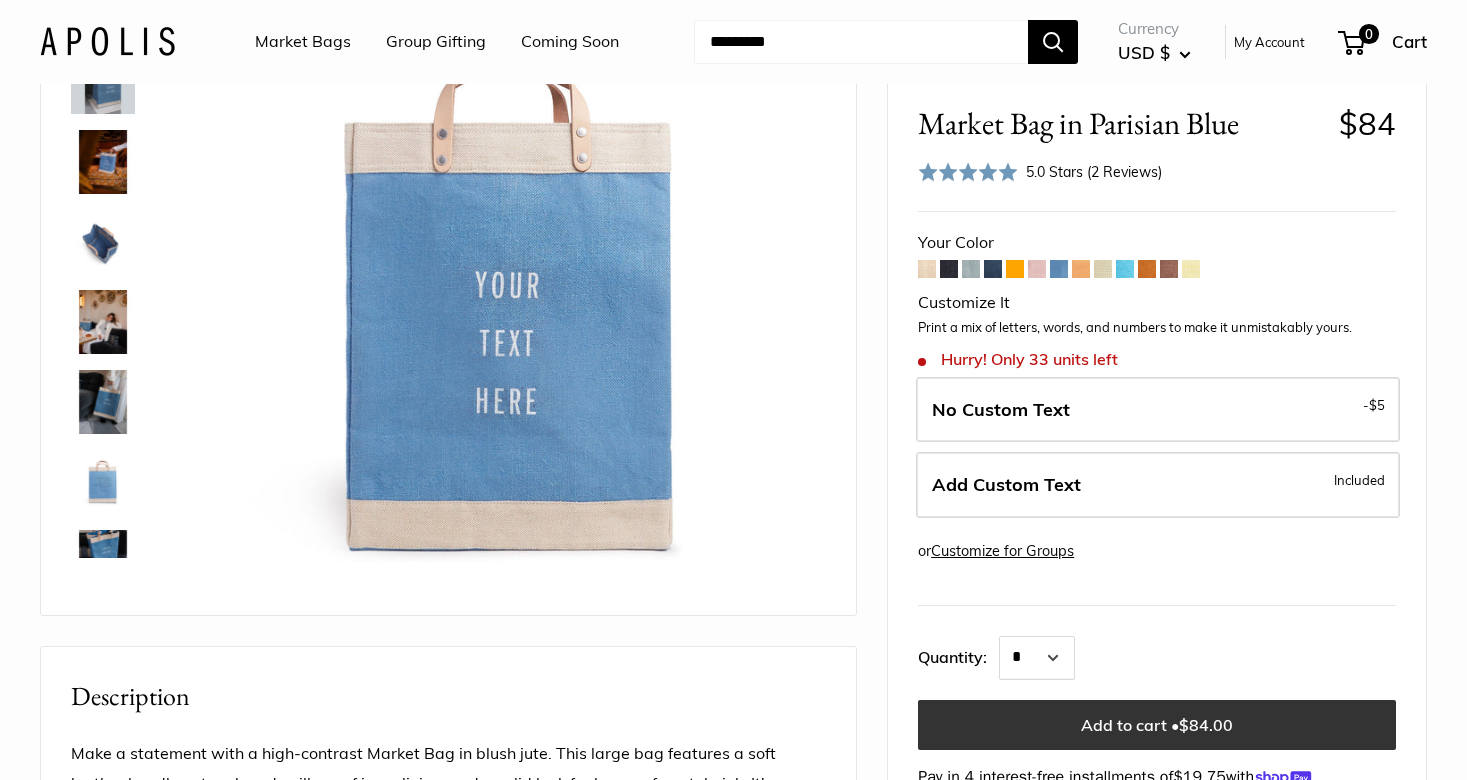 click on "Add to cart •  $84.00" at bounding box center (1157, 725) 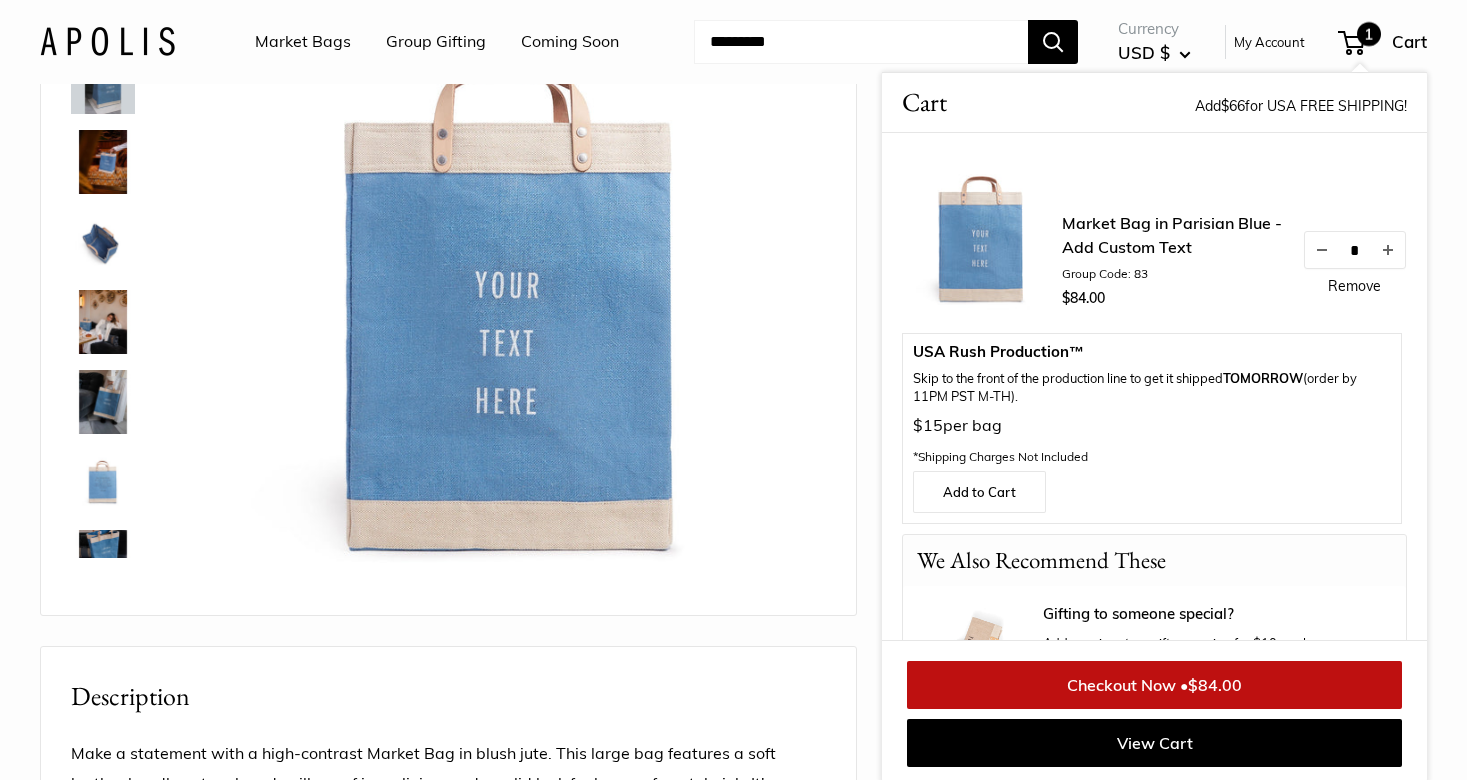 click on "1" at bounding box center (1369, 34) 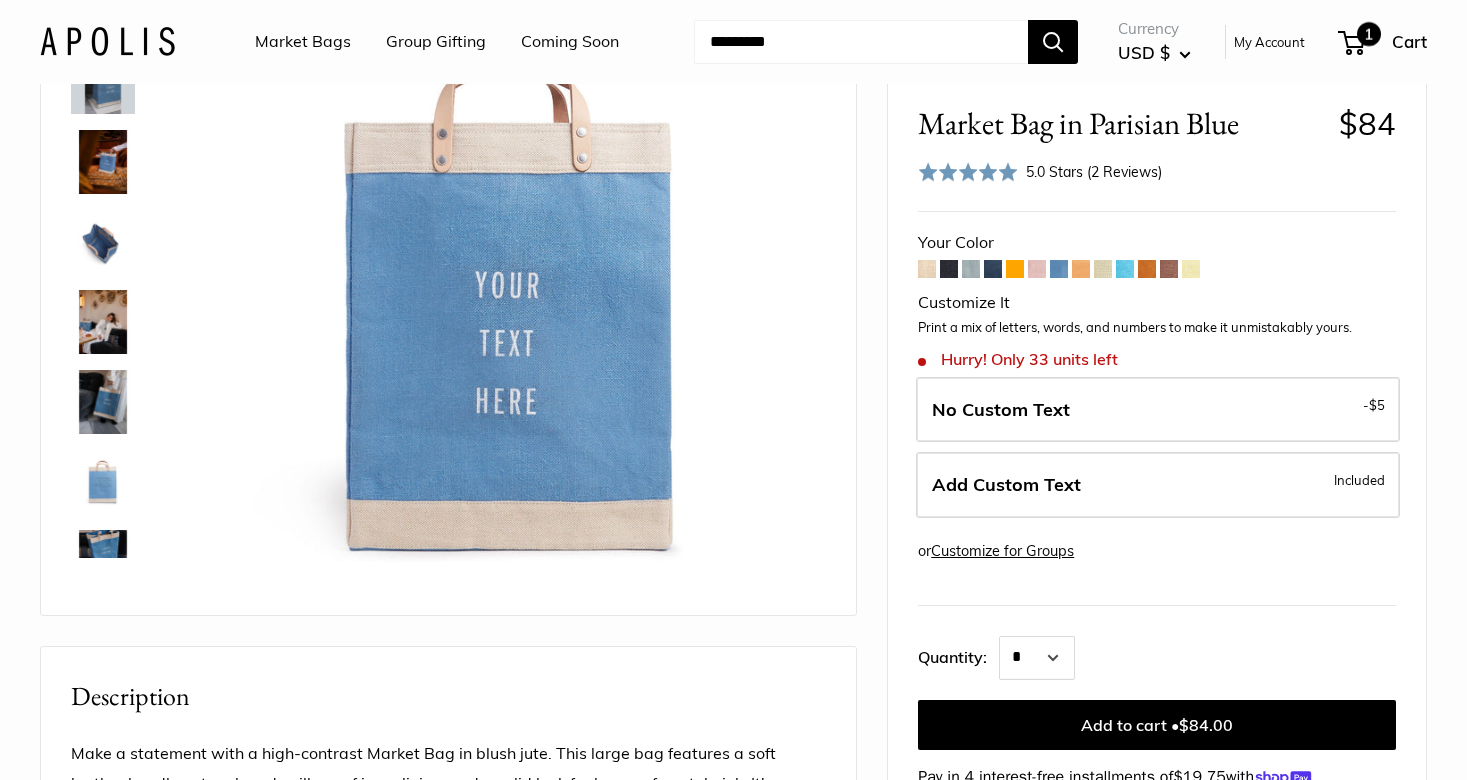 click on "1" at bounding box center [1369, 34] 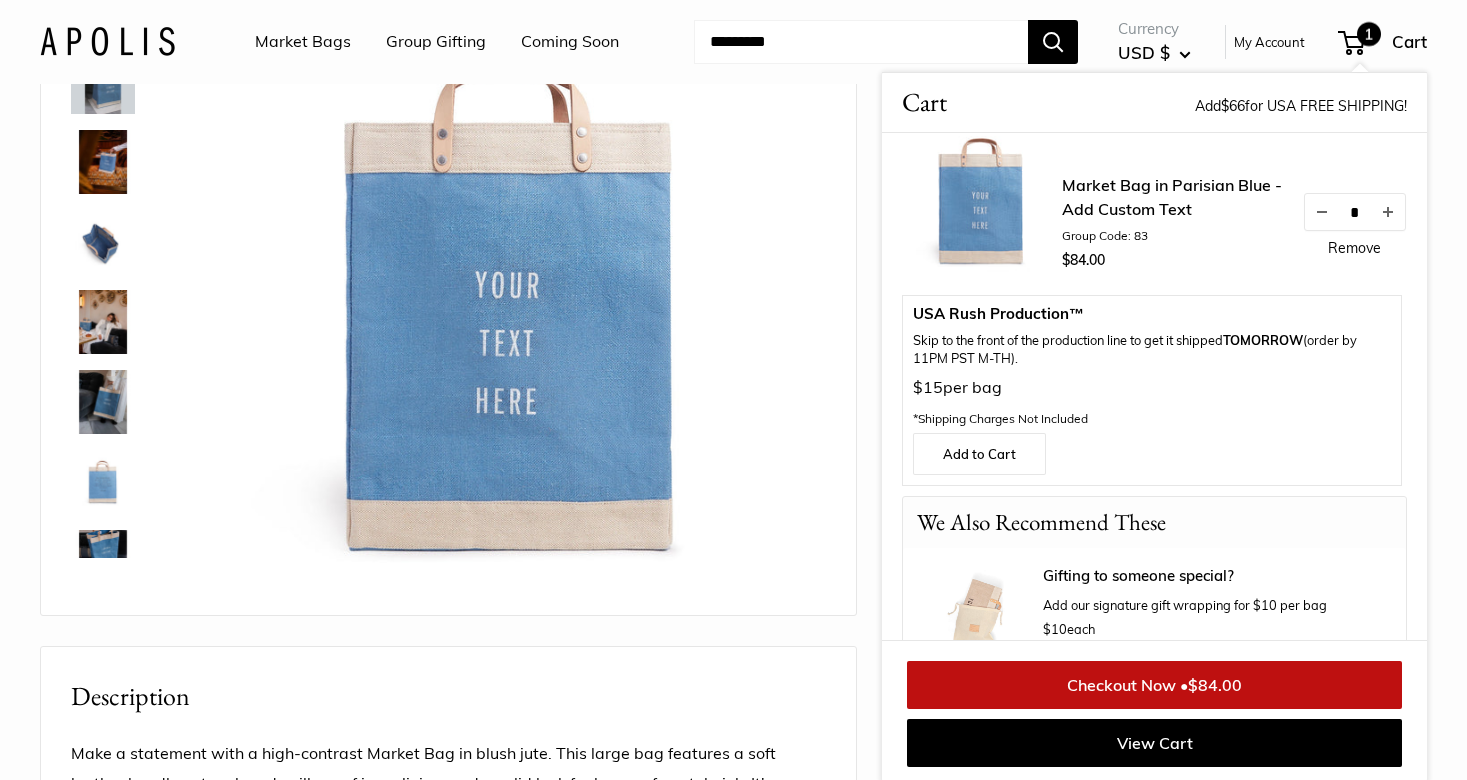 scroll, scrollTop: 28, scrollLeft: 0, axis: vertical 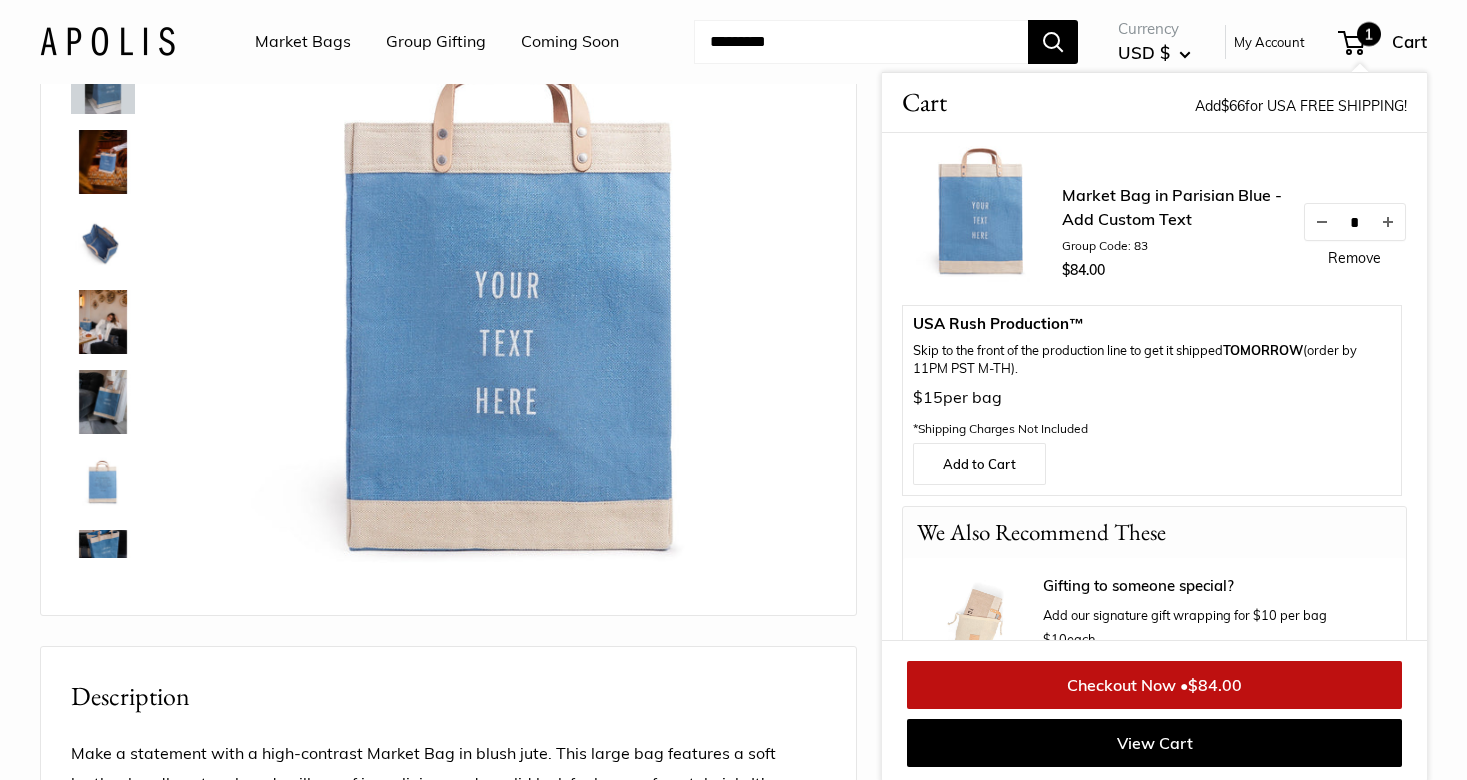 click on "Remove" at bounding box center [1354, 258] 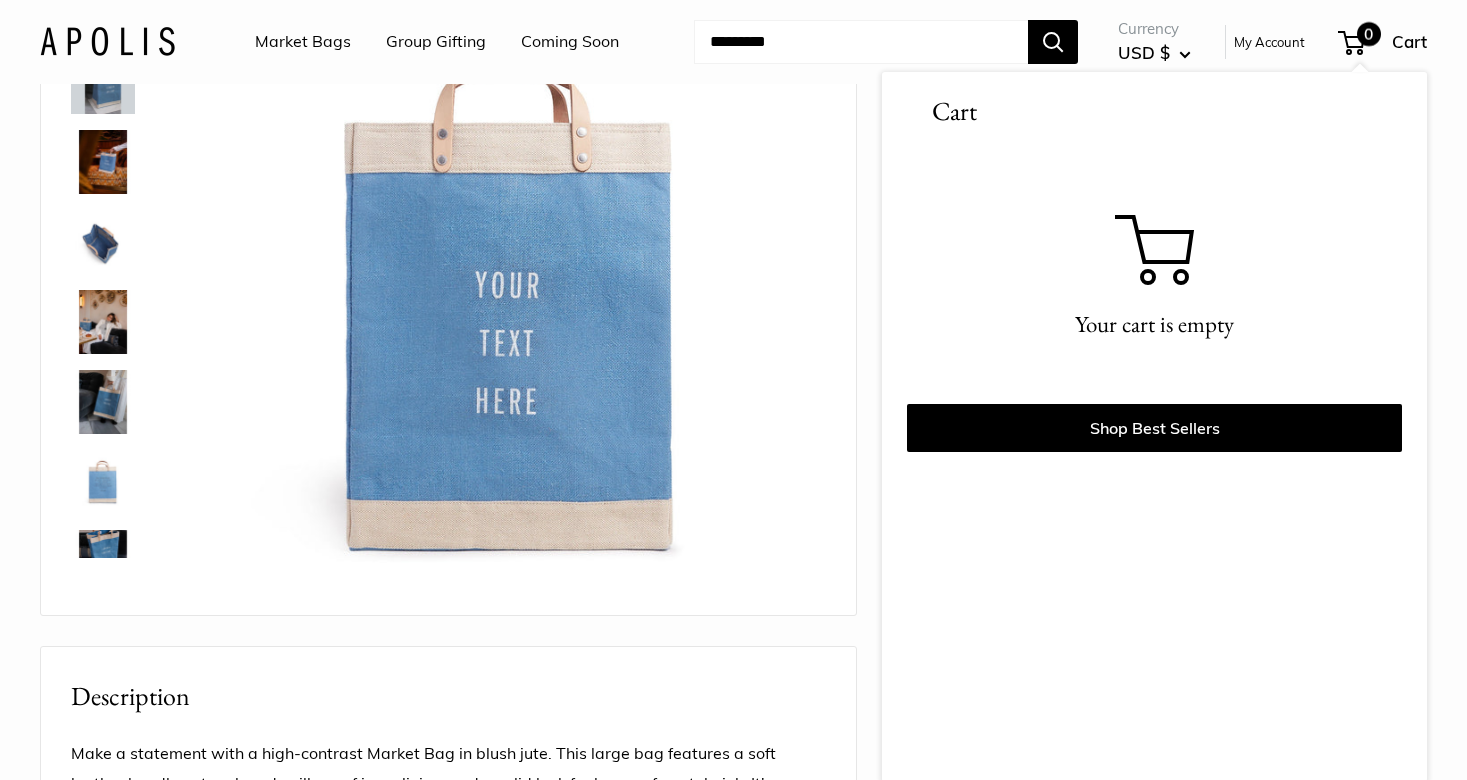 click on "Home
Market Bags
Market Bag in Parisian Blue
Limited Edition Parisian Blue Collection
Pause Play % buffered 00:00 Unmute Mute Exit fullscreen Enter fullscreen Play
Super soft and durable leather handles.
Bird's eye view of your new favorite carry-all" at bounding box center (733, 746) 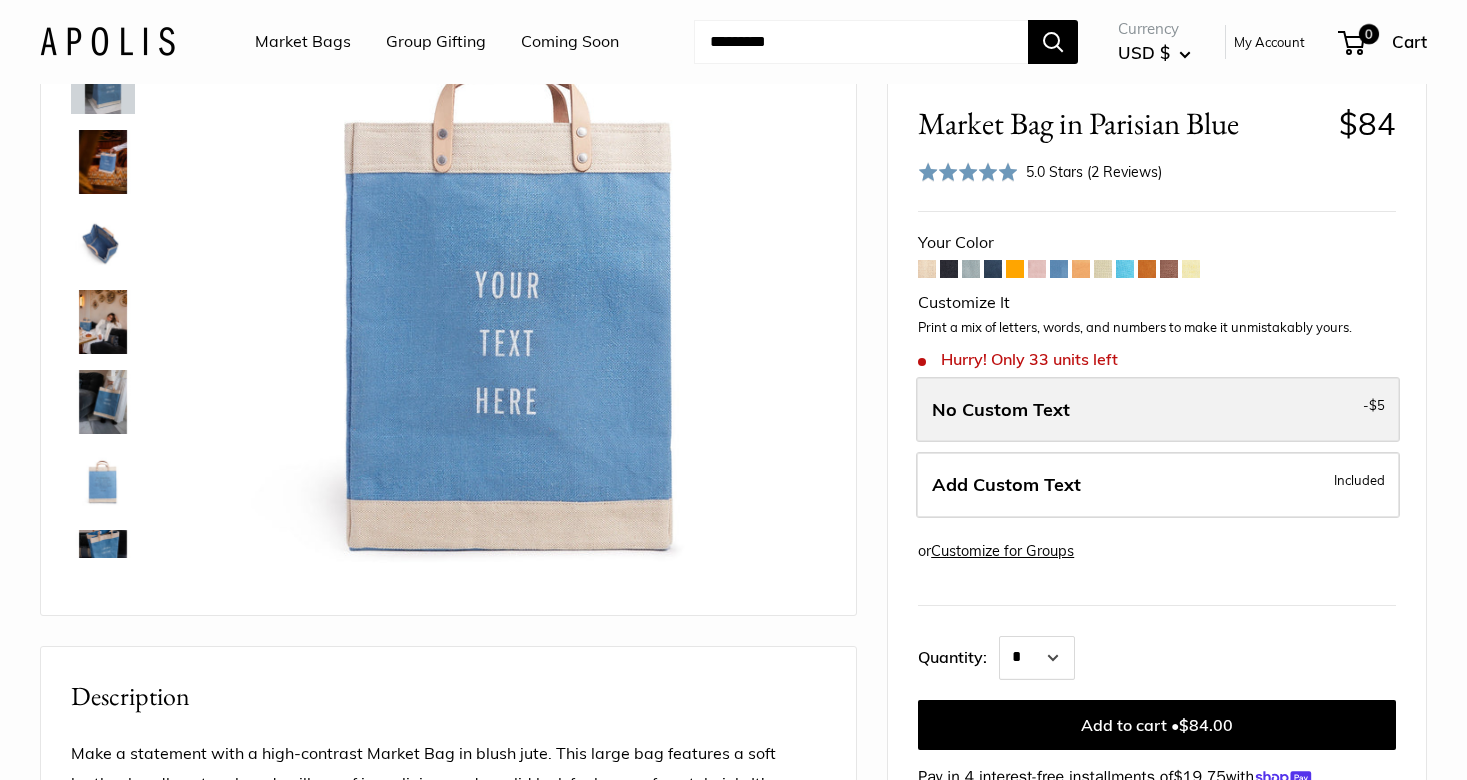 click on "No Custom Text
- $5" at bounding box center (1158, 409) 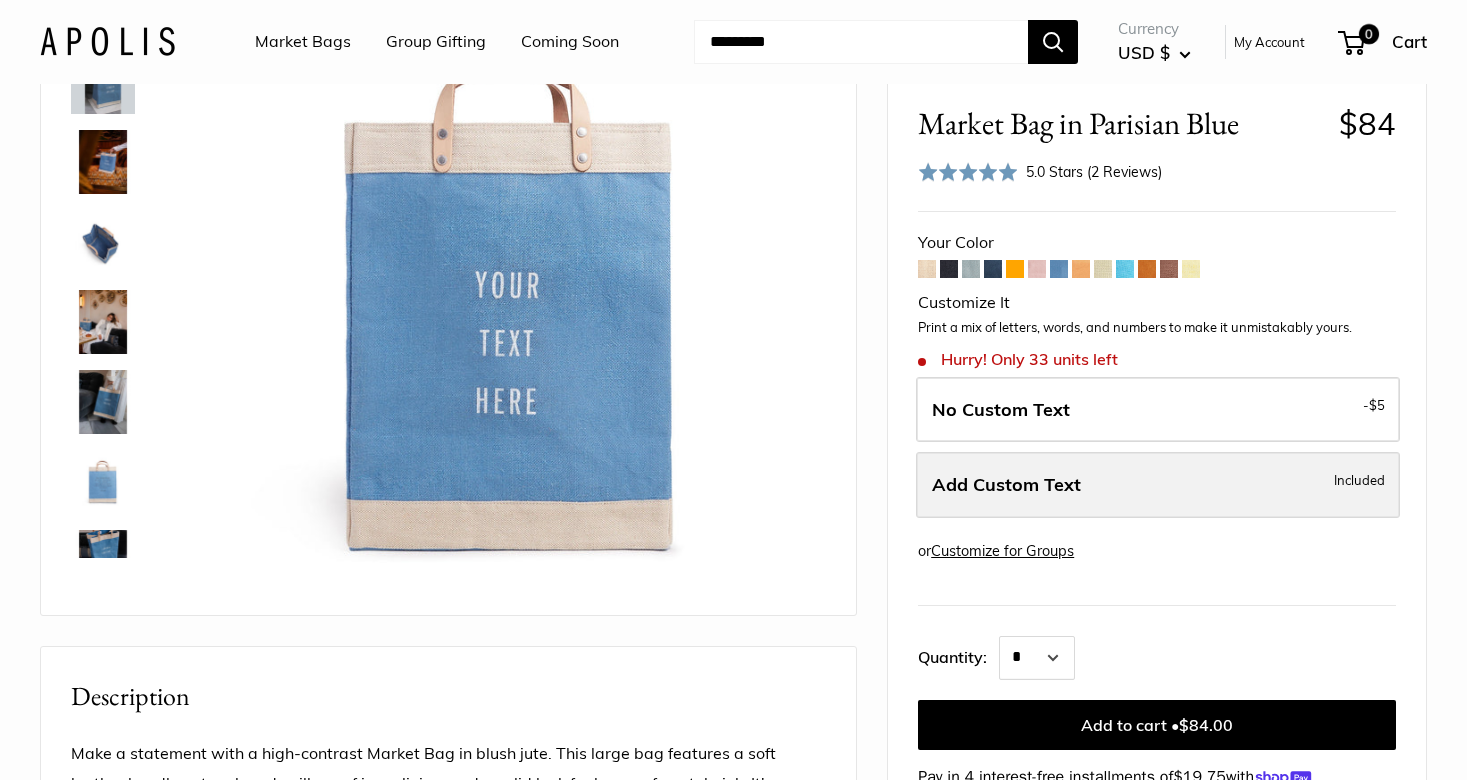 click on "Add Custom Text" at bounding box center [1006, 484] 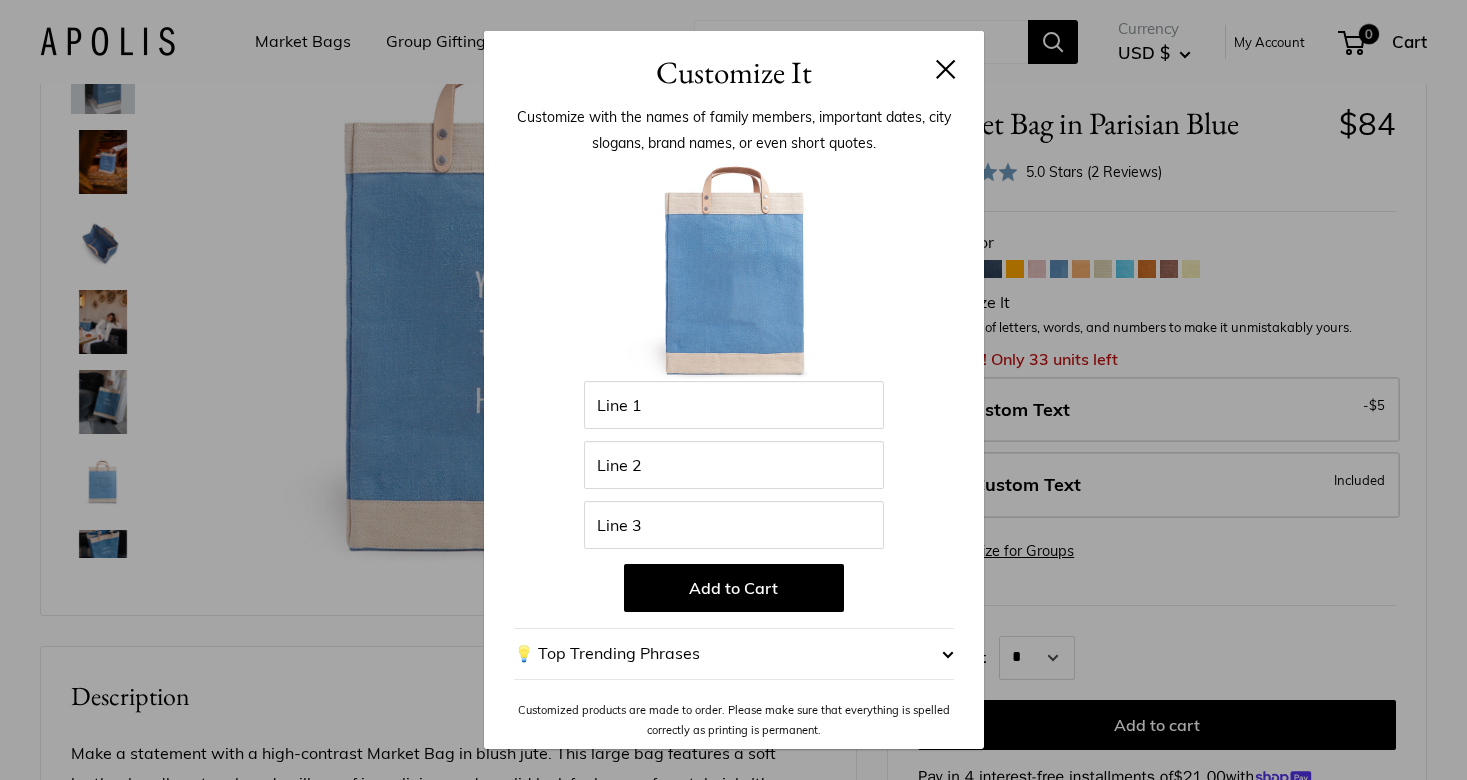 click on "Customize It
Customize with the names of family members, important dates, city slogans, brand names, or even short quotes.
Enter 42 letters
Line 1
Line 2
Line 3
Add to Cart
💡 Top Trending Phrases
Looking for inspiration? Select one of these: My Serotonin Levels Are Low" at bounding box center (733, 390) 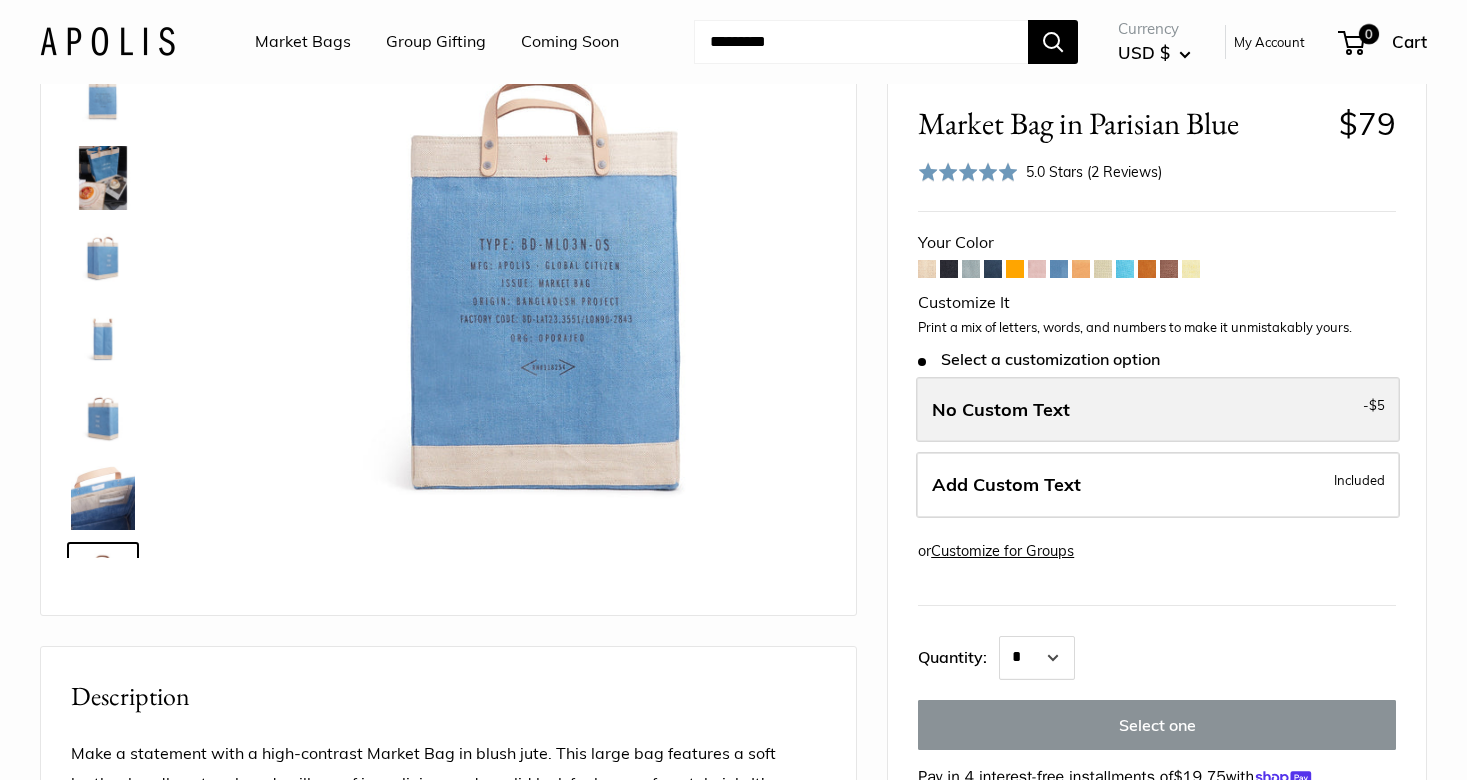 scroll, scrollTop: 448, scrollLeft: 0, axis: vertical 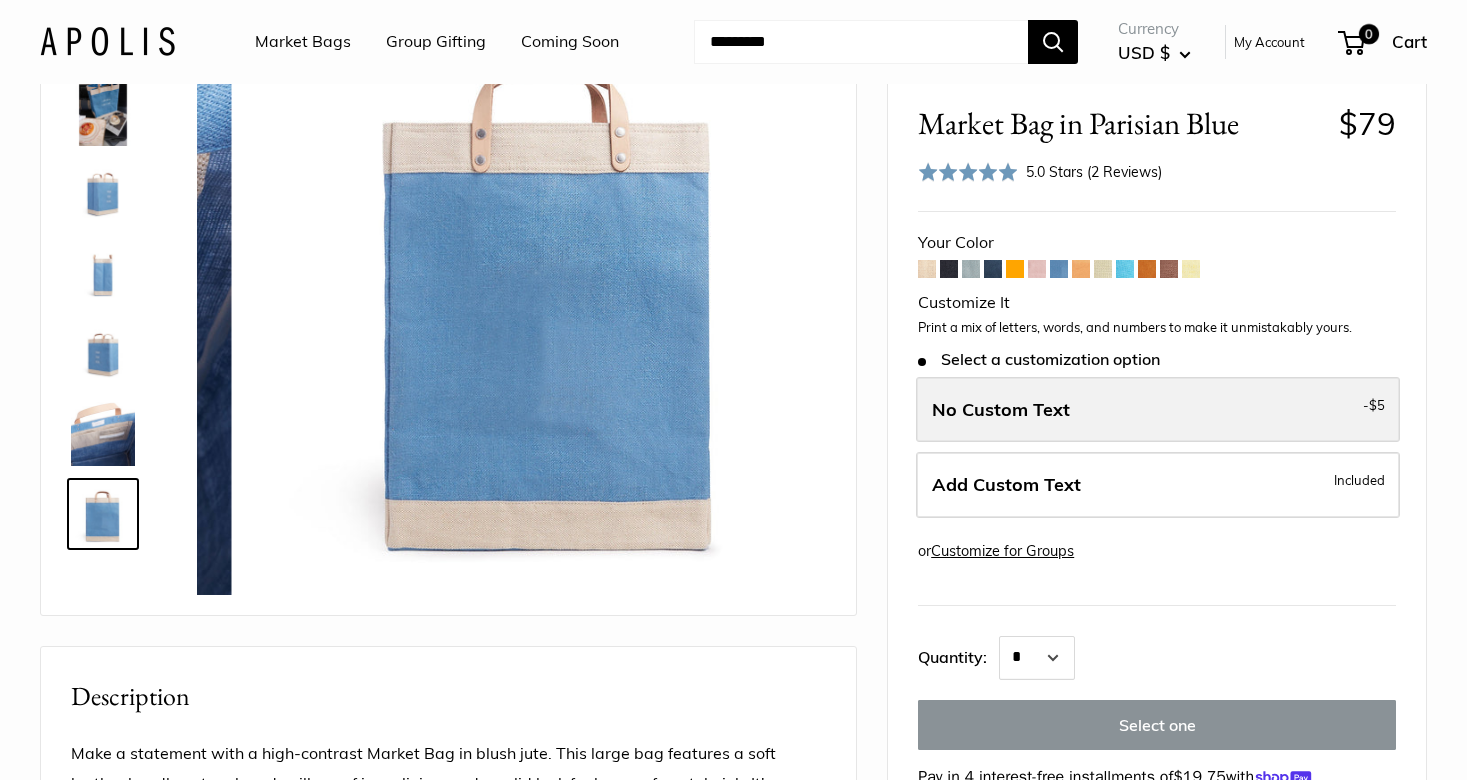 click on "No Custom Text" at bounding box center (1001, 408) 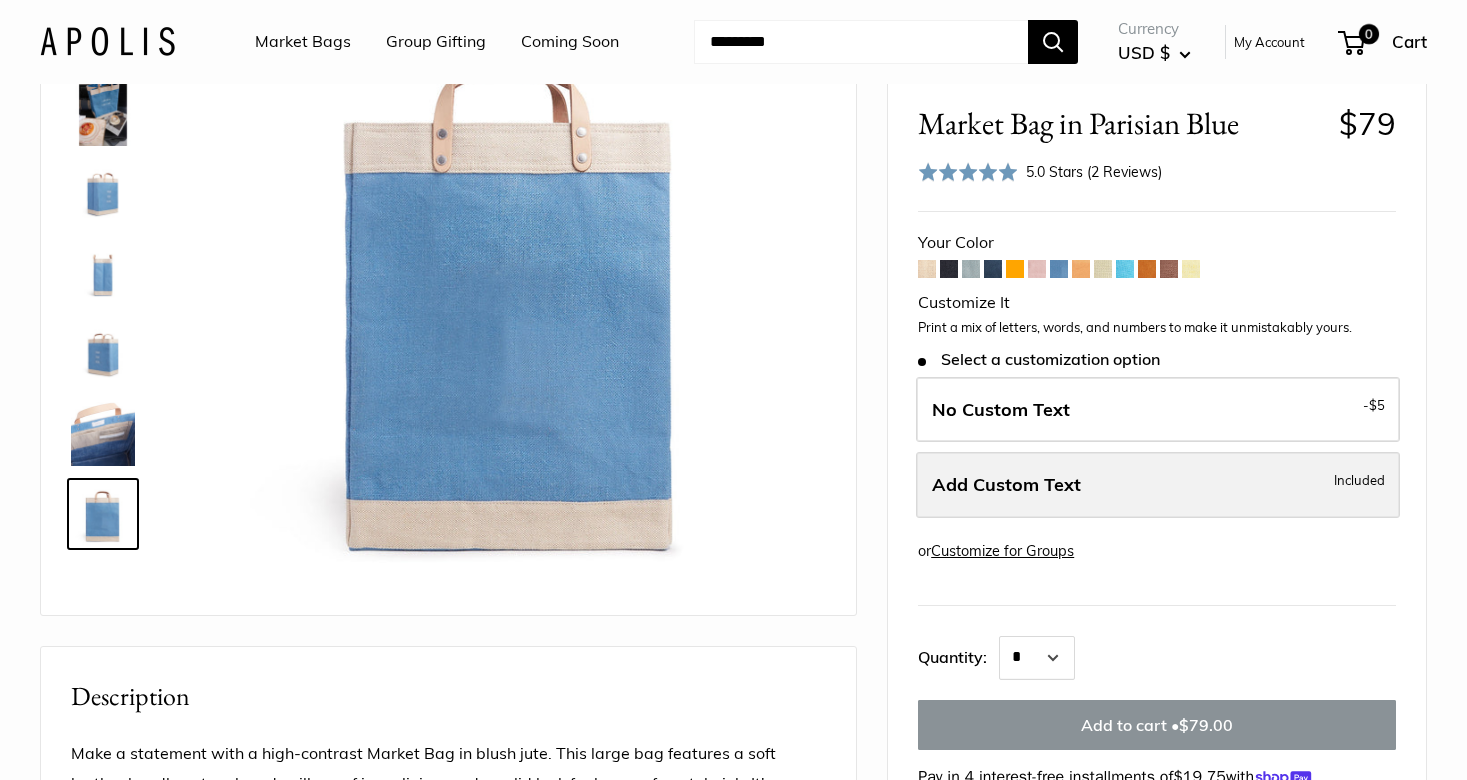 click on "Add Custom Text
Included" at bounding box center (1158, 485) 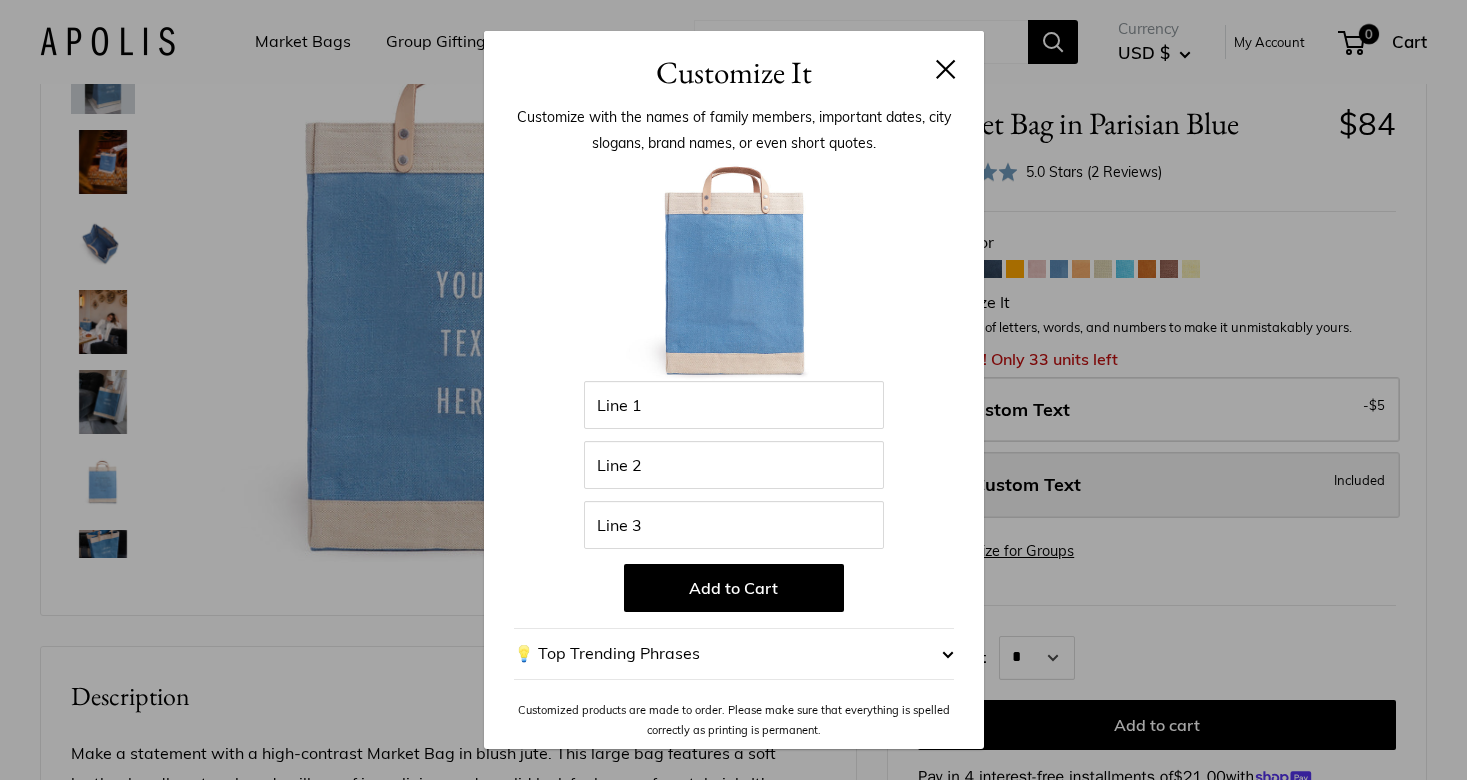 click on "Customize It
Customize with the names of family members, important dates, city slogans, brand names, or even short quotes.
Enter 42 letters
Line 1
Line 2
Line 3
Add to Cart
💡 Top Trending Phrases
Looking for inspiration? Select one of these: My Serotonin Levels Are Low" at bounding box center [733, 390] 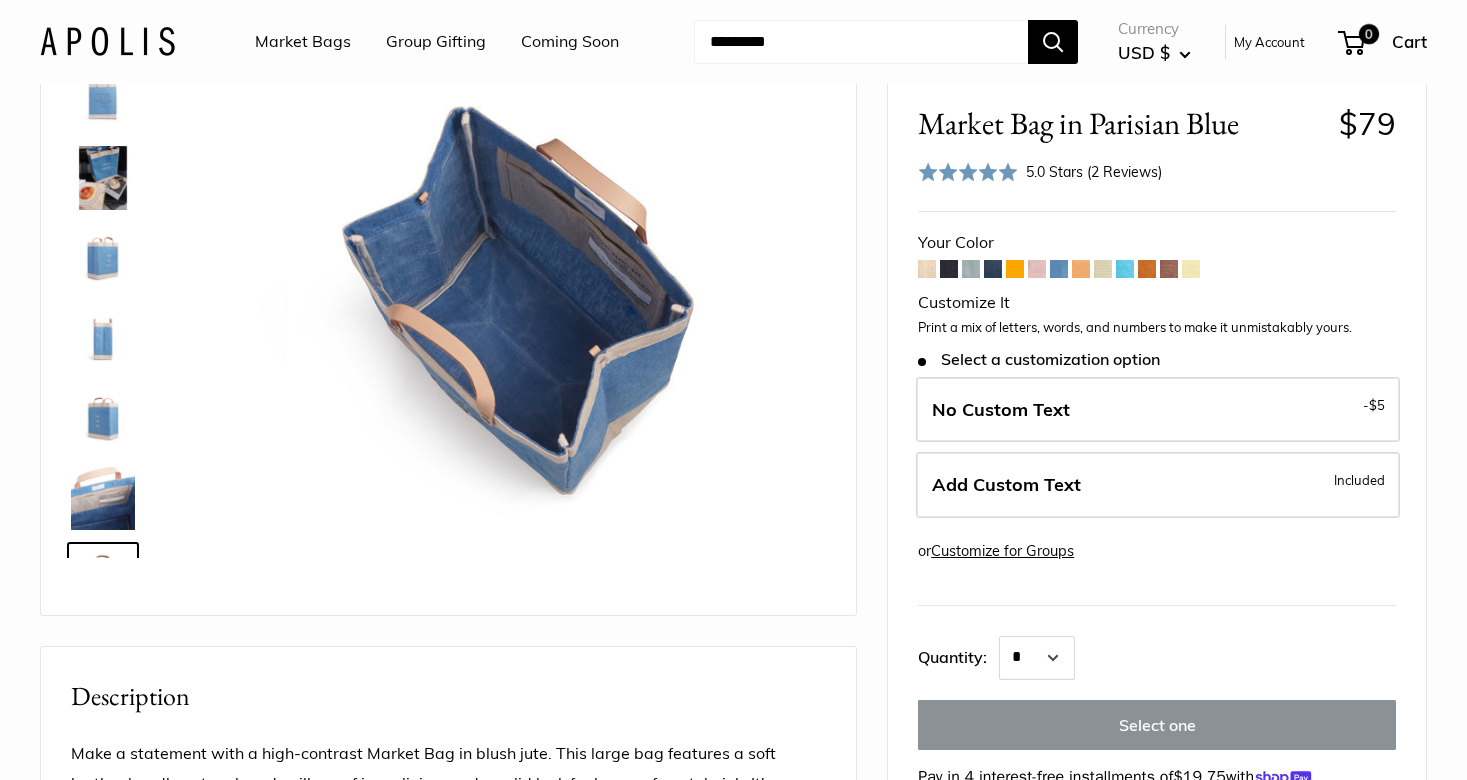 scroll, scrollTop: 448, scrollLeft: 0, axis: vertical 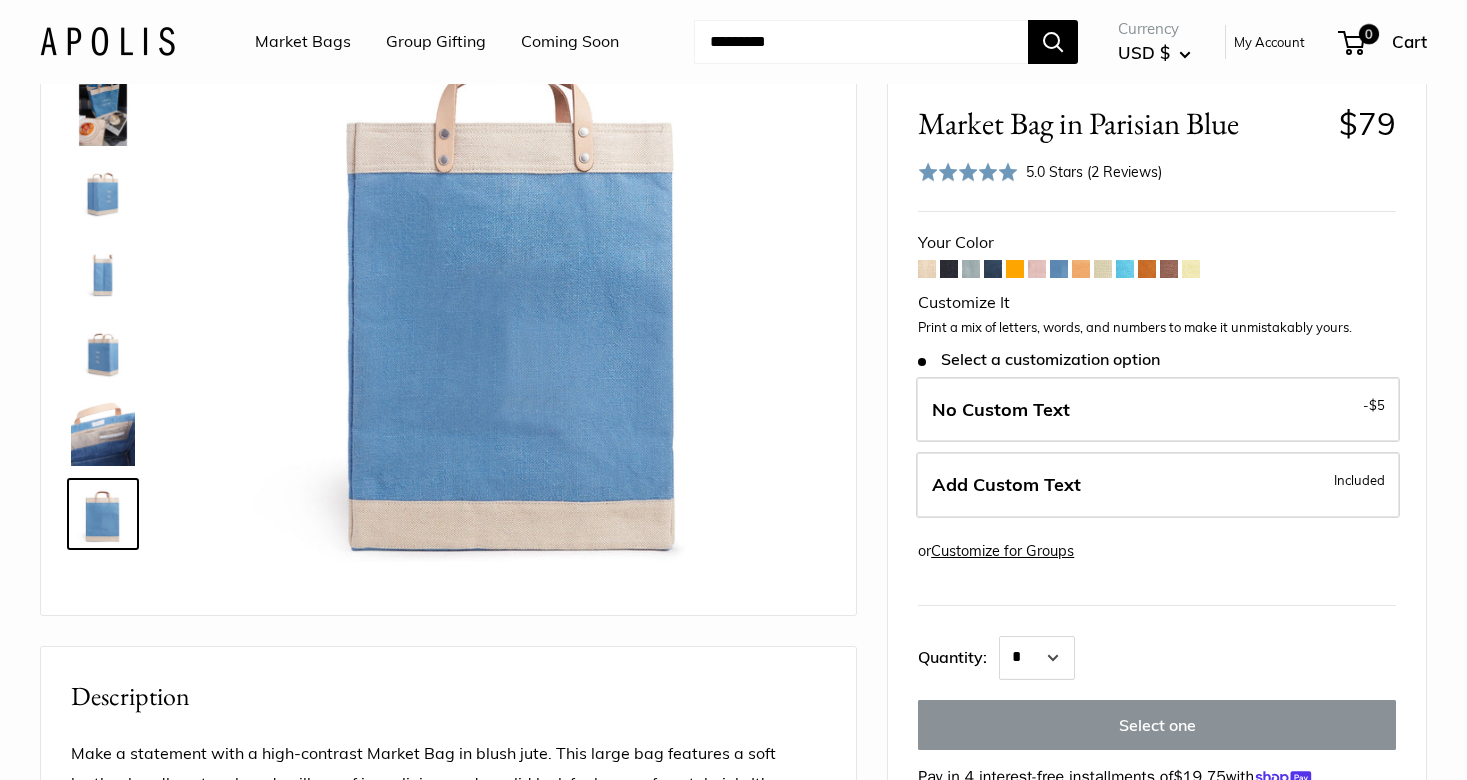 click at bounding box center (1059, 269) 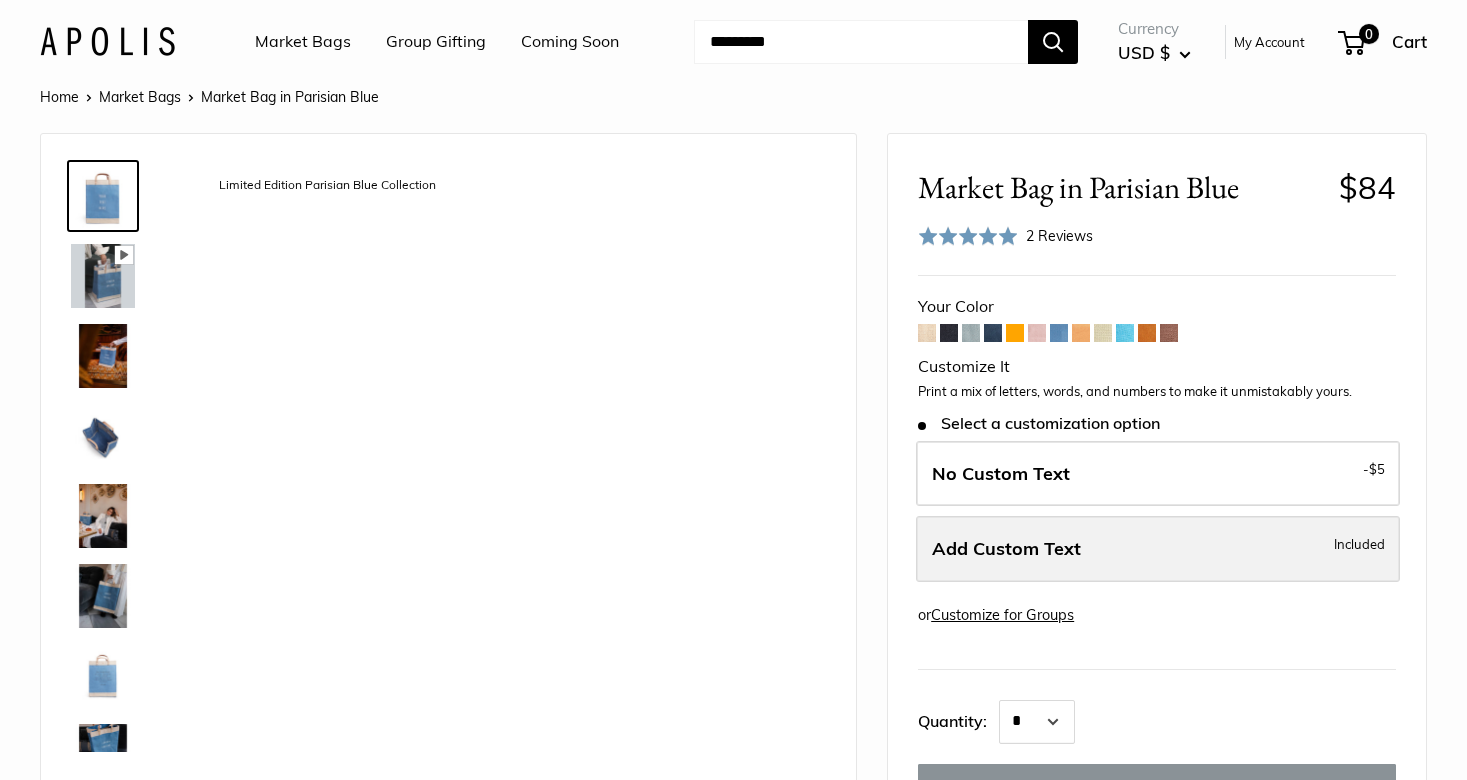 scroll, scrollTop: 0, scrollLeft: 0, axis: both 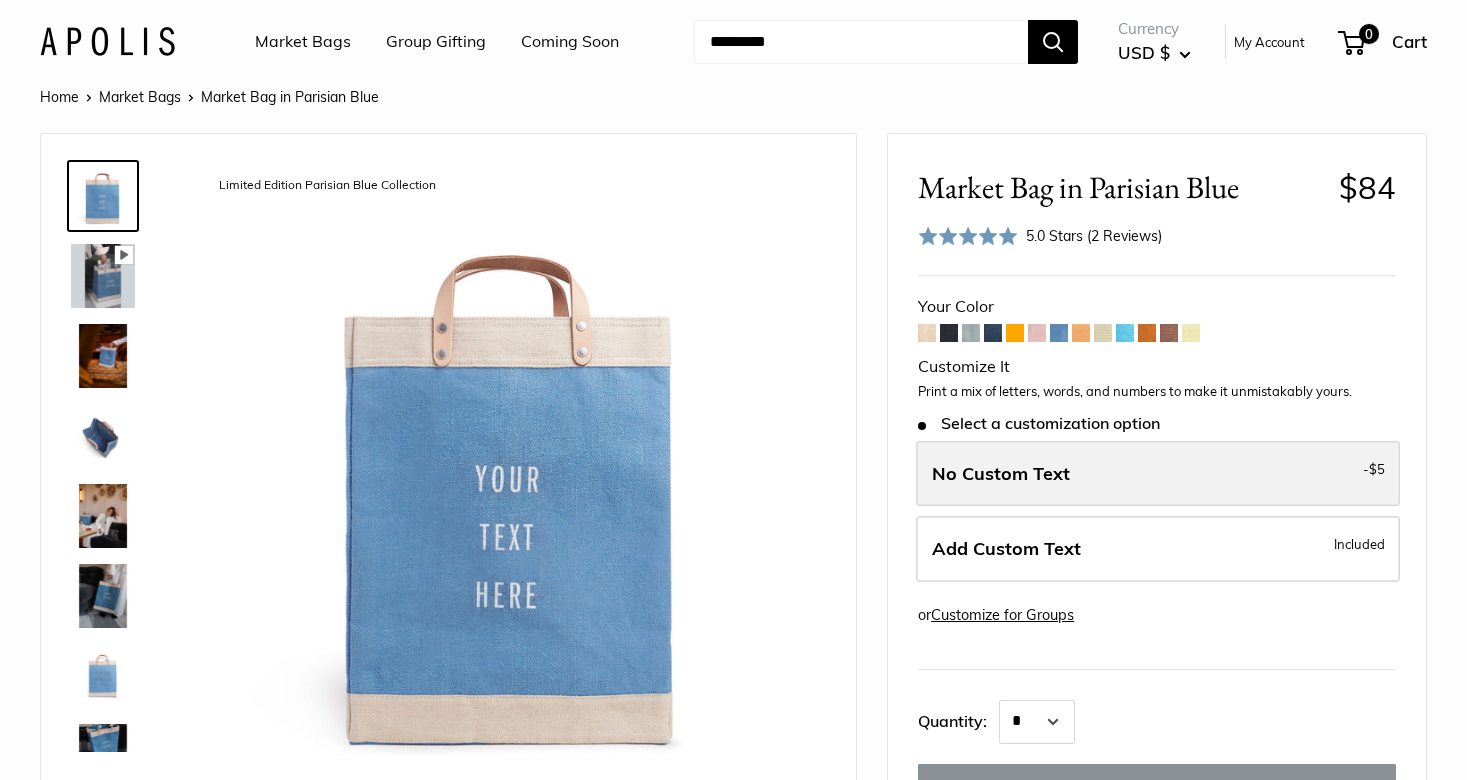 click on "No Custom Text
- $5" at bounding box center (1158, 474) 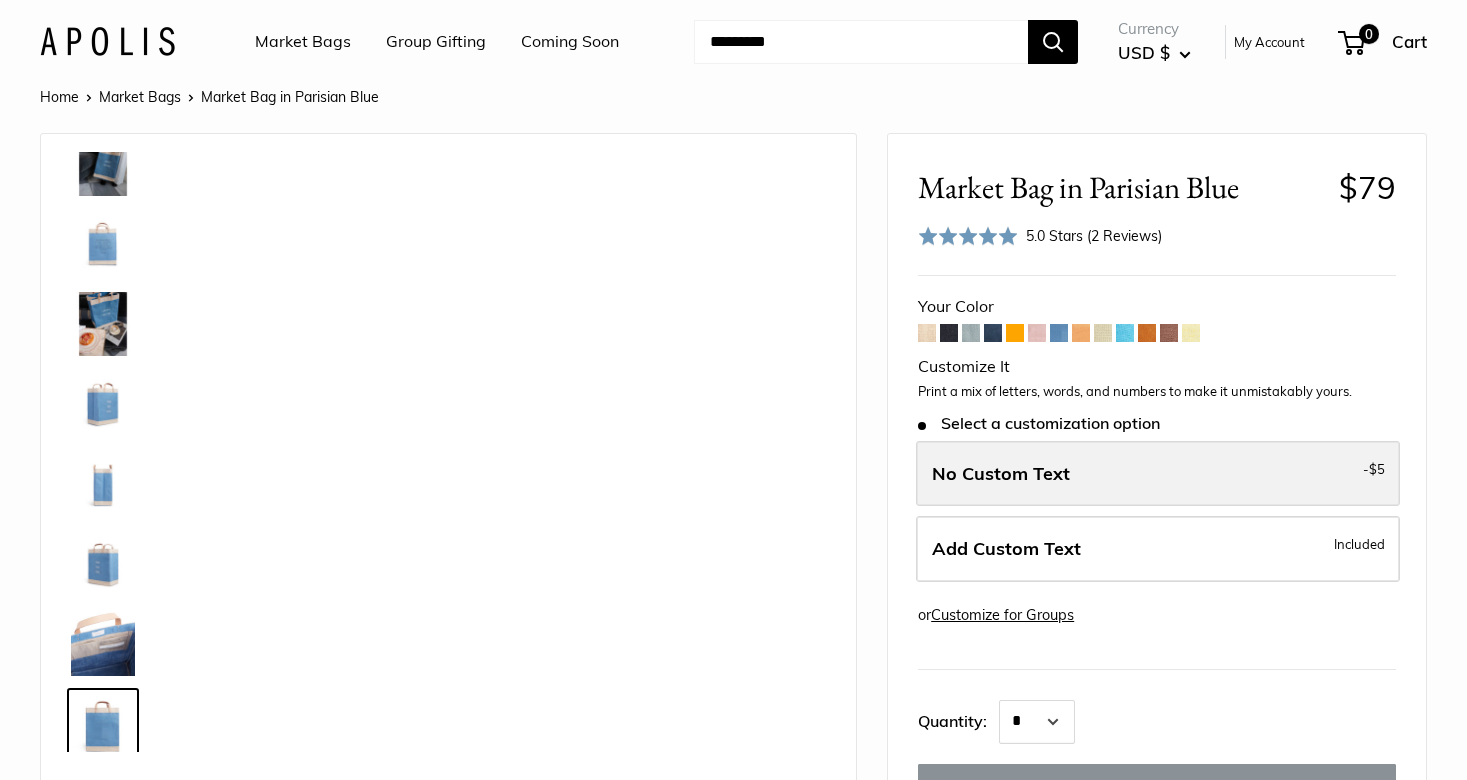 scroll, scrollTop: 448, scrollLeft: 0, axis: vertical 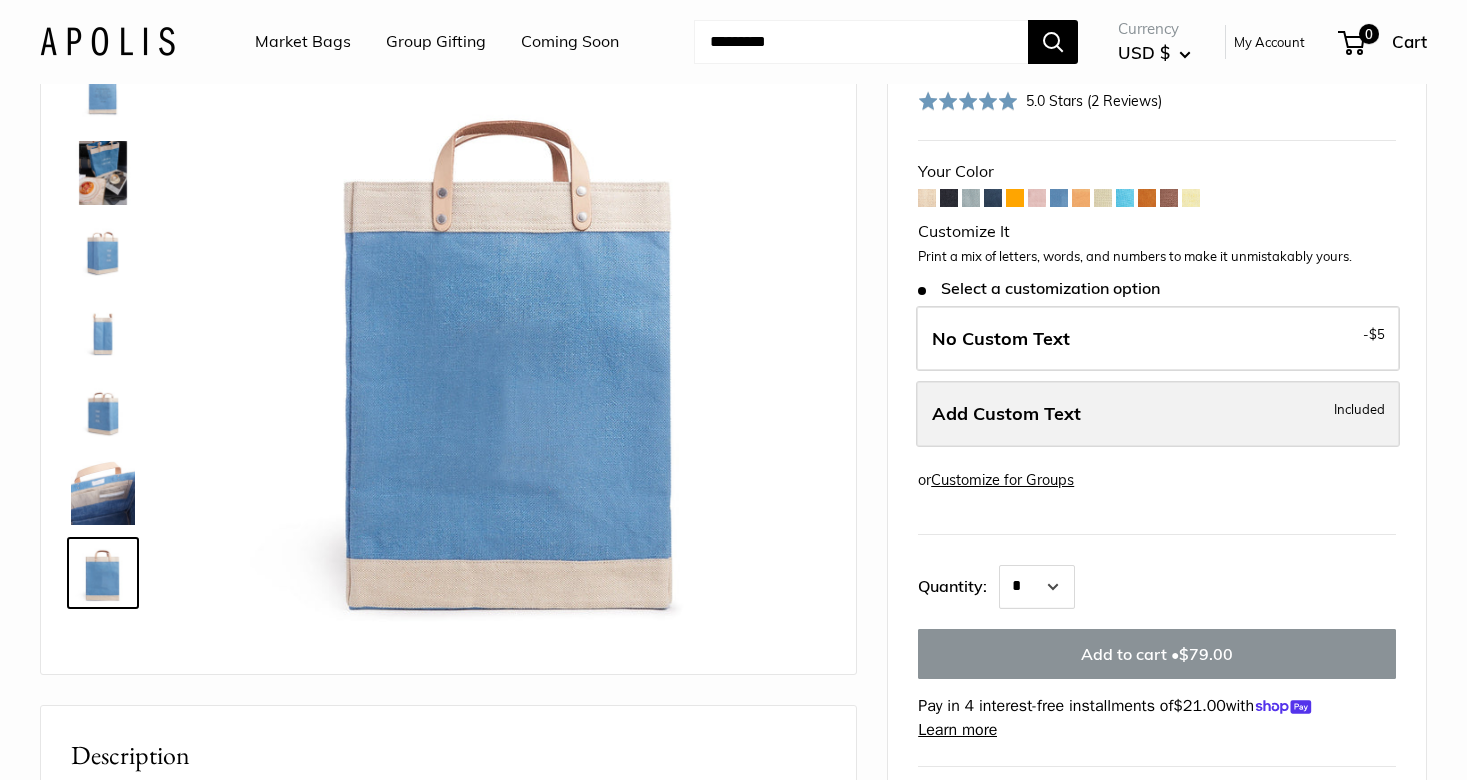 click on "Add Custom Text" at bounding box center (1006, 413) 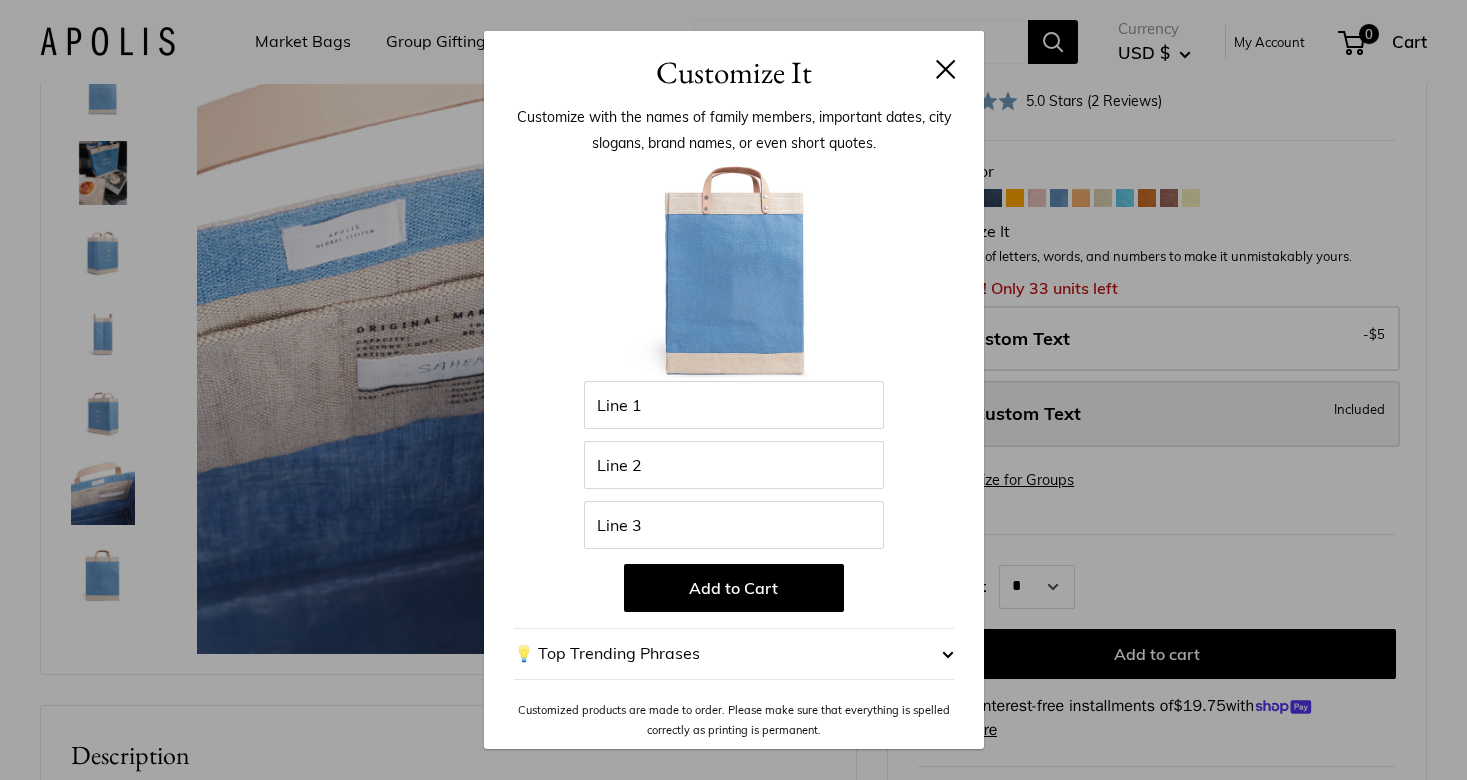 scroll, scrollTop: 0, scrollLeft: 0, axis: both 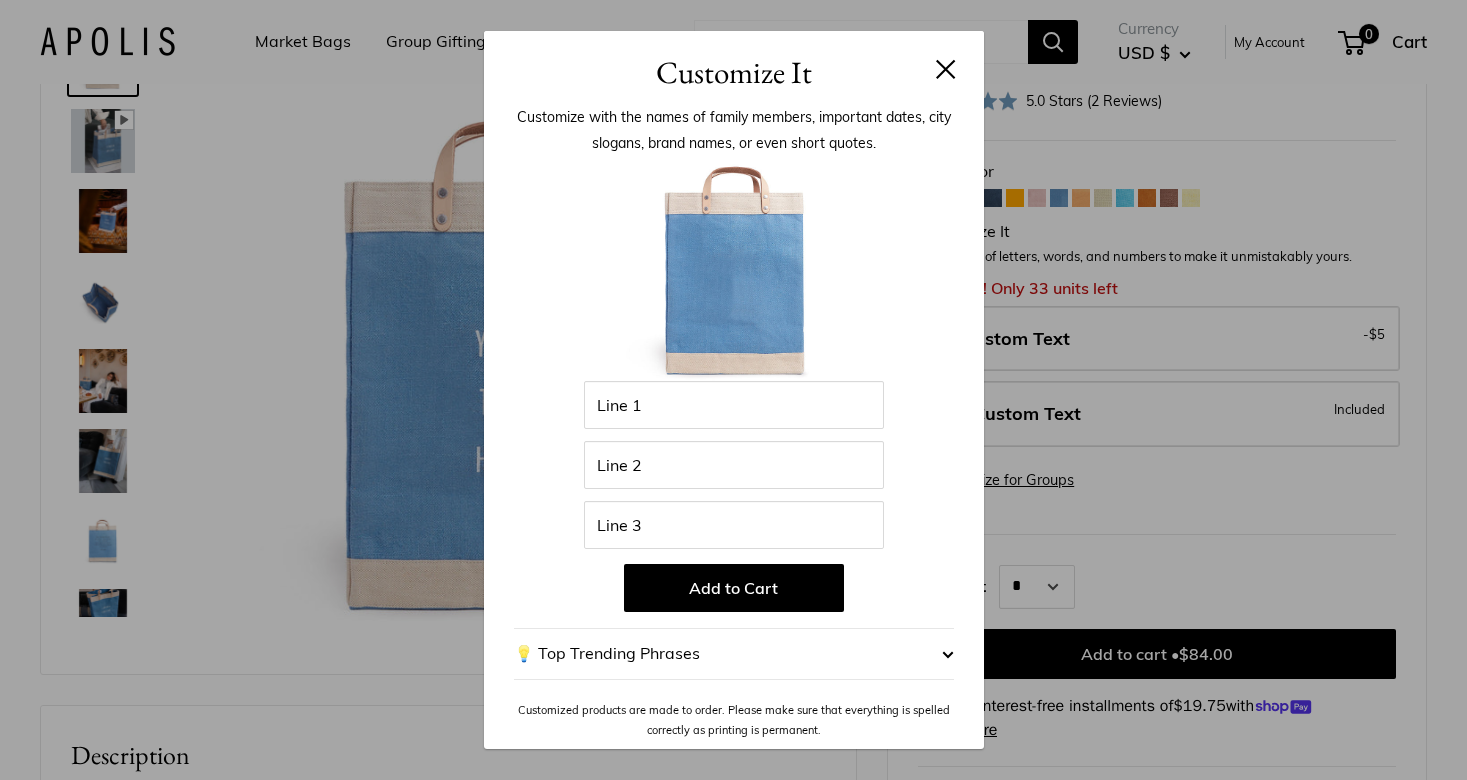 click at bounding box center [946, 69] 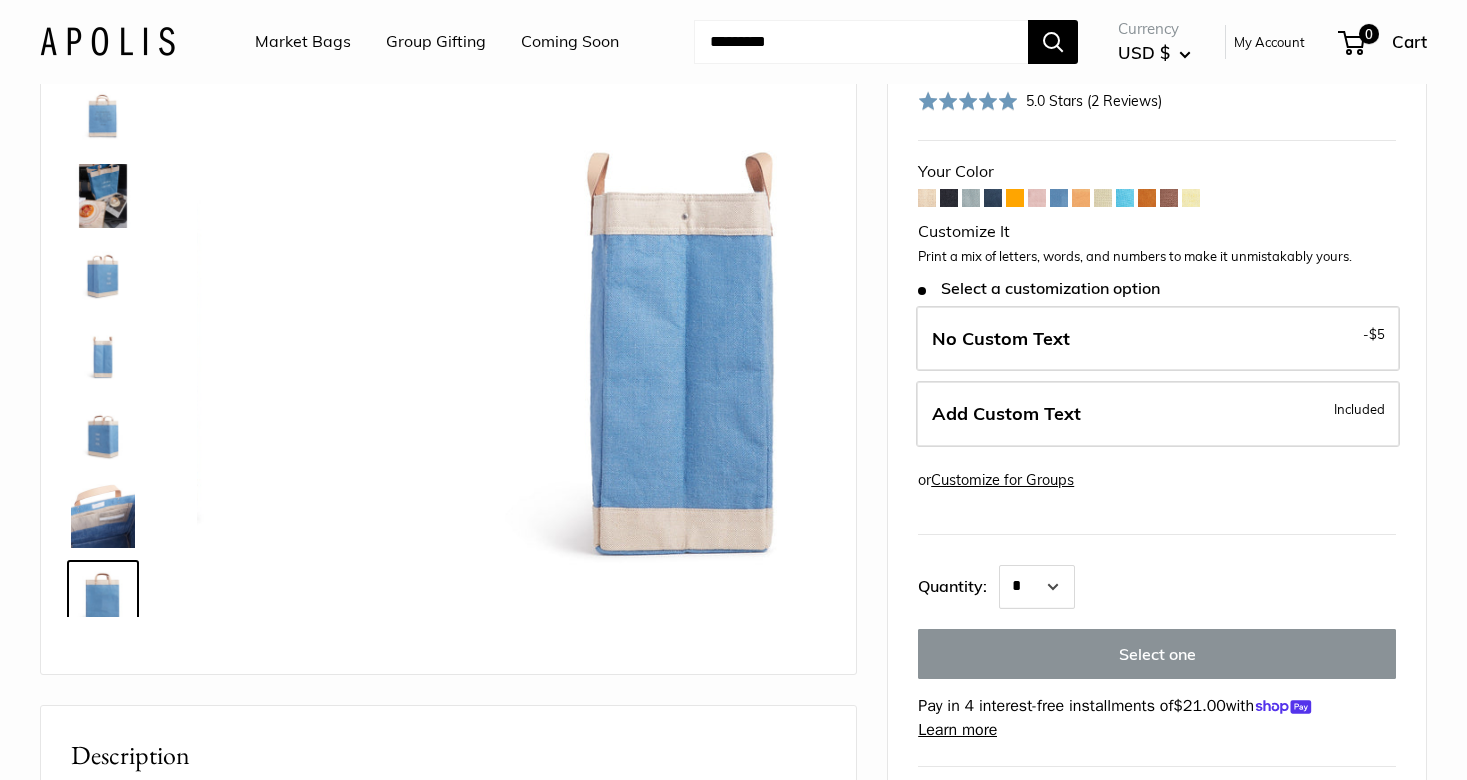 scroll, scrollTop: 448, scrollLeft: 0, axis: vertical 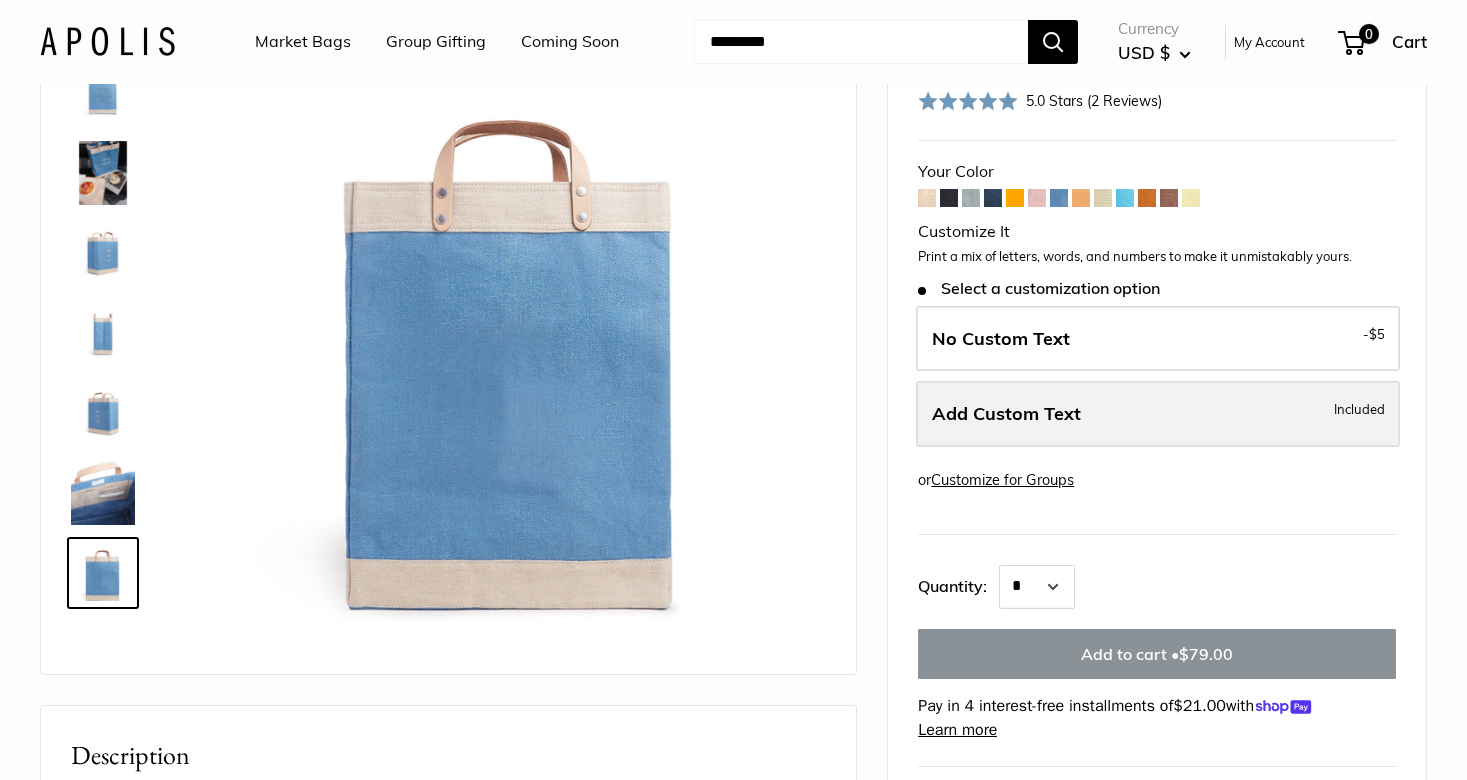 click on "Add Custom Text
Included" at bounding box center [1158, 414] 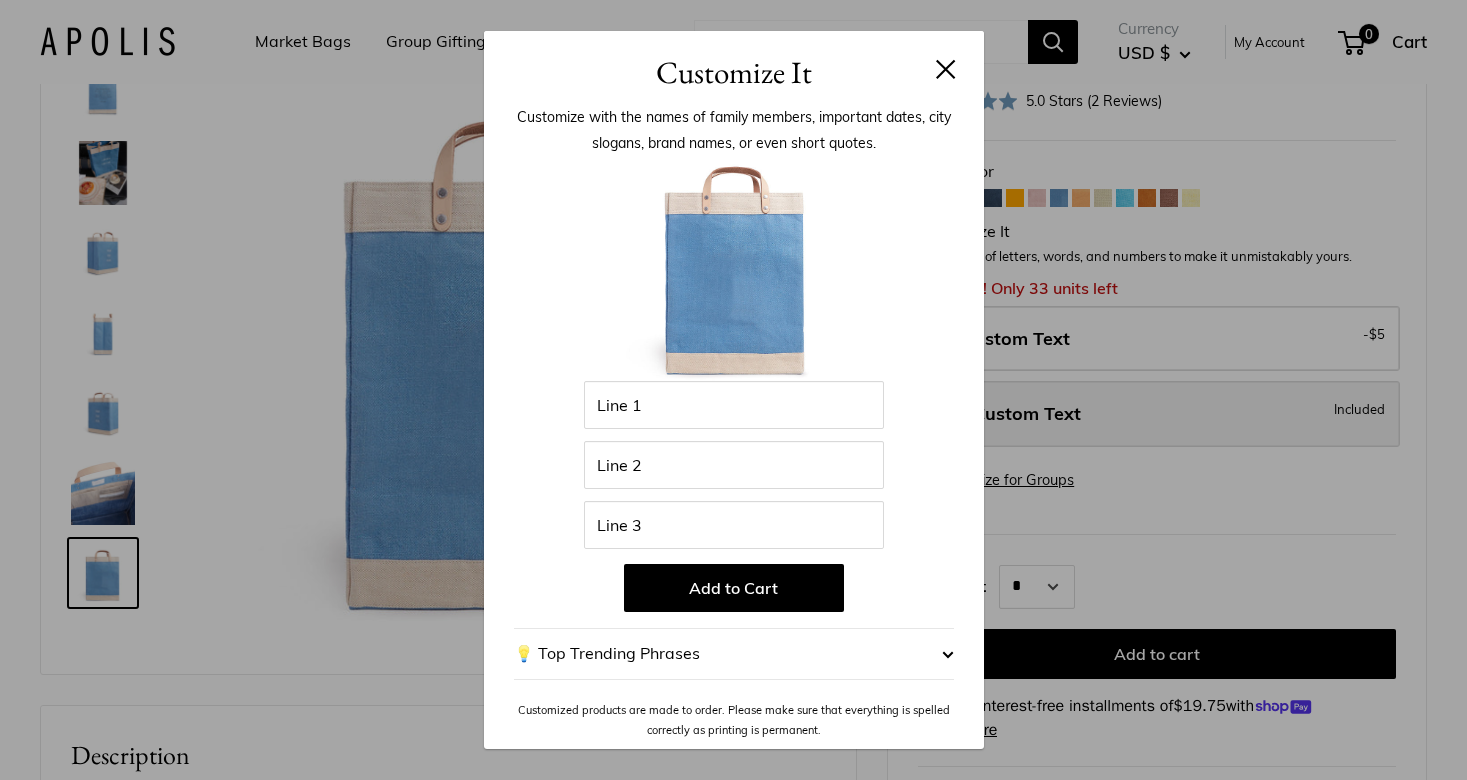 scroll, scrollTop: 0, scrollLeft: 0, axis: both 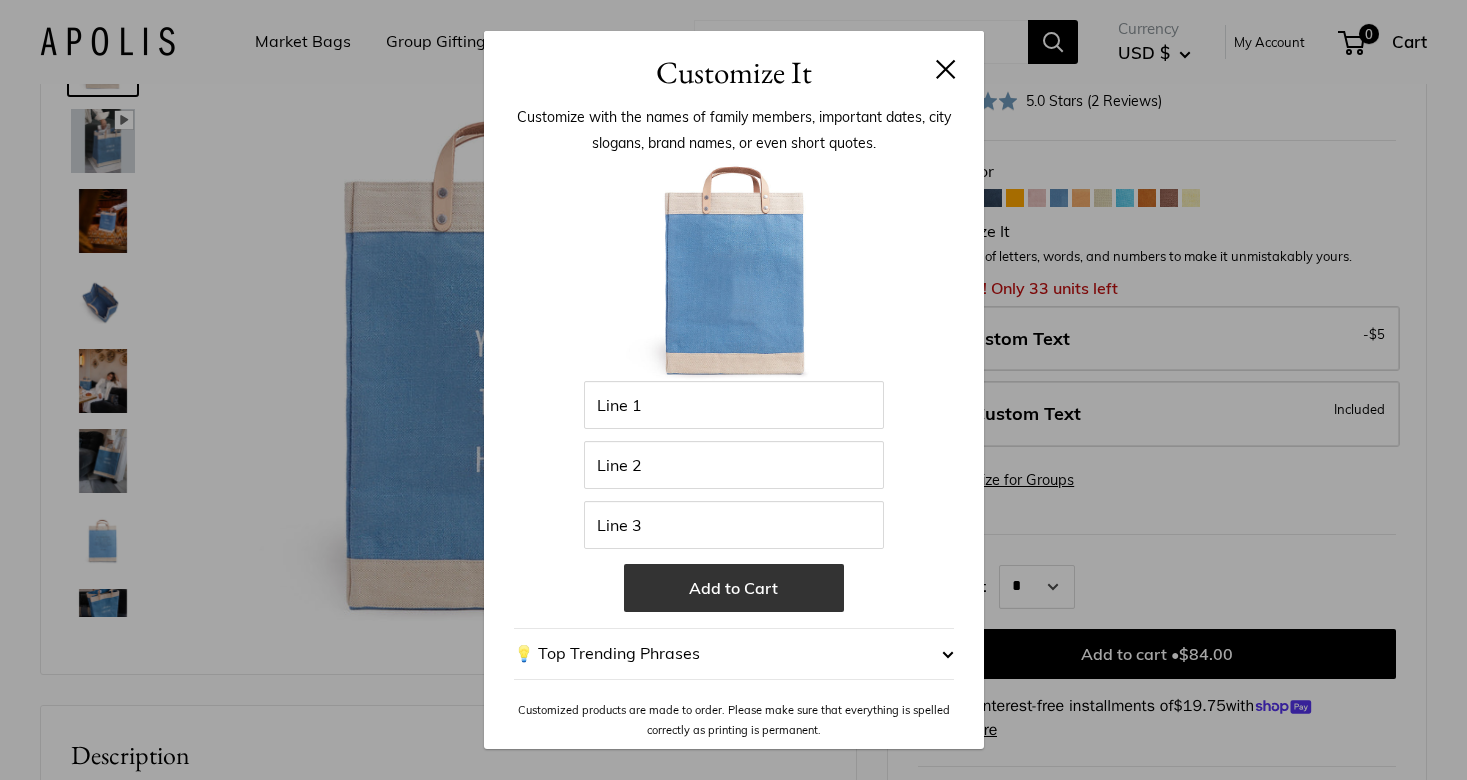 click on "Add to Cart" at bounding box center (734, 588) 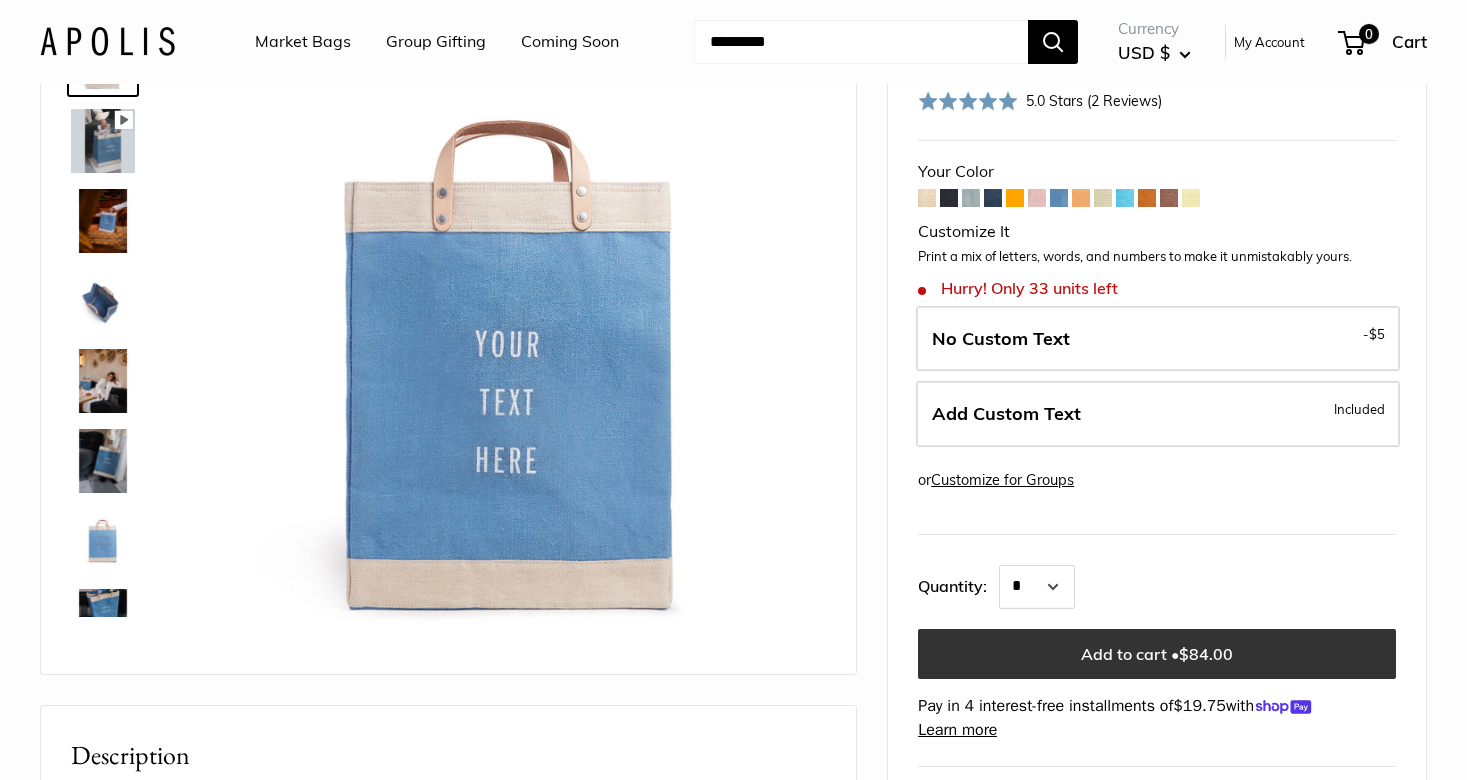 click on "Add to cart •  $84.00" at bounding box center (1157, 654) 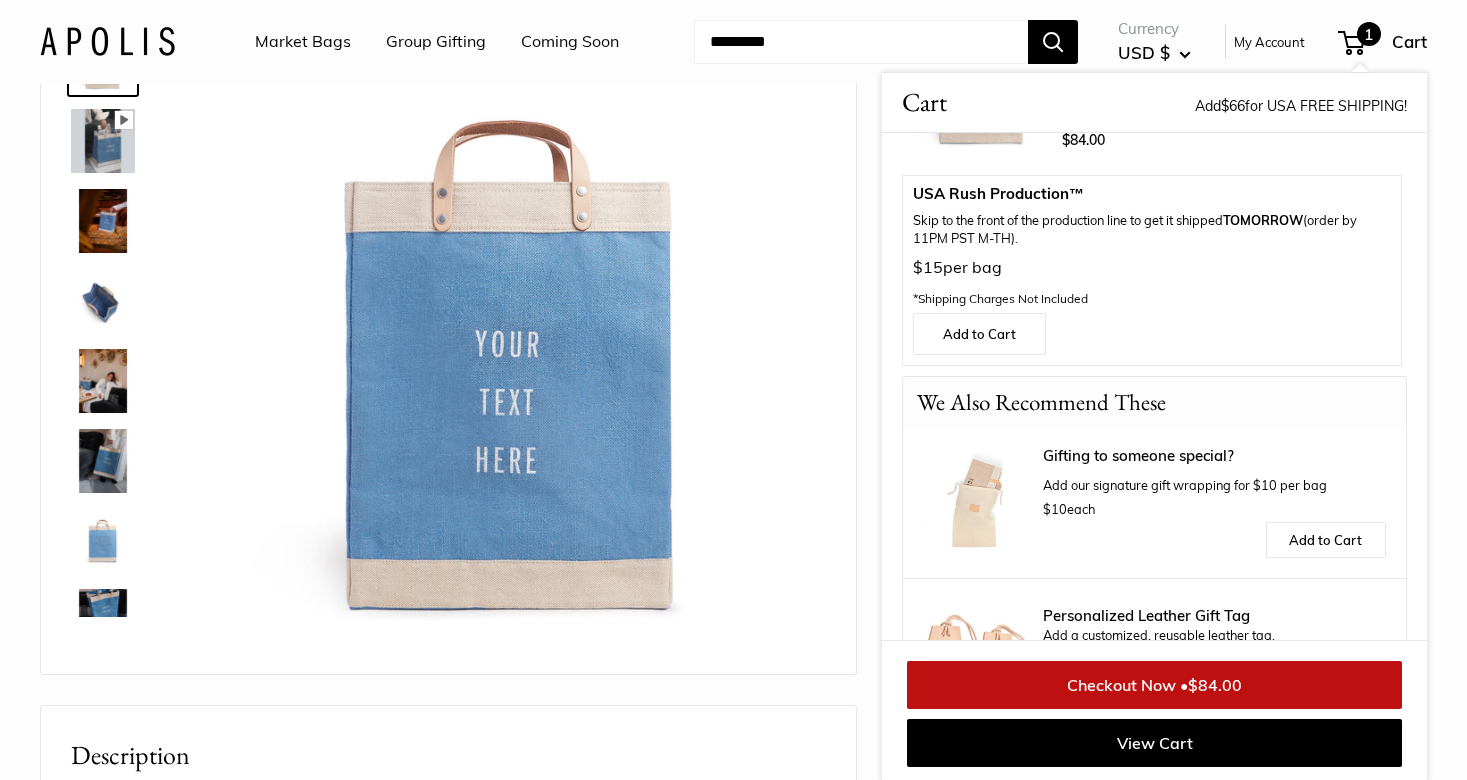 scroll, scrollTop: 0, scrollLeft: 0, axis: both 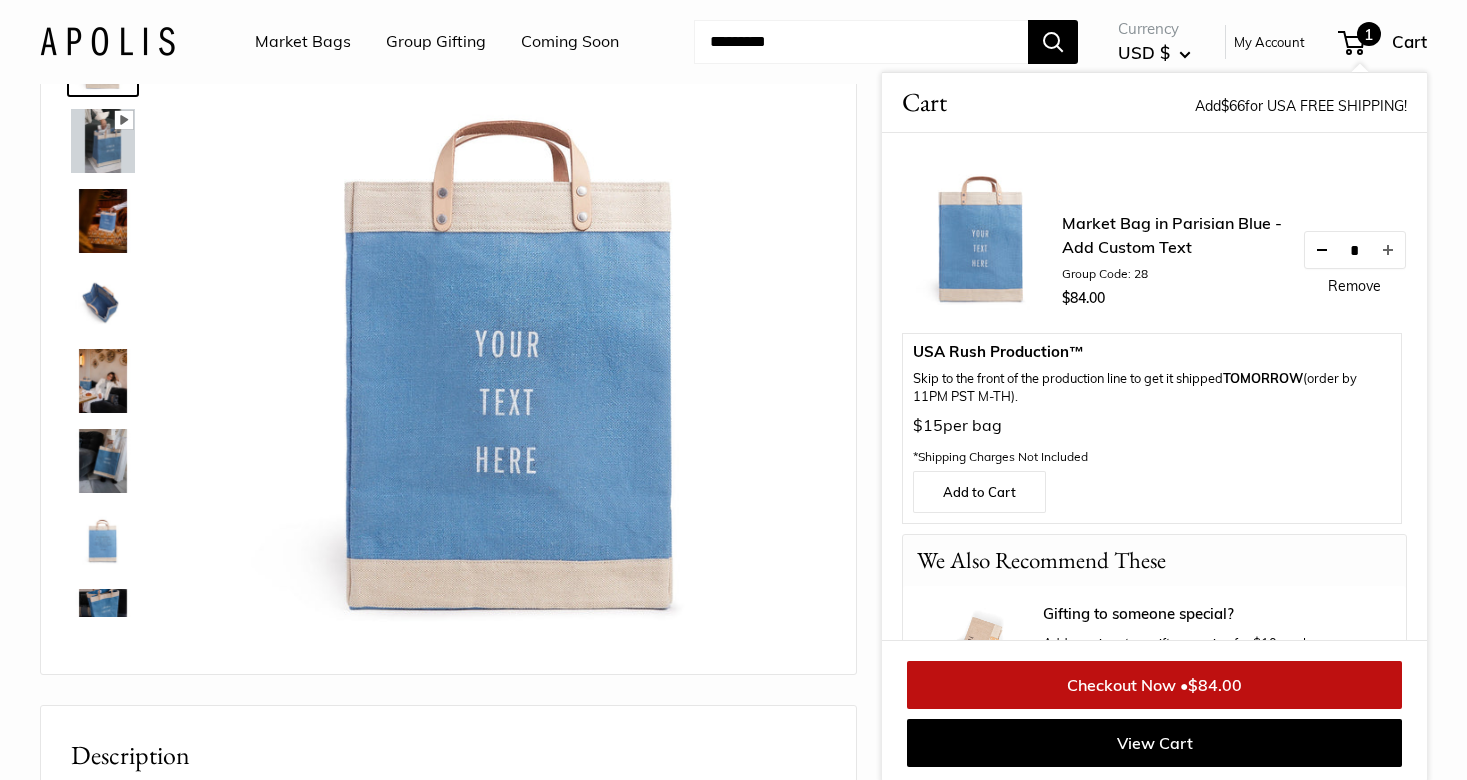 click at bounding box center (1322, 250) 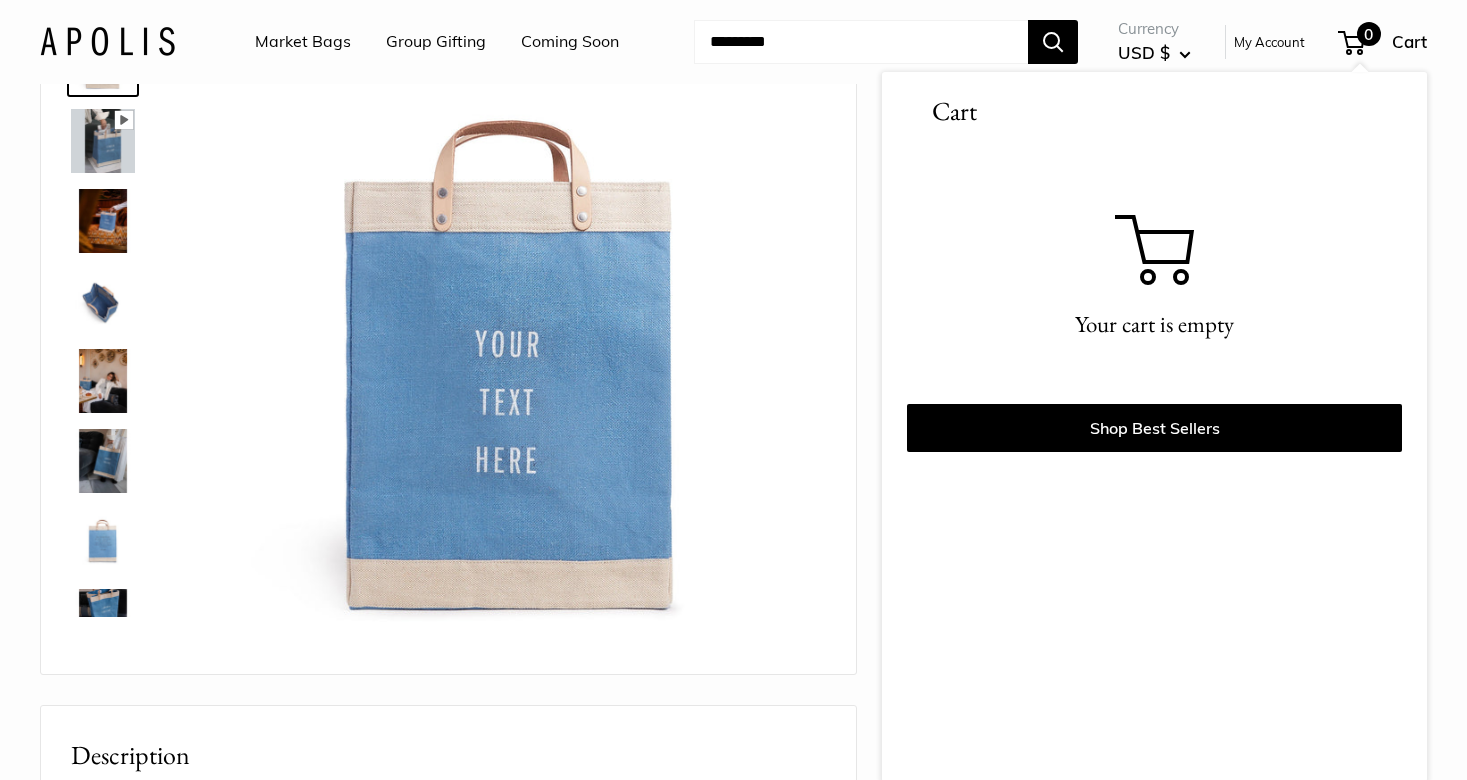 click on "Home
Market Bags
Market Bag in Parisian Blue
Limited Edition Parisian Blue Collection
Pause Play % buffered 00:00 Unmute Mute Exit fullscreen Enter fullscreen Play
Super soft and durable leather handles.
Bird's eye view of your new favorite carry-all" at bounding box center (733, 805) 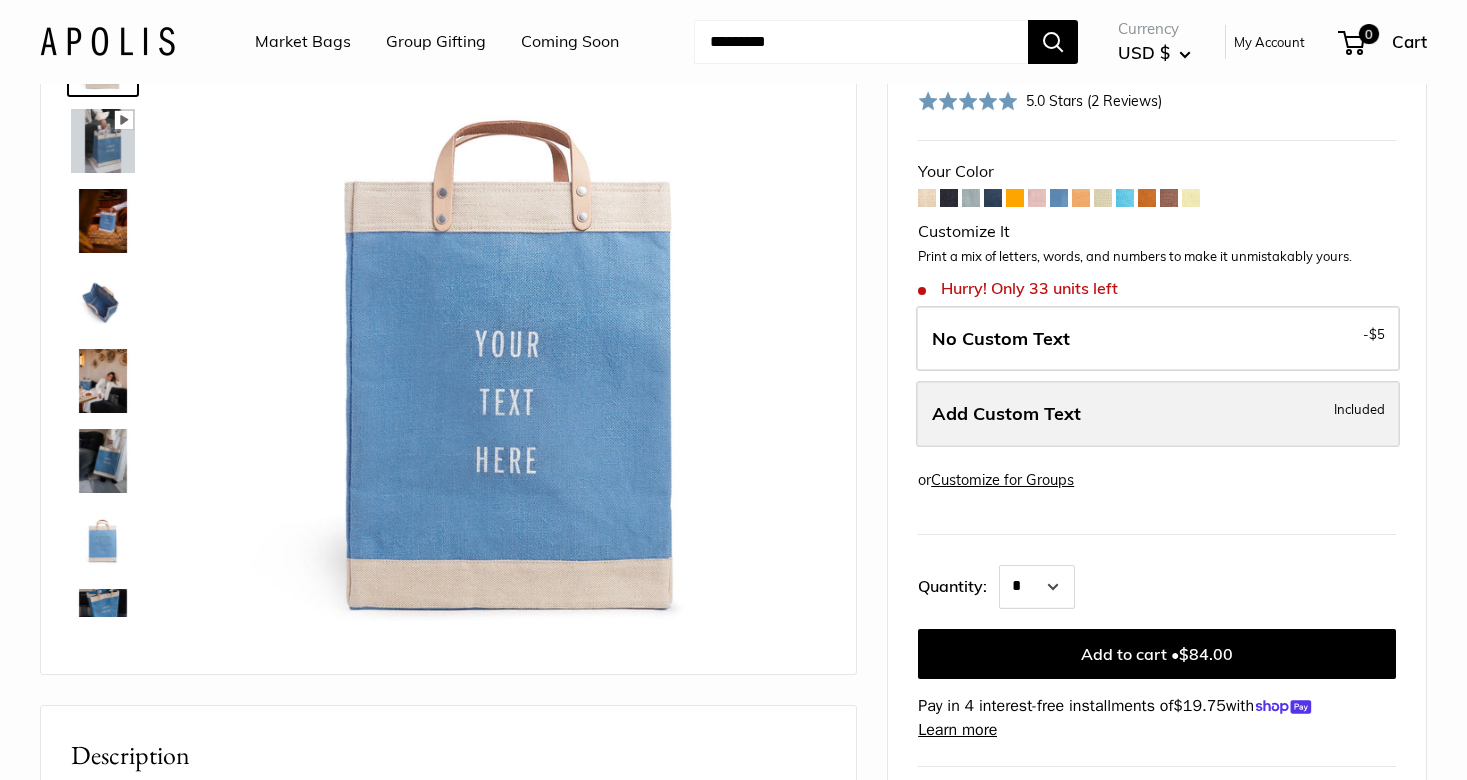 click on "Add Custom Text" at bounding box center [1006, 413] 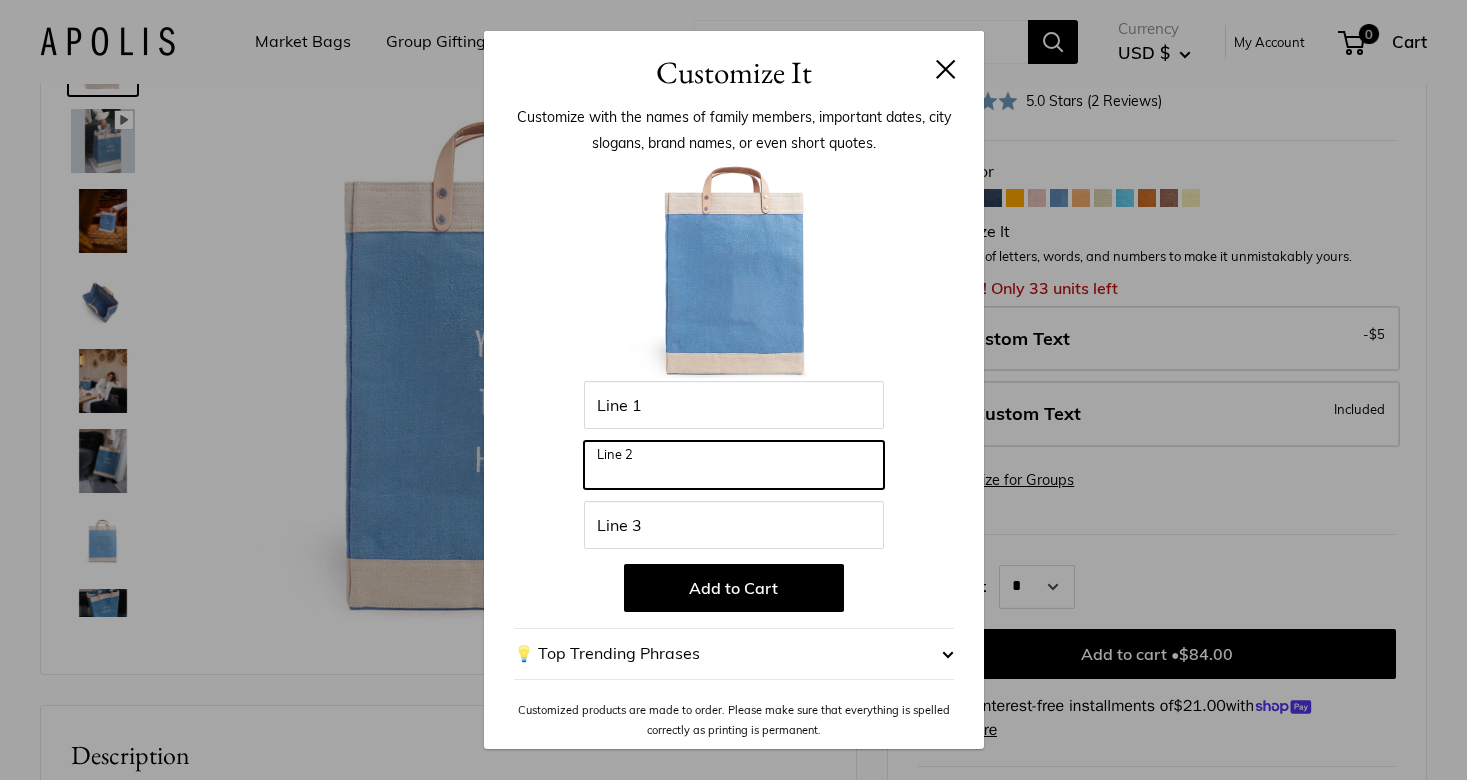 click on "Line 2" at bounding box center [734, 465] 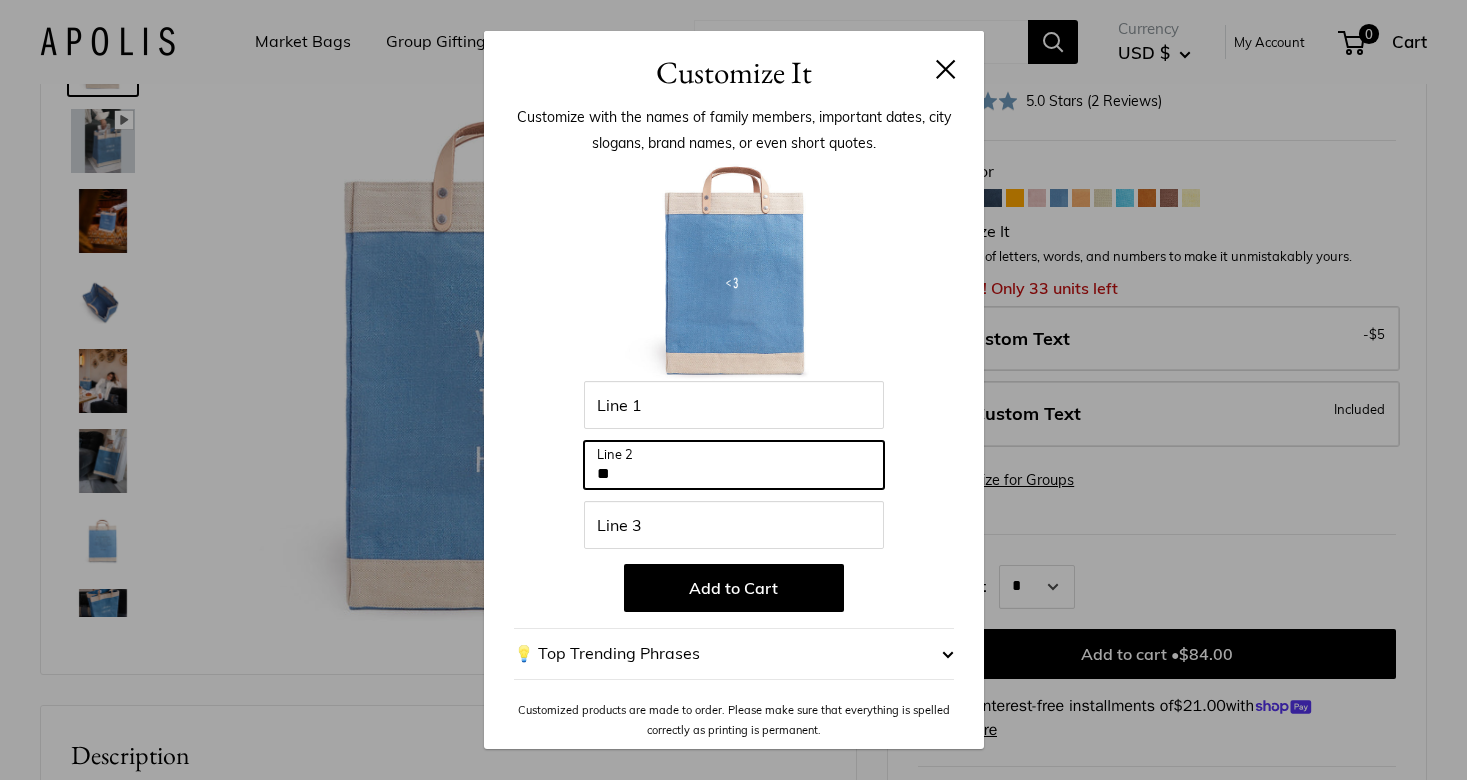 type on "*" 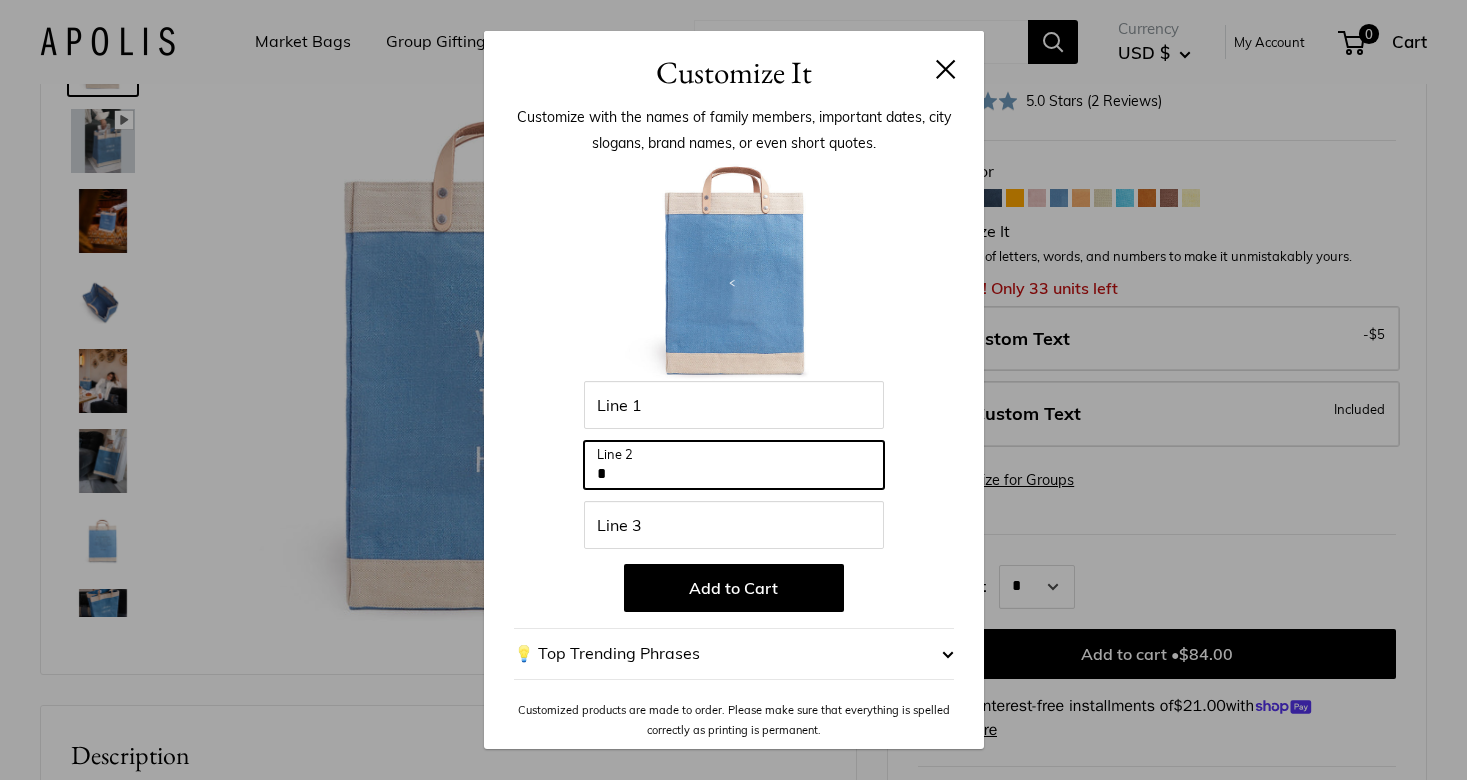 type 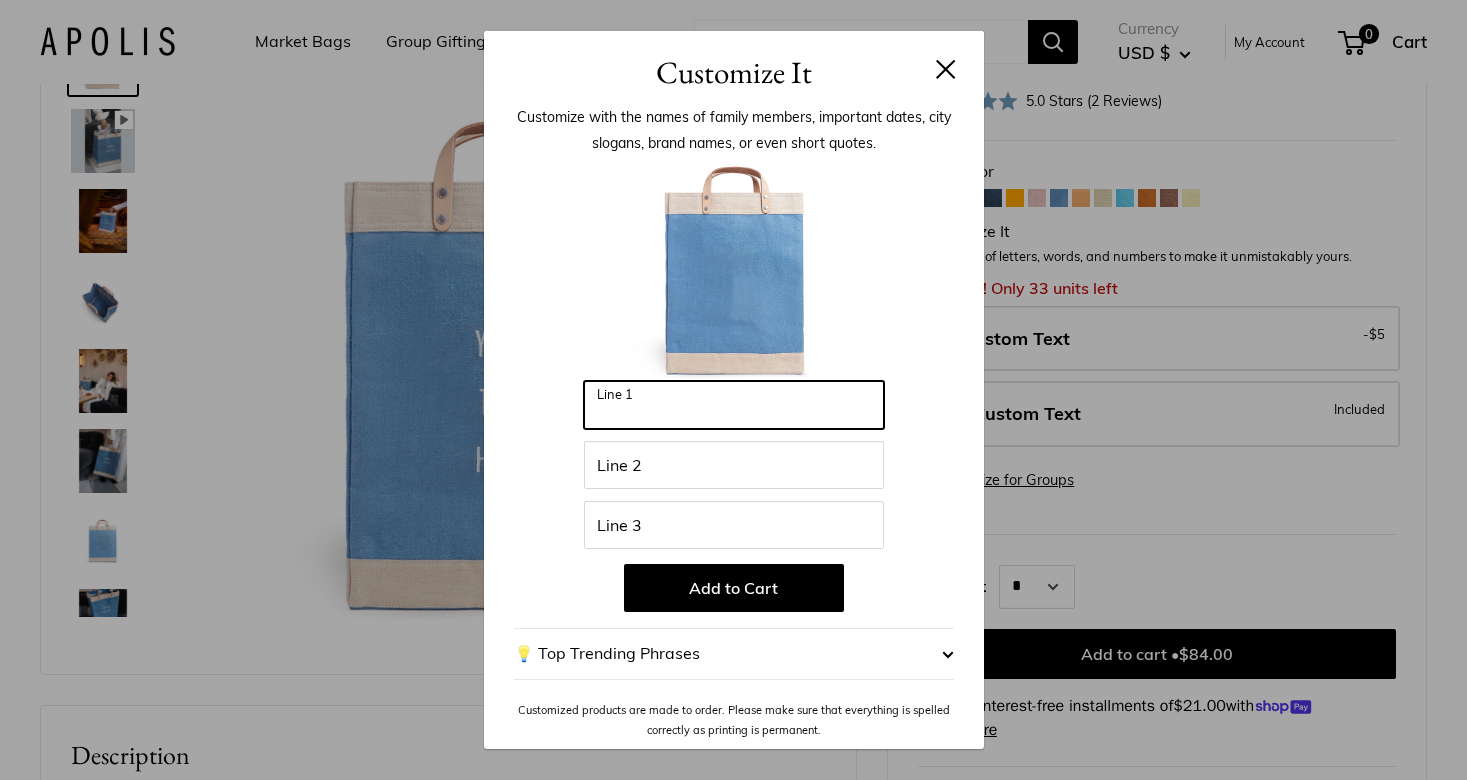 click on "Line 1" at bounding box center [734, 405] 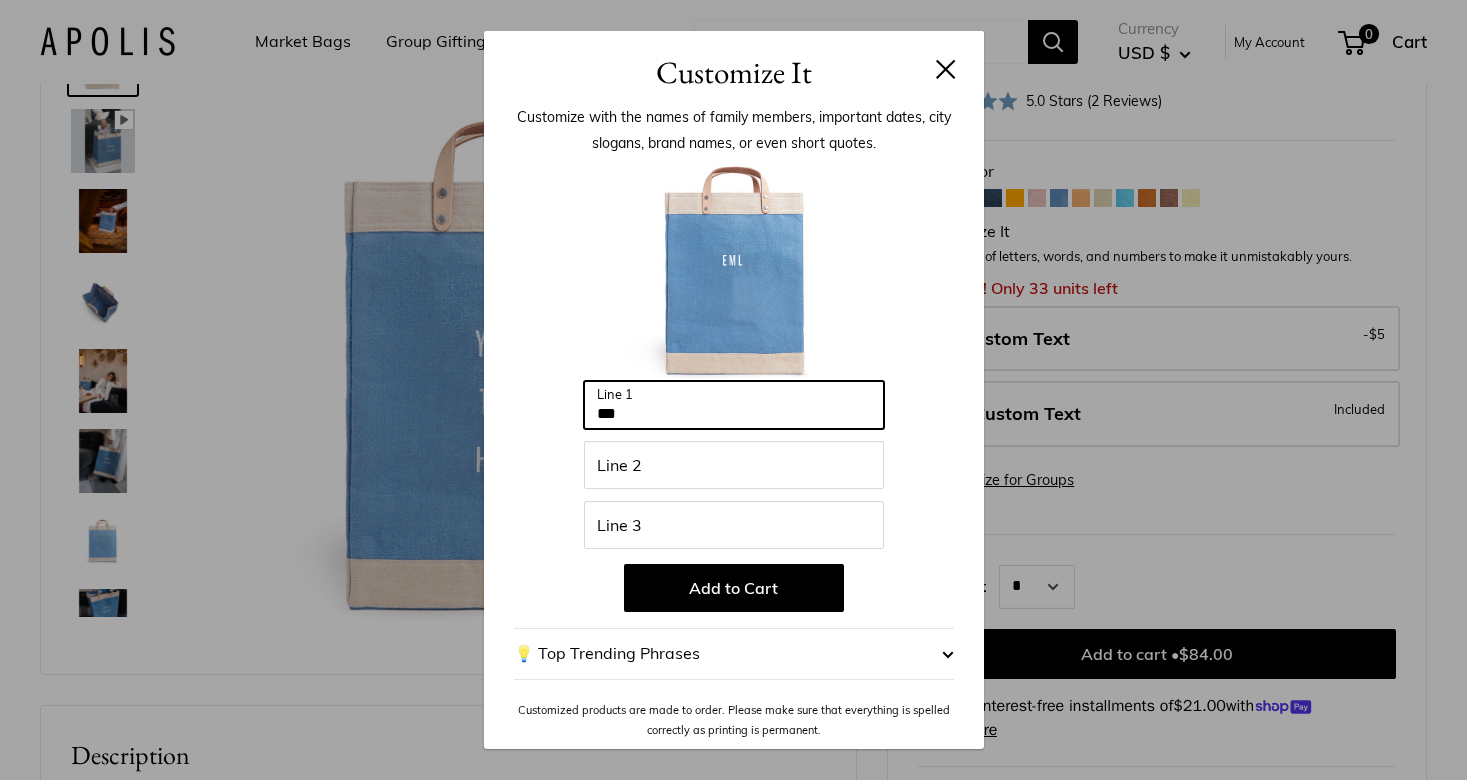 type on "***" 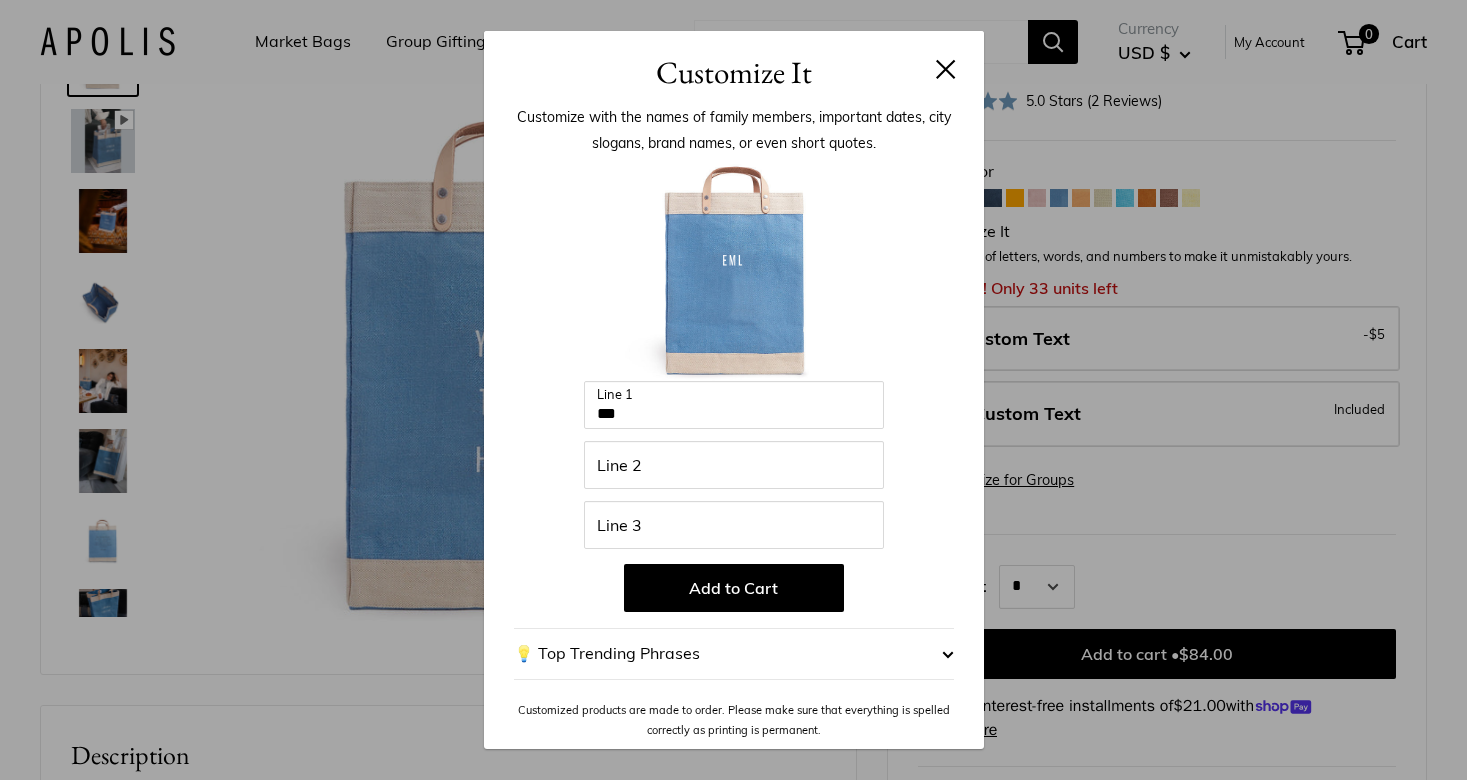 click at bounding box center [946, 69] 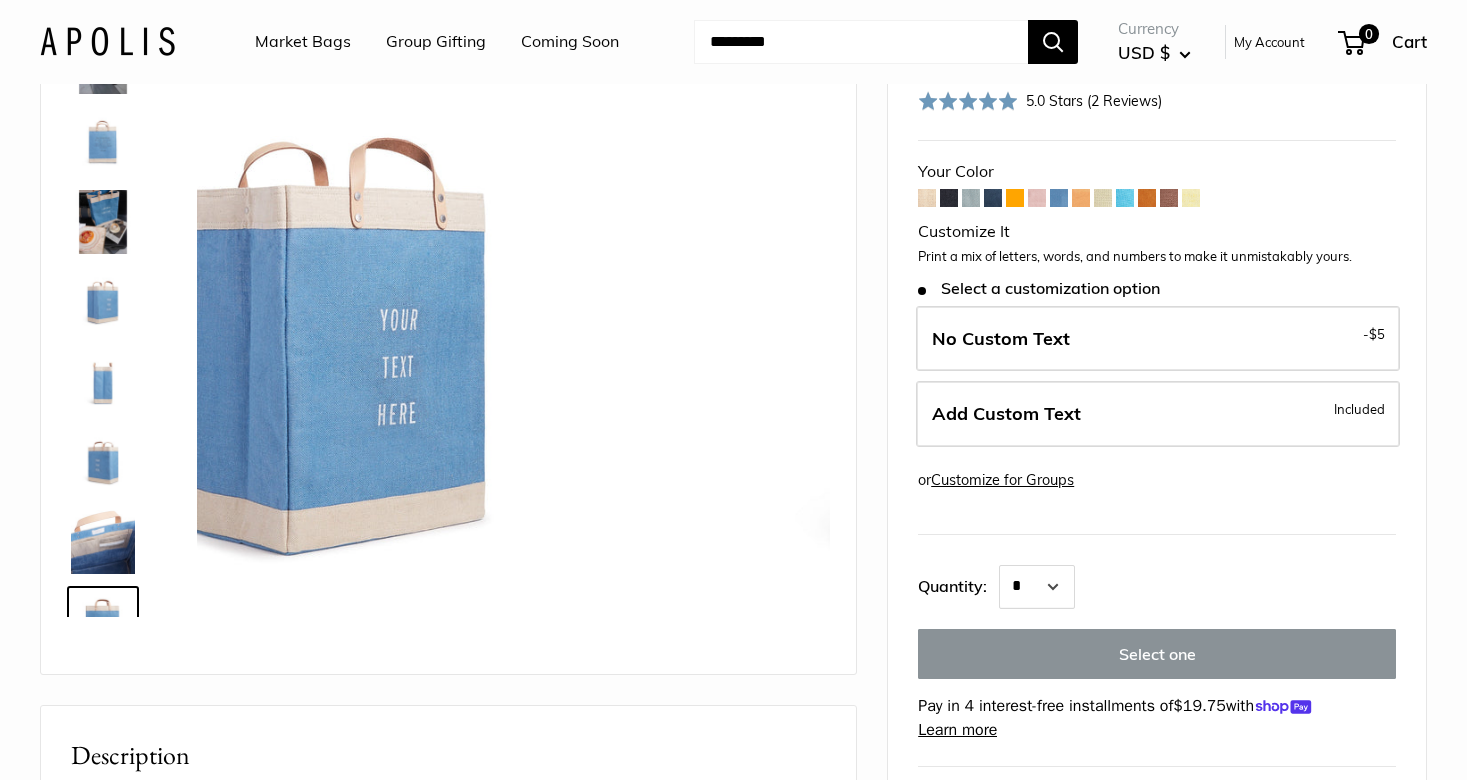 scroll, scrollTop: 448, scrollLeft: 0, axis: vertical 